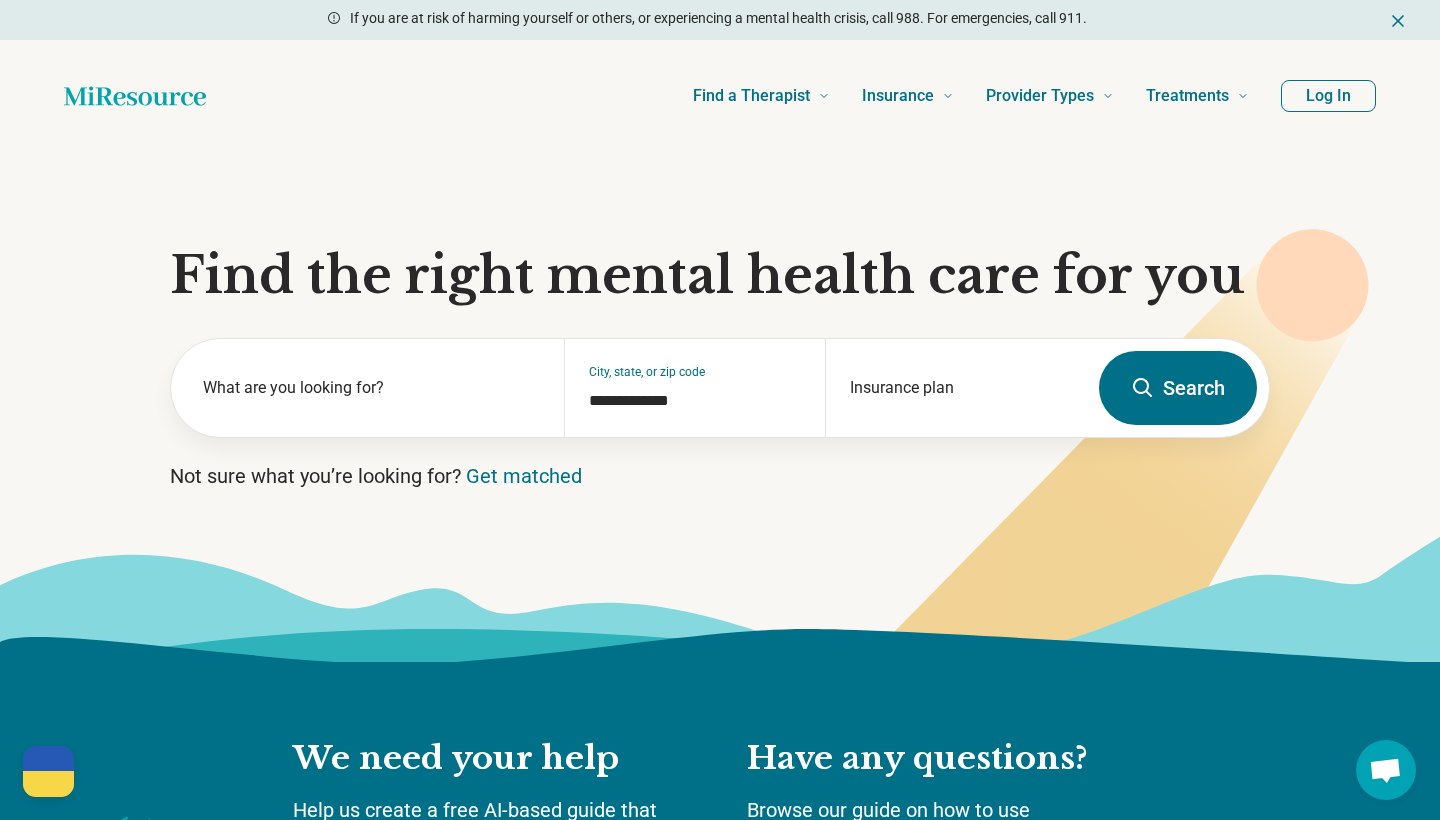 scroll, scrollTop: 0, scrollLeft: 0, axis: both 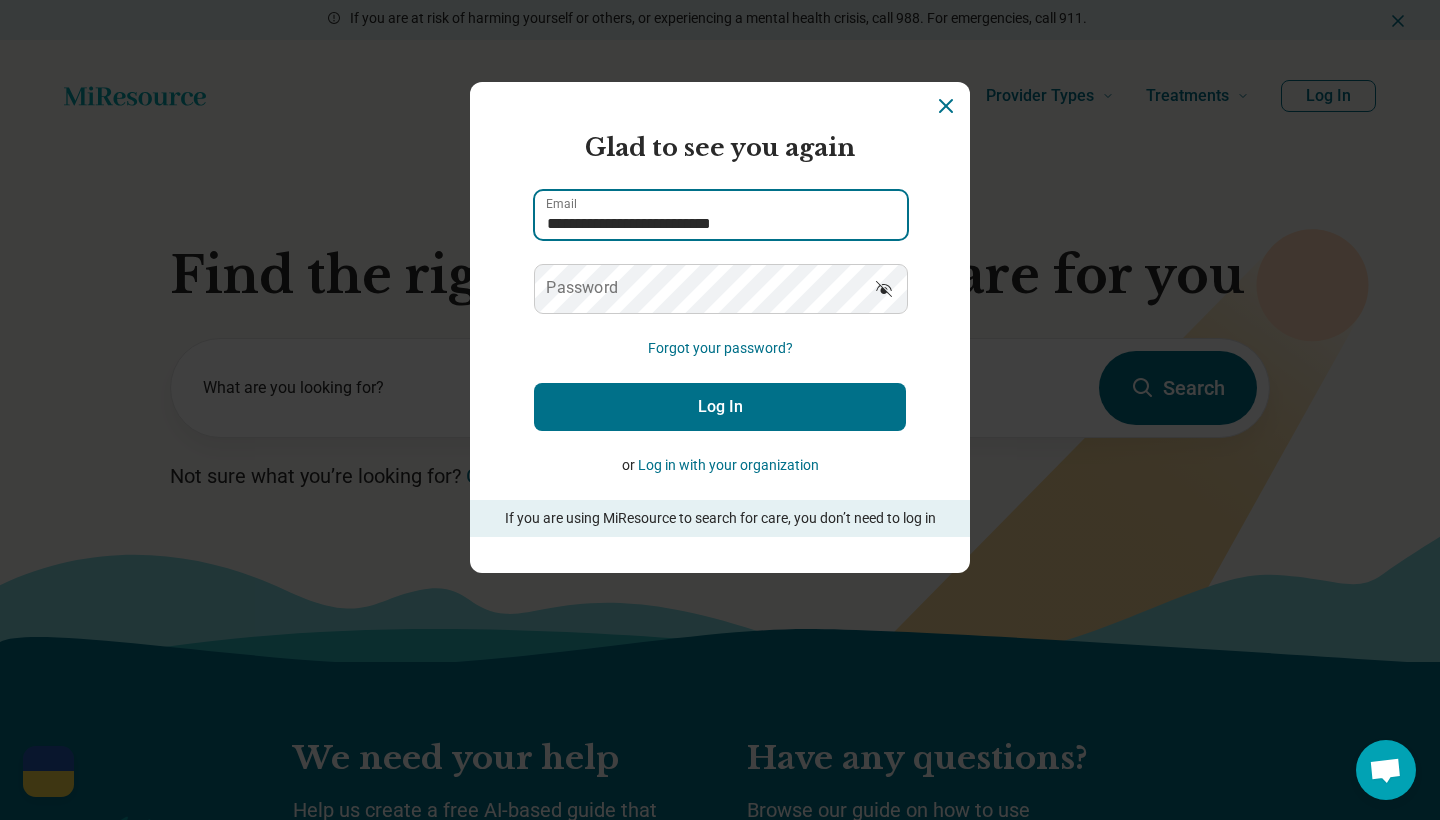 type on "**********" 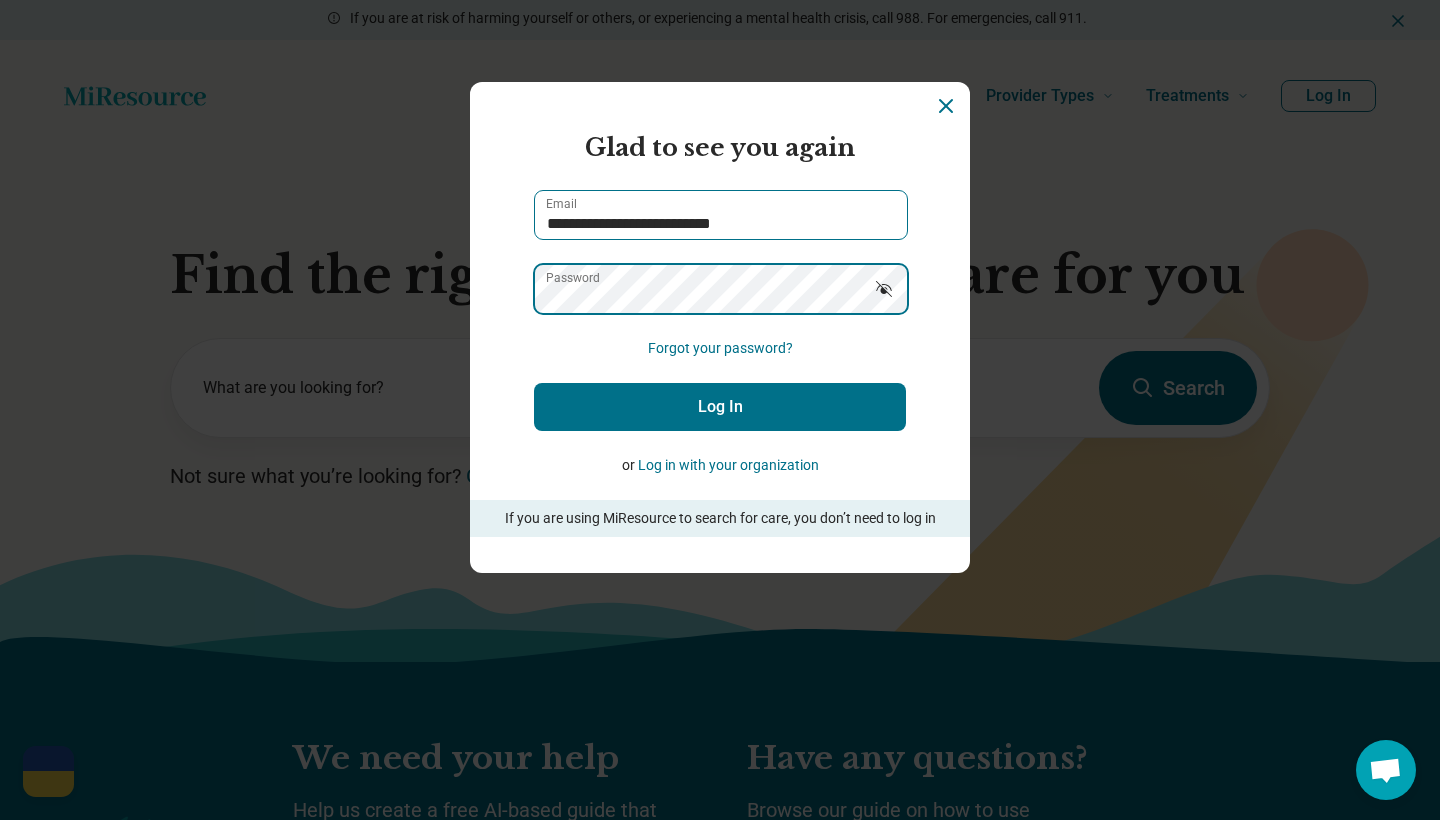 click on "Log In" at bounding box center (720, 407) 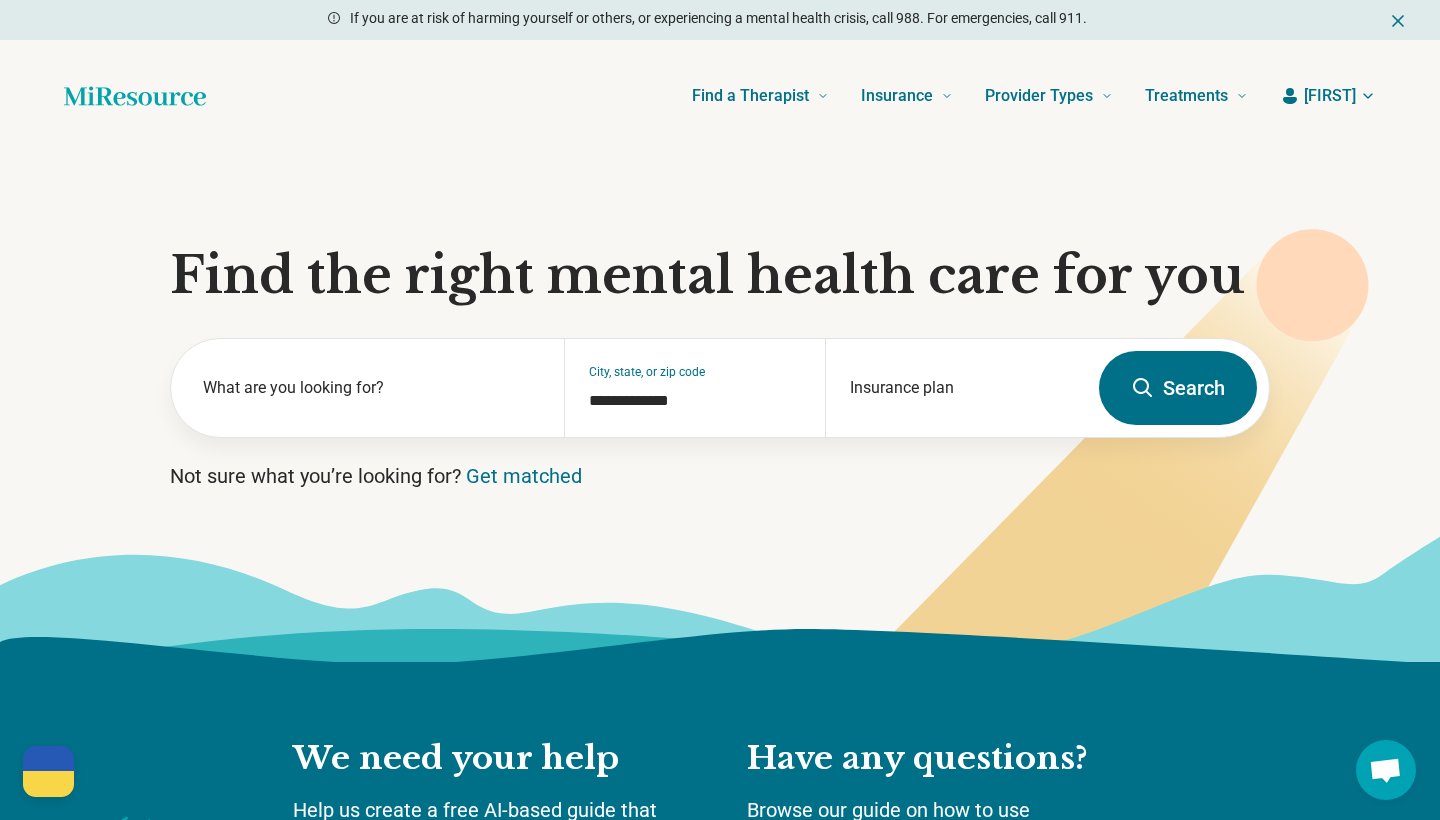 click 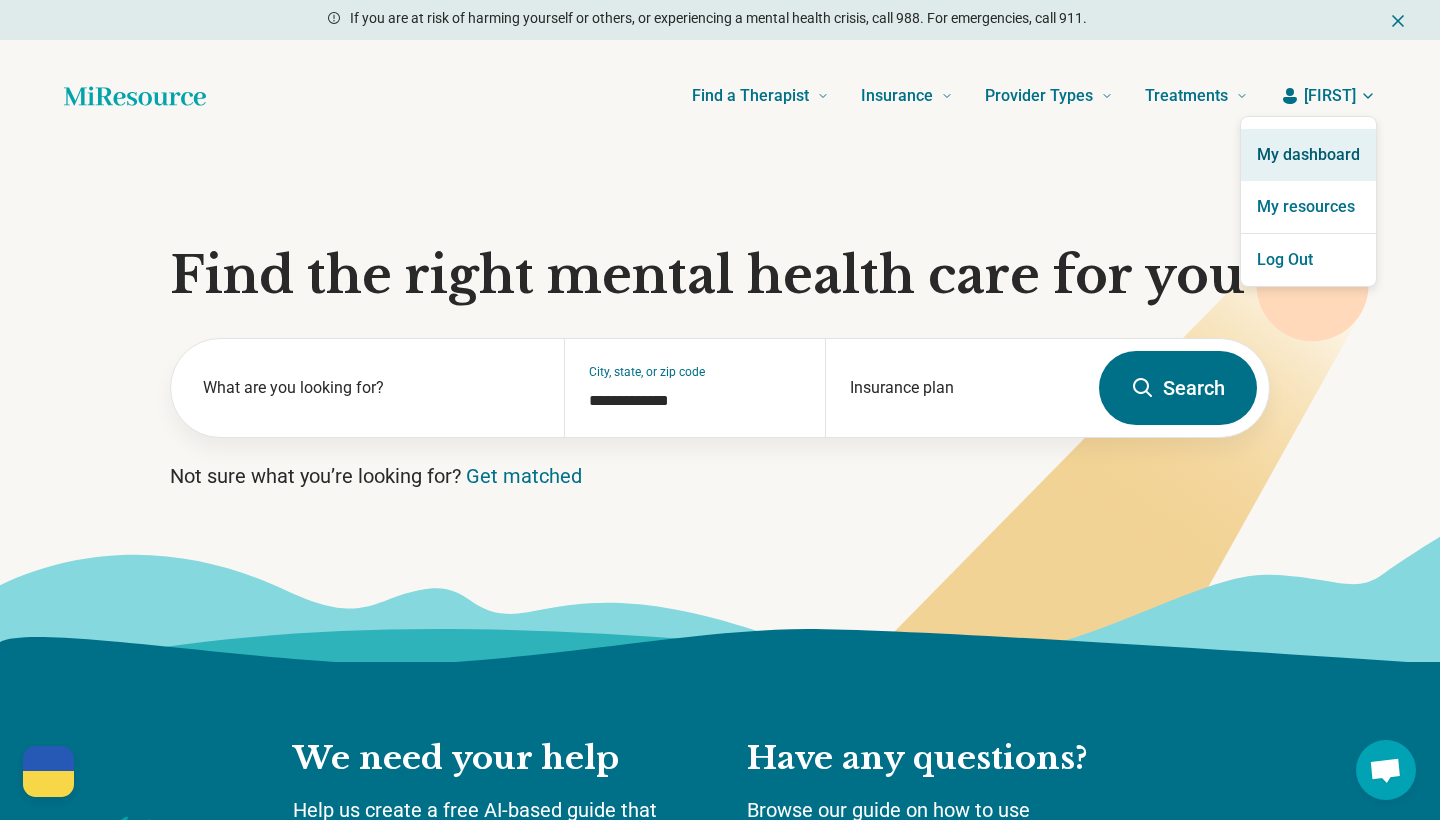 click on "My dashboard" at bounding box center [1308, 155] 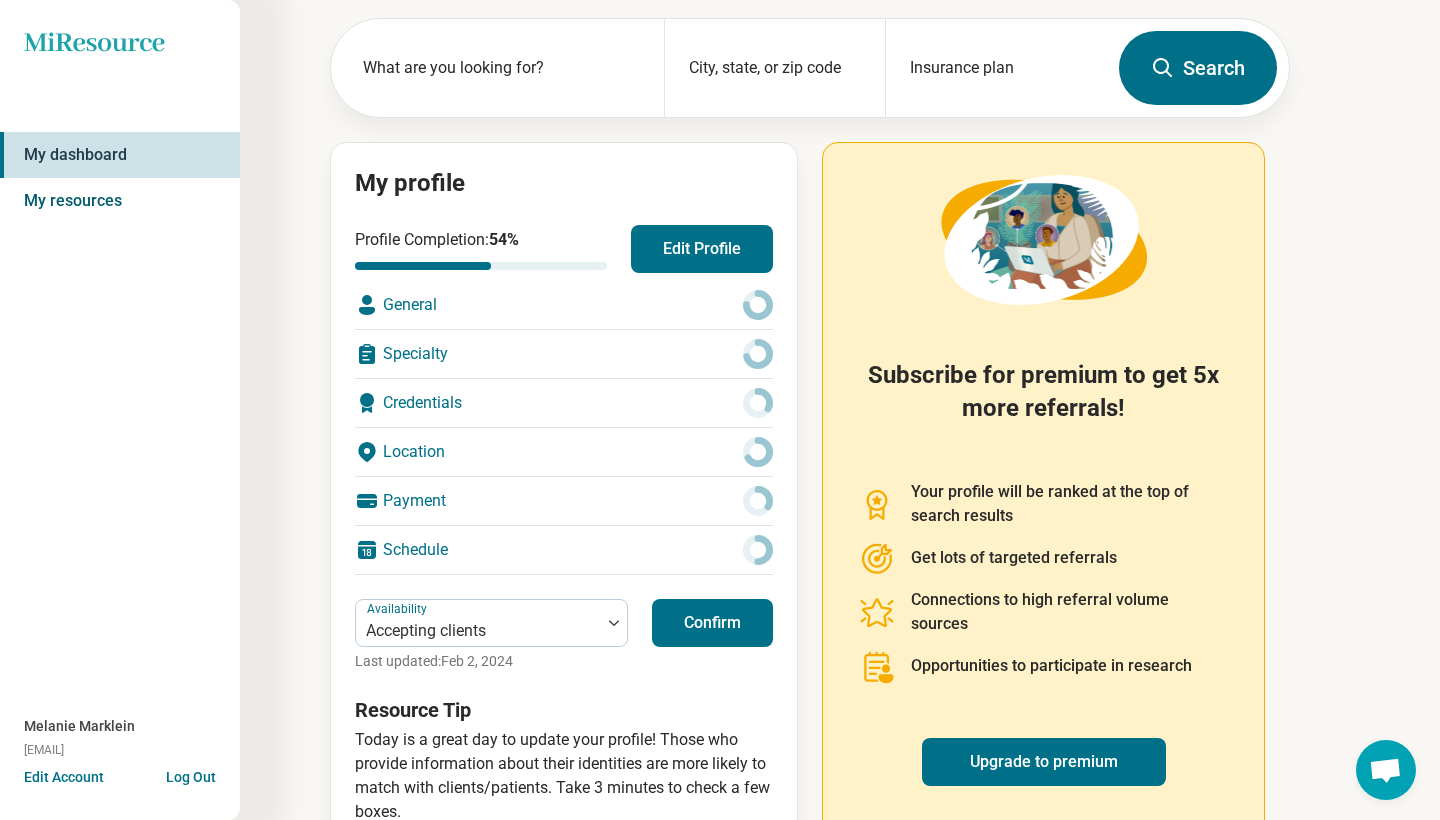 scroll, scrollTop: 105, scrollLeft: 0, axis: vertical 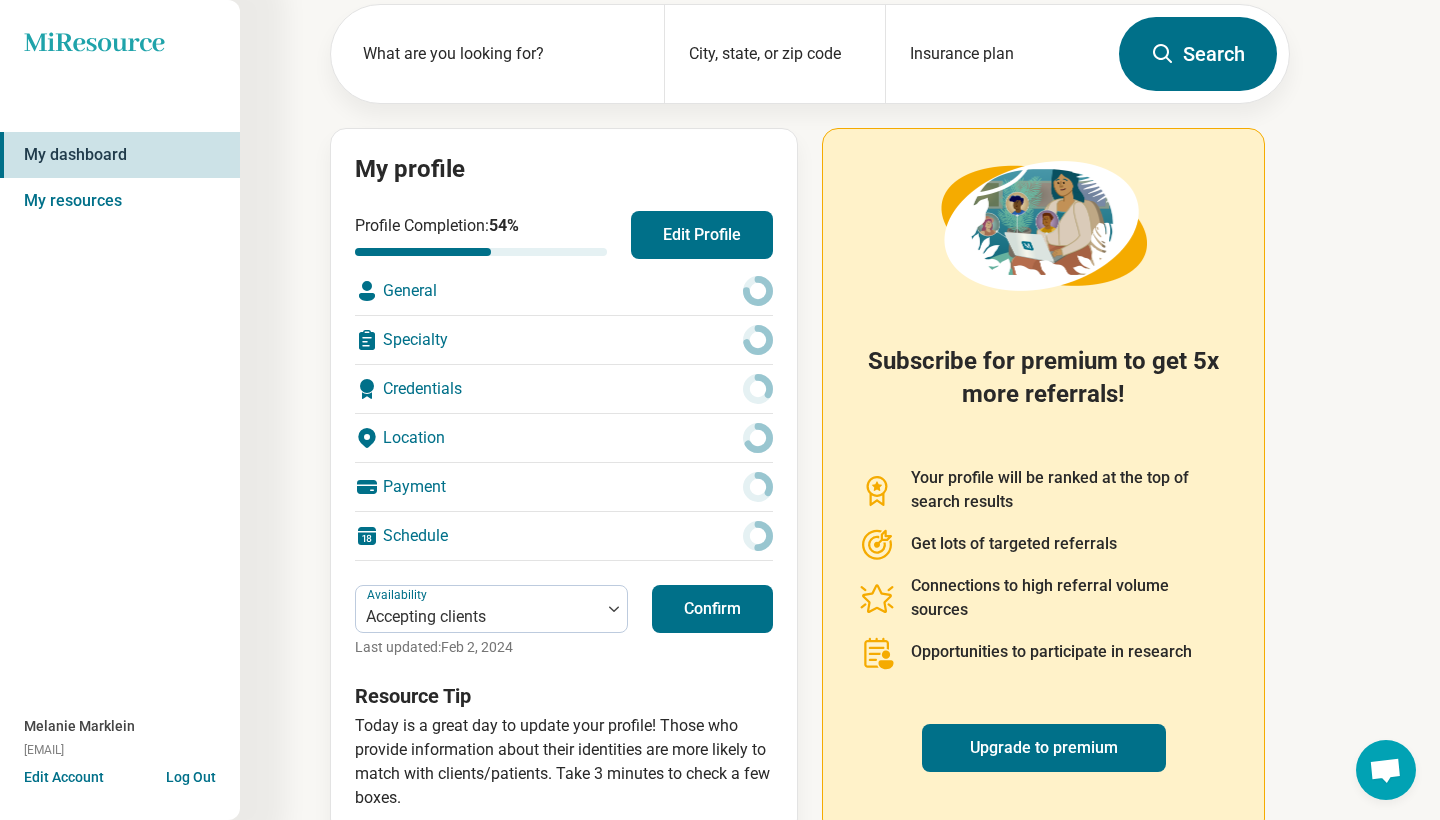click on "Edit Account" at bounding box center [64, 777] 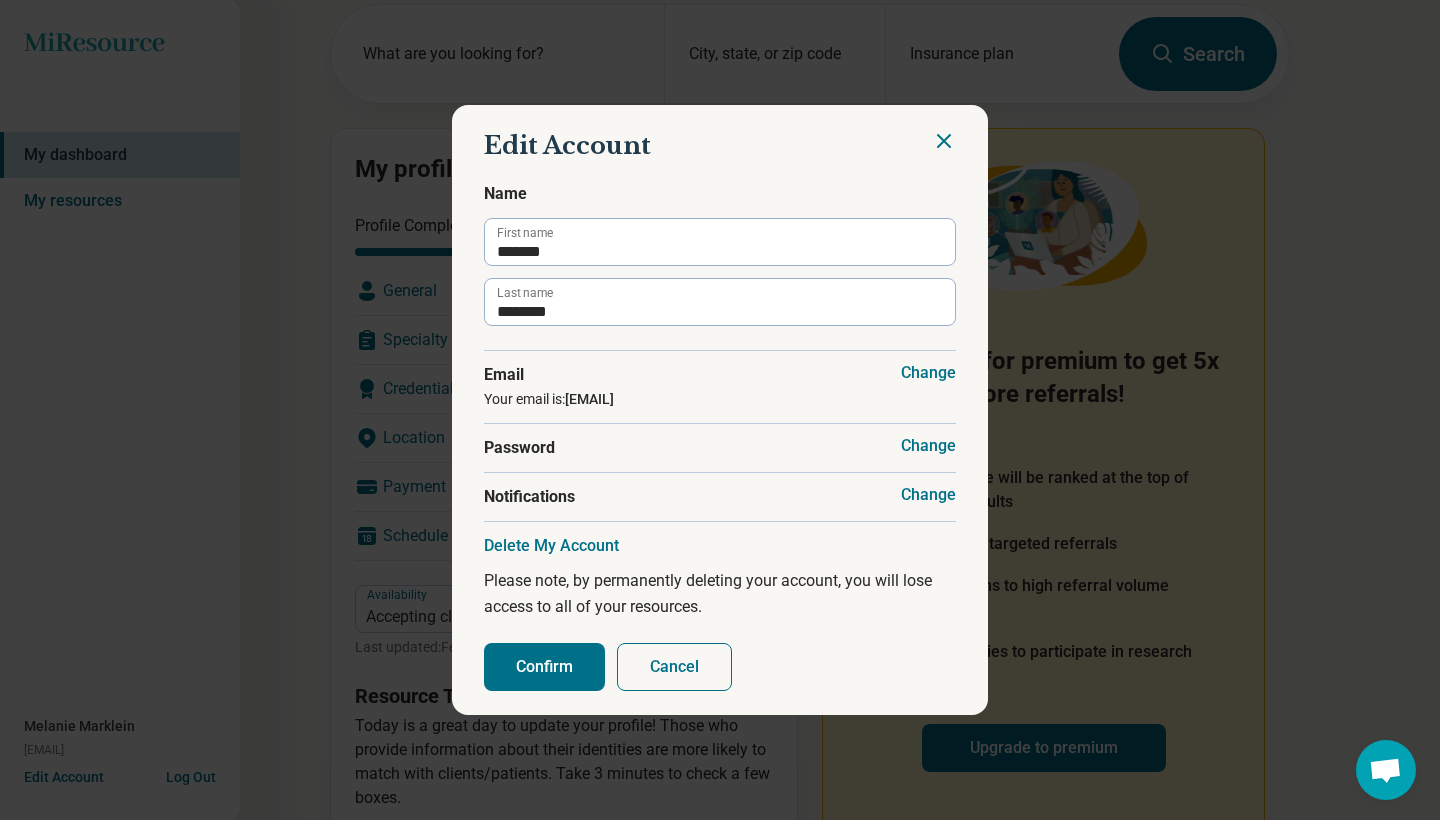click on "Change" at bounding box center (928, 373) 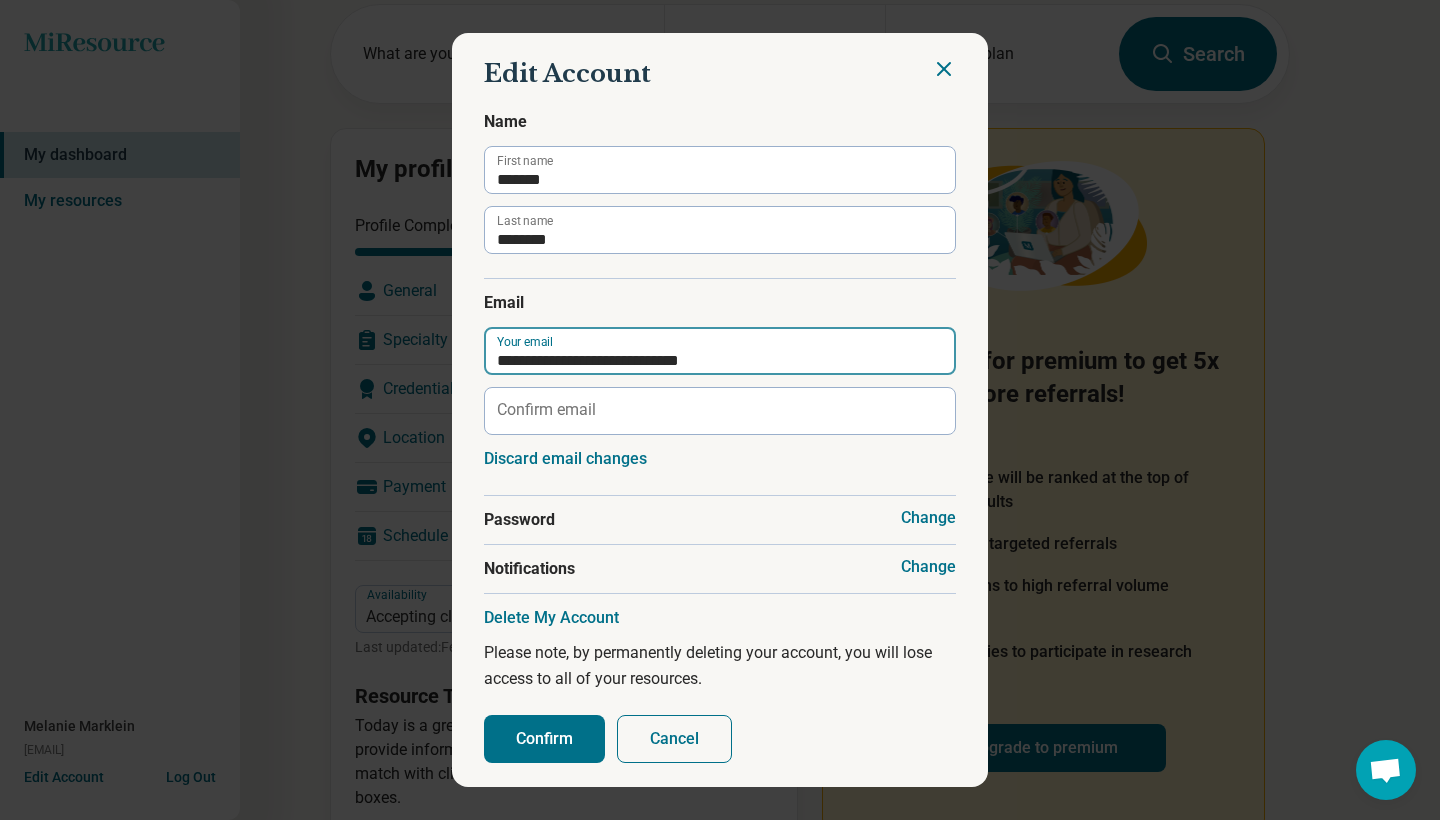 type on "**********" 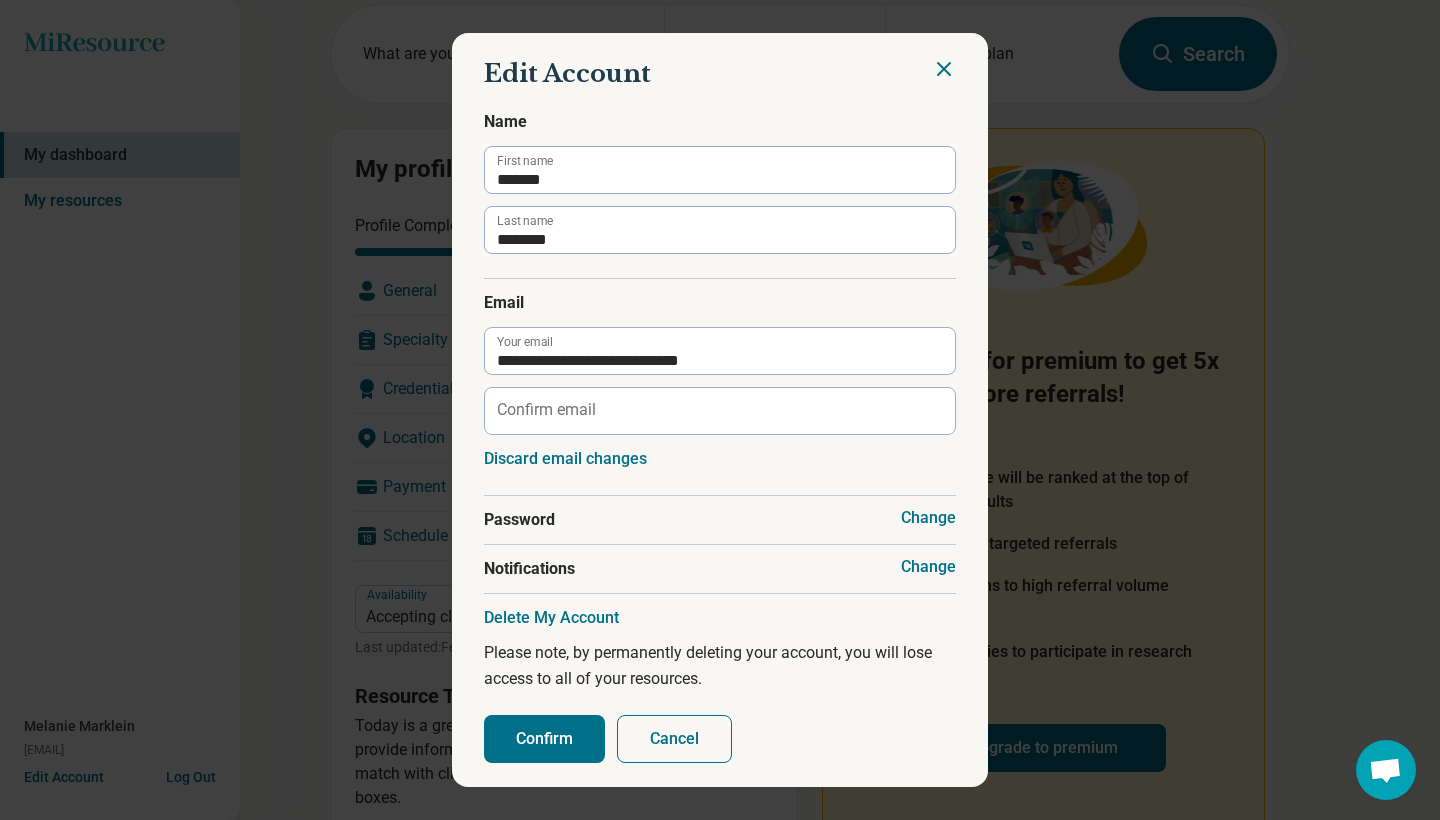 click on "**********" at bounding box center [720, 386] 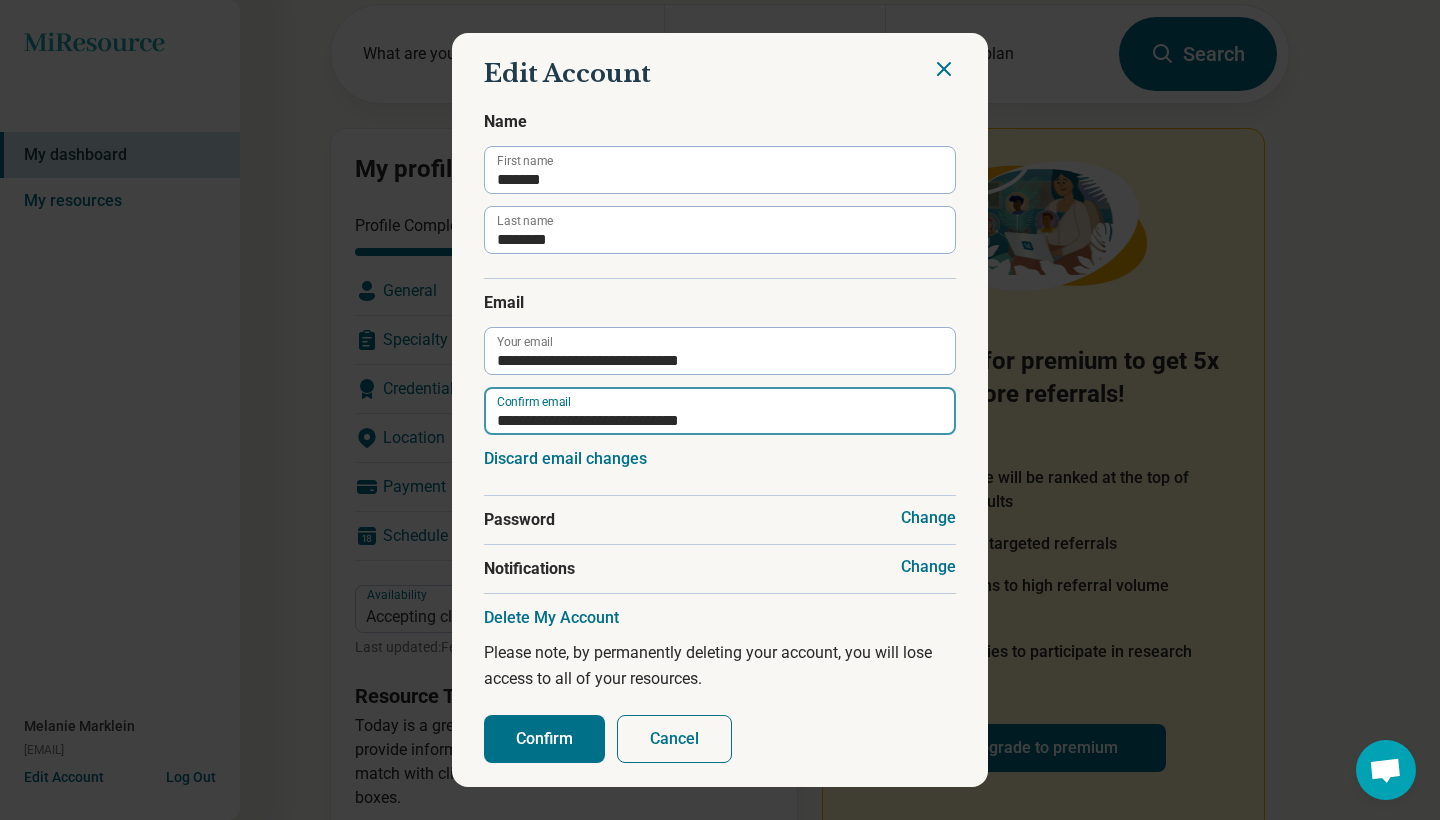 type on "**********" 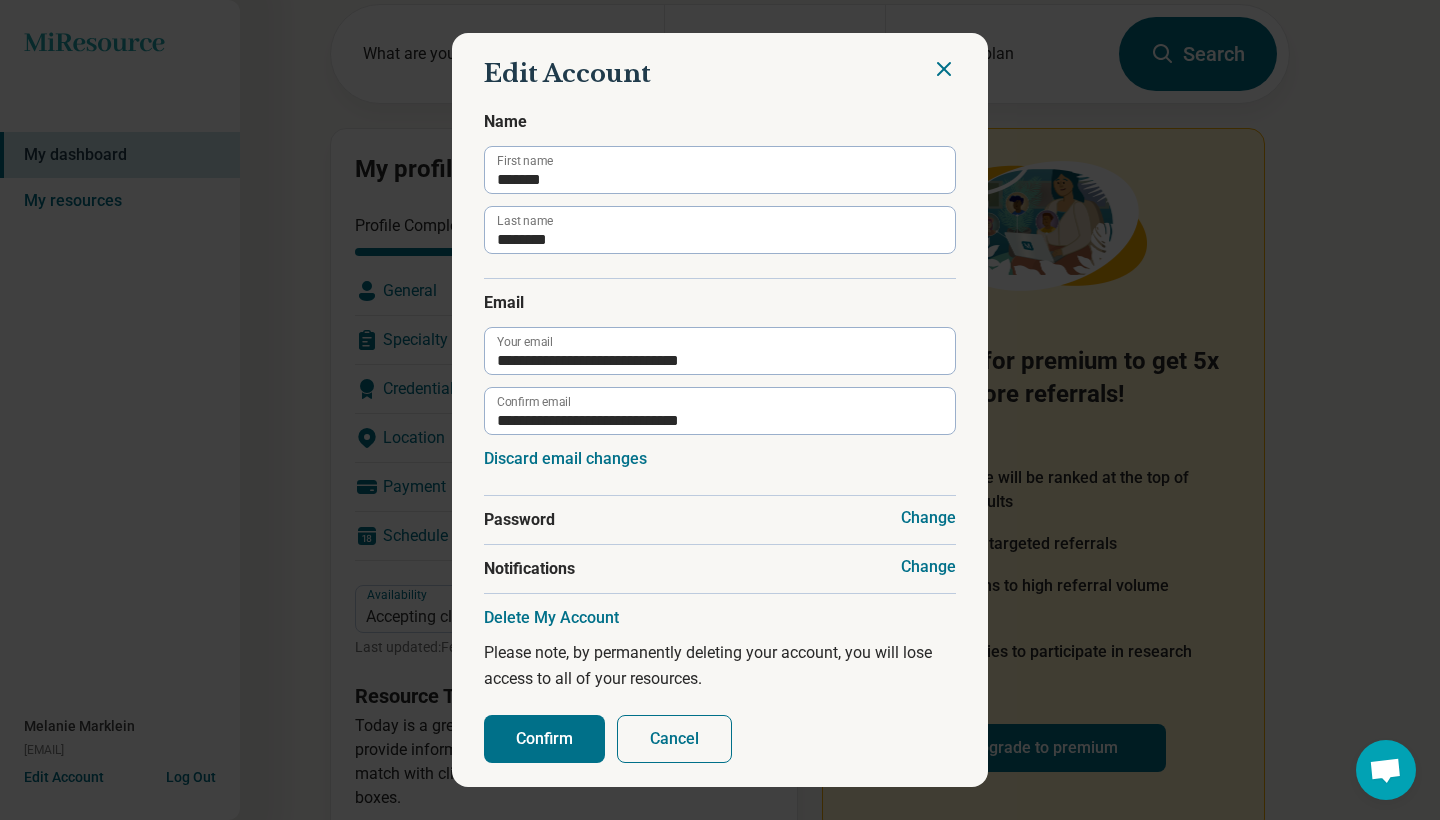 click on "Email" at bounding box center (720, 303) 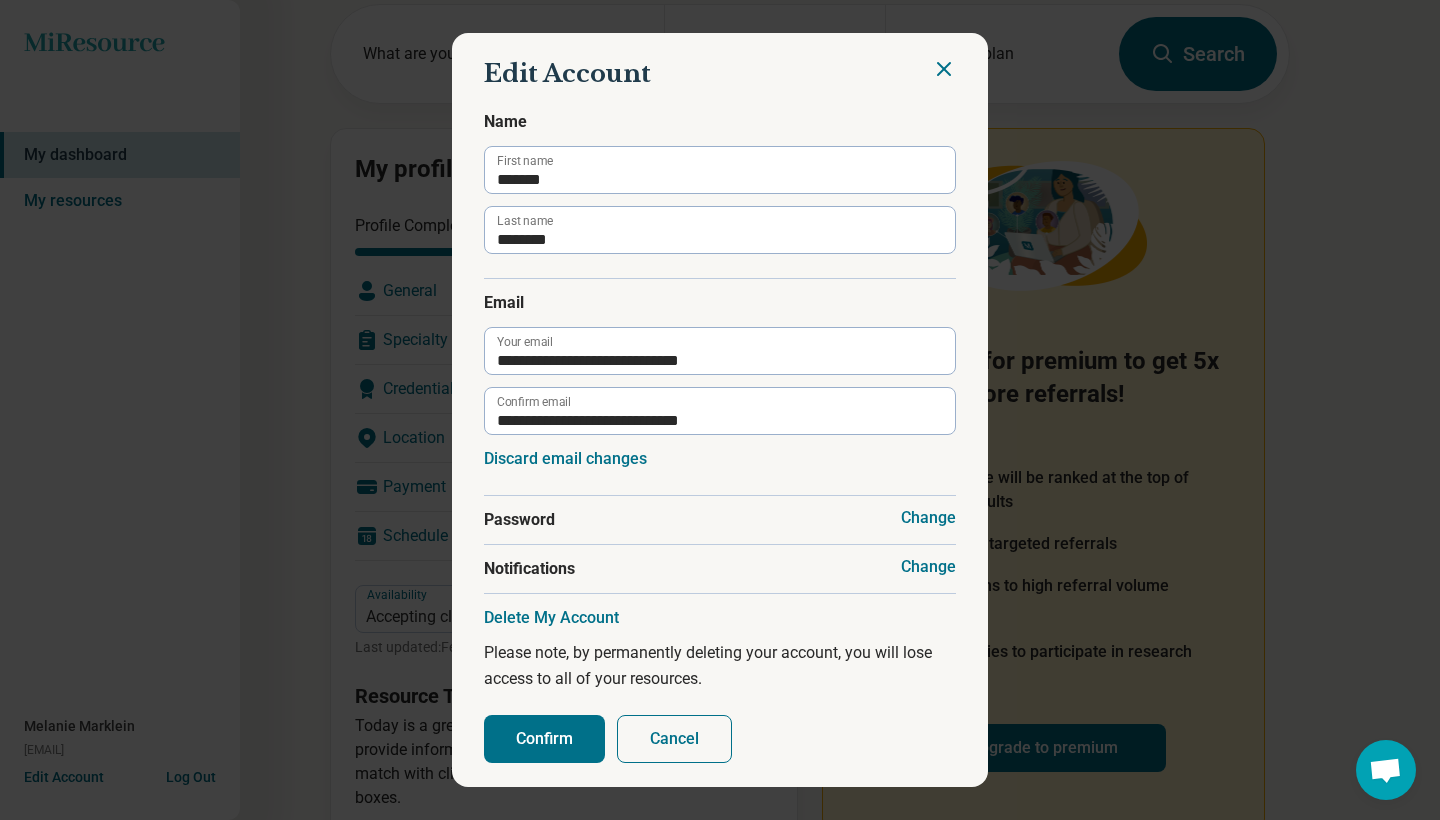 click on "Confirm" at bounding box center (544, 739) 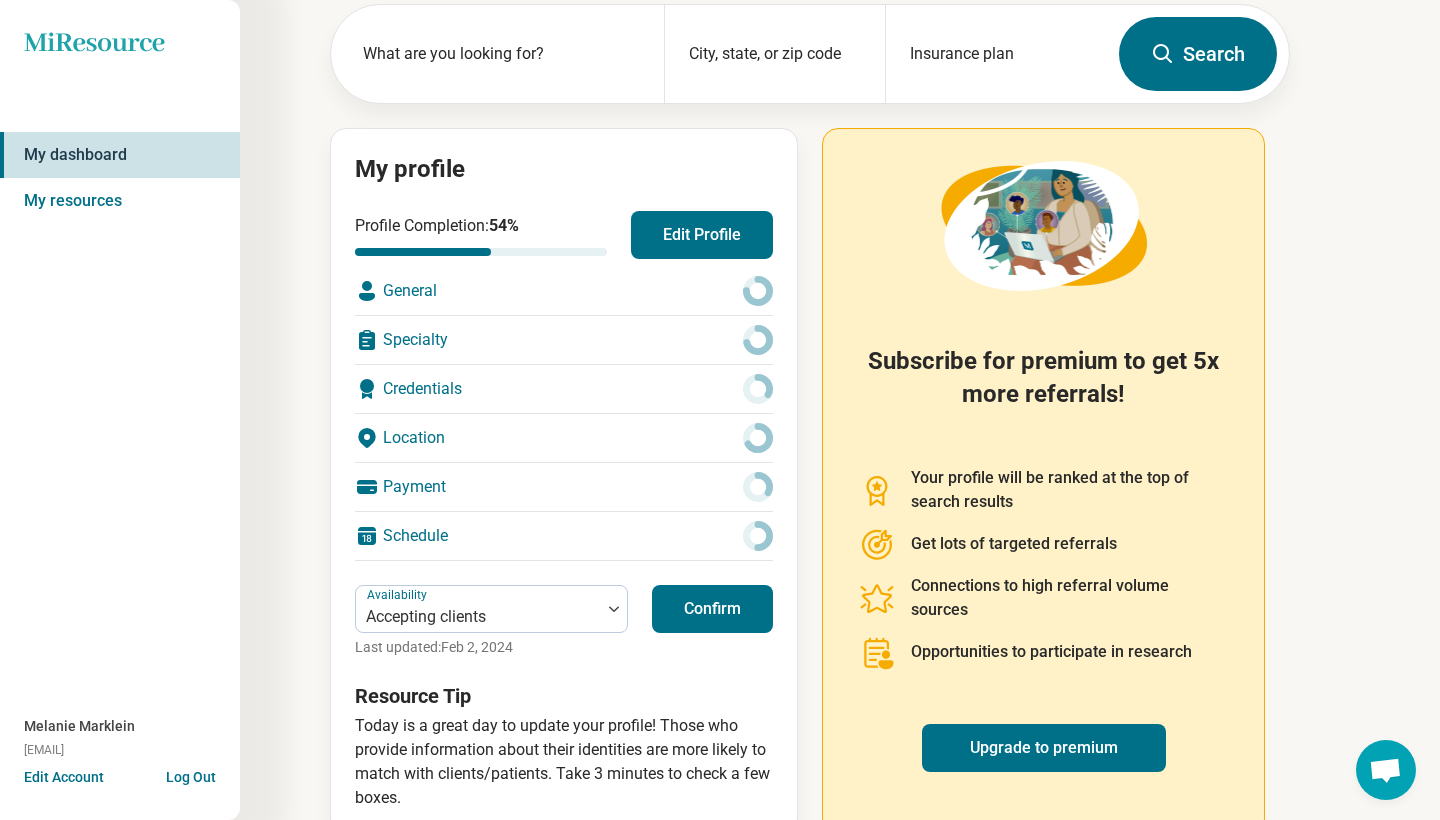 scroll, scrollTop: 114, scrollLeft: 0, axis: vertical 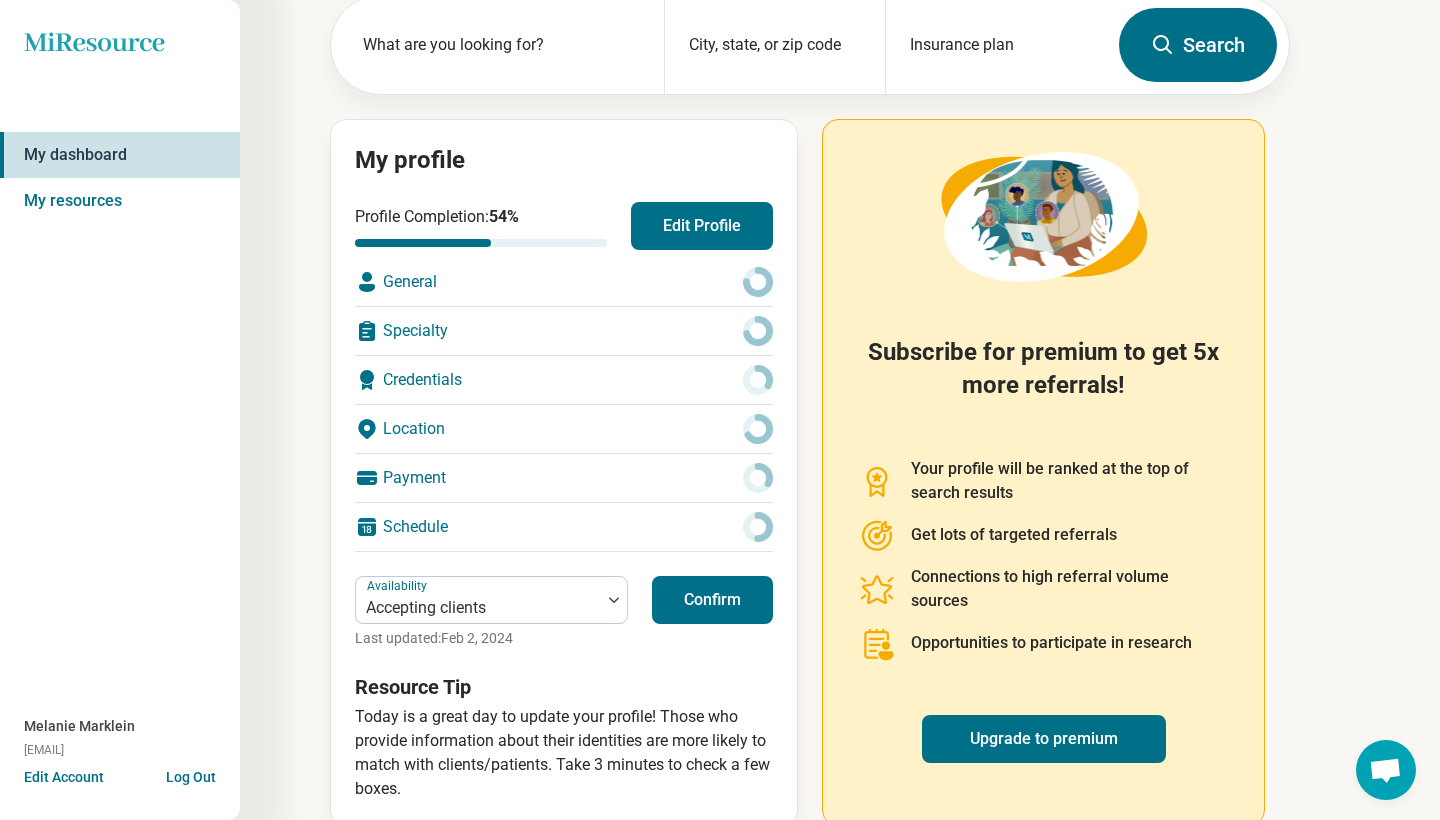click on "Edit Profile" at bounding box center (702, 226) 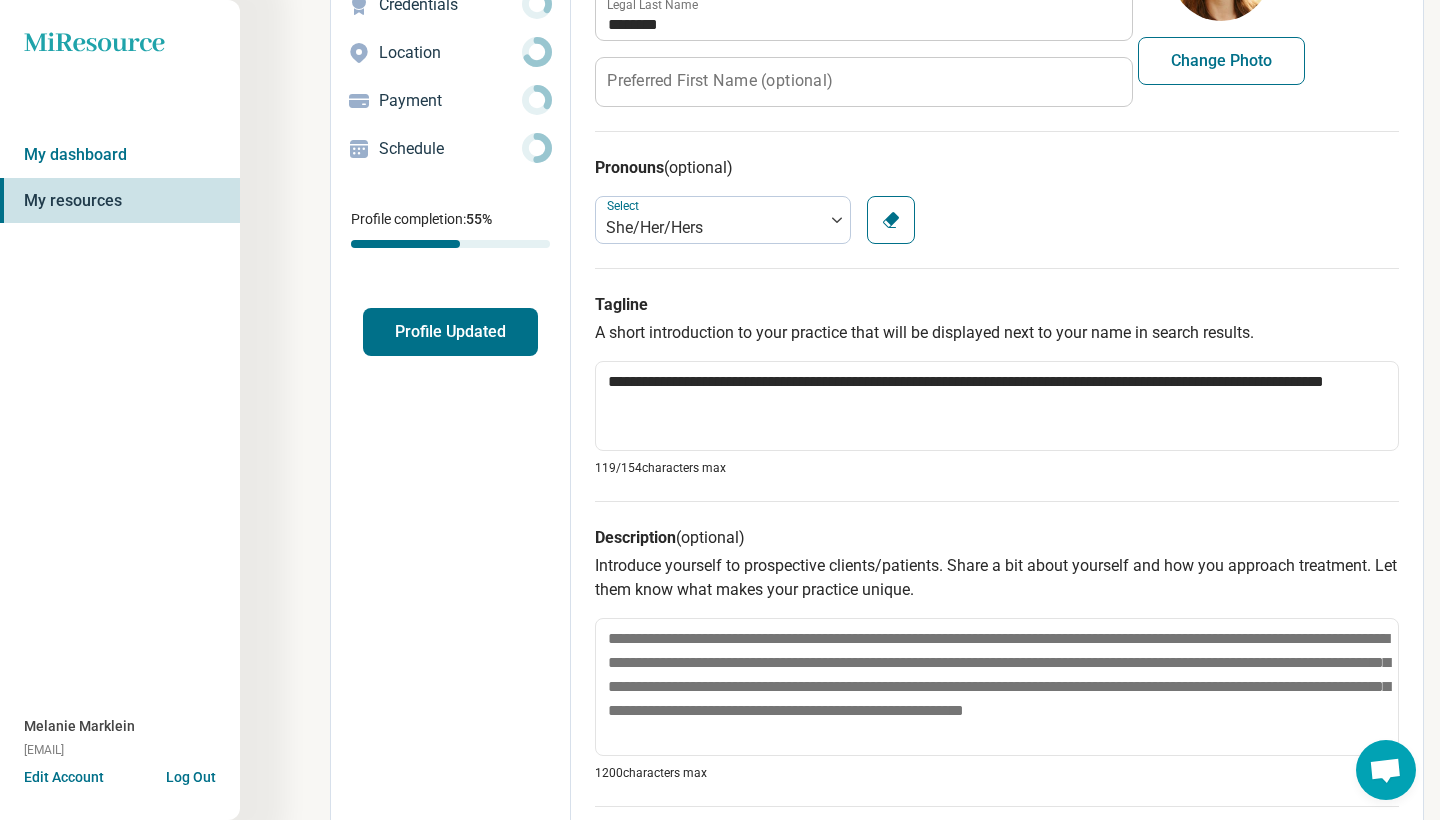 scroll, scrollTop: 239, scrollLeft: 0, axis: vertical 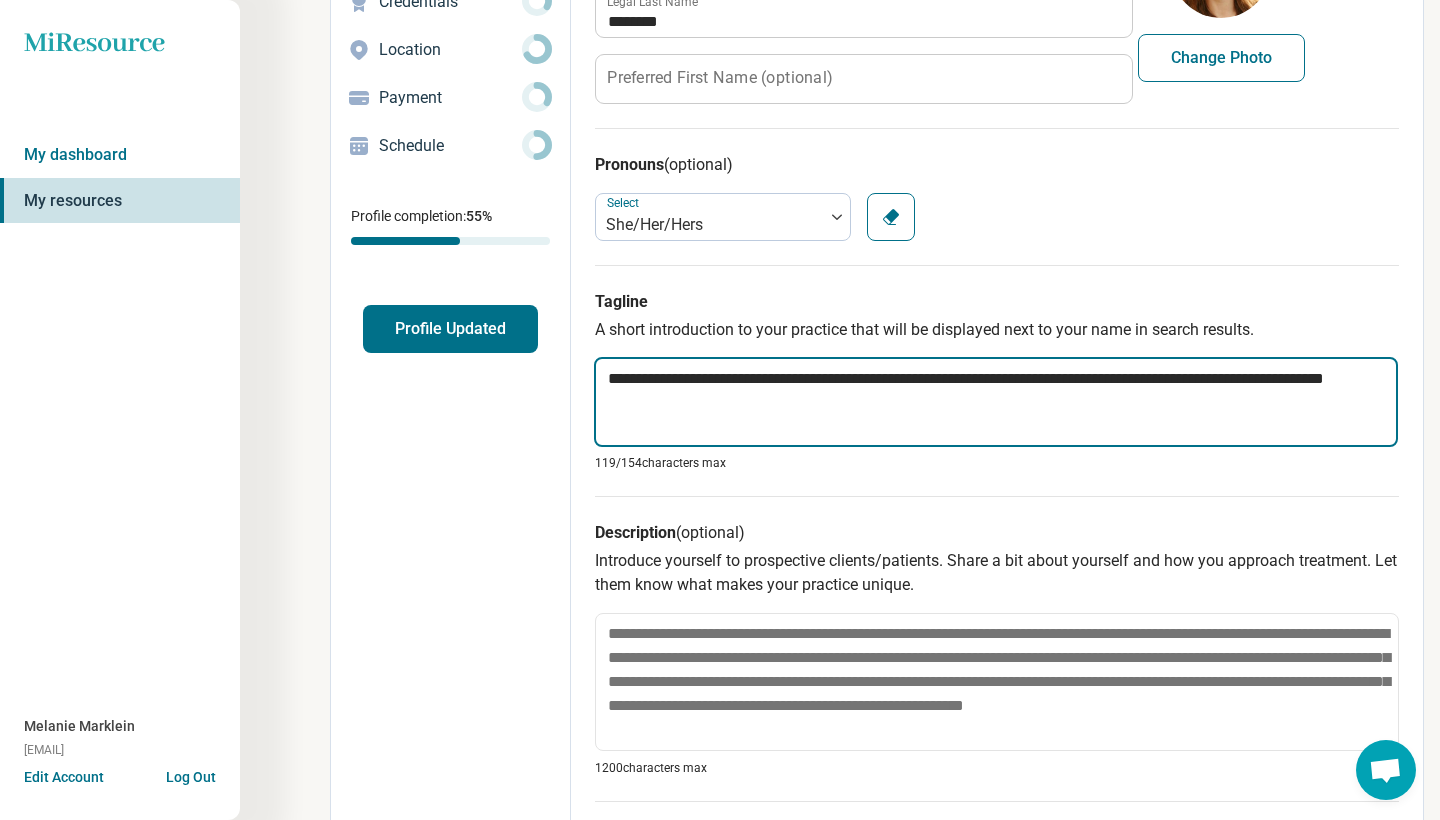 drag, startPoint x: 663, startPoint y: 407, endPoint x: 609, endPoint y: 376, distance: 62.26556 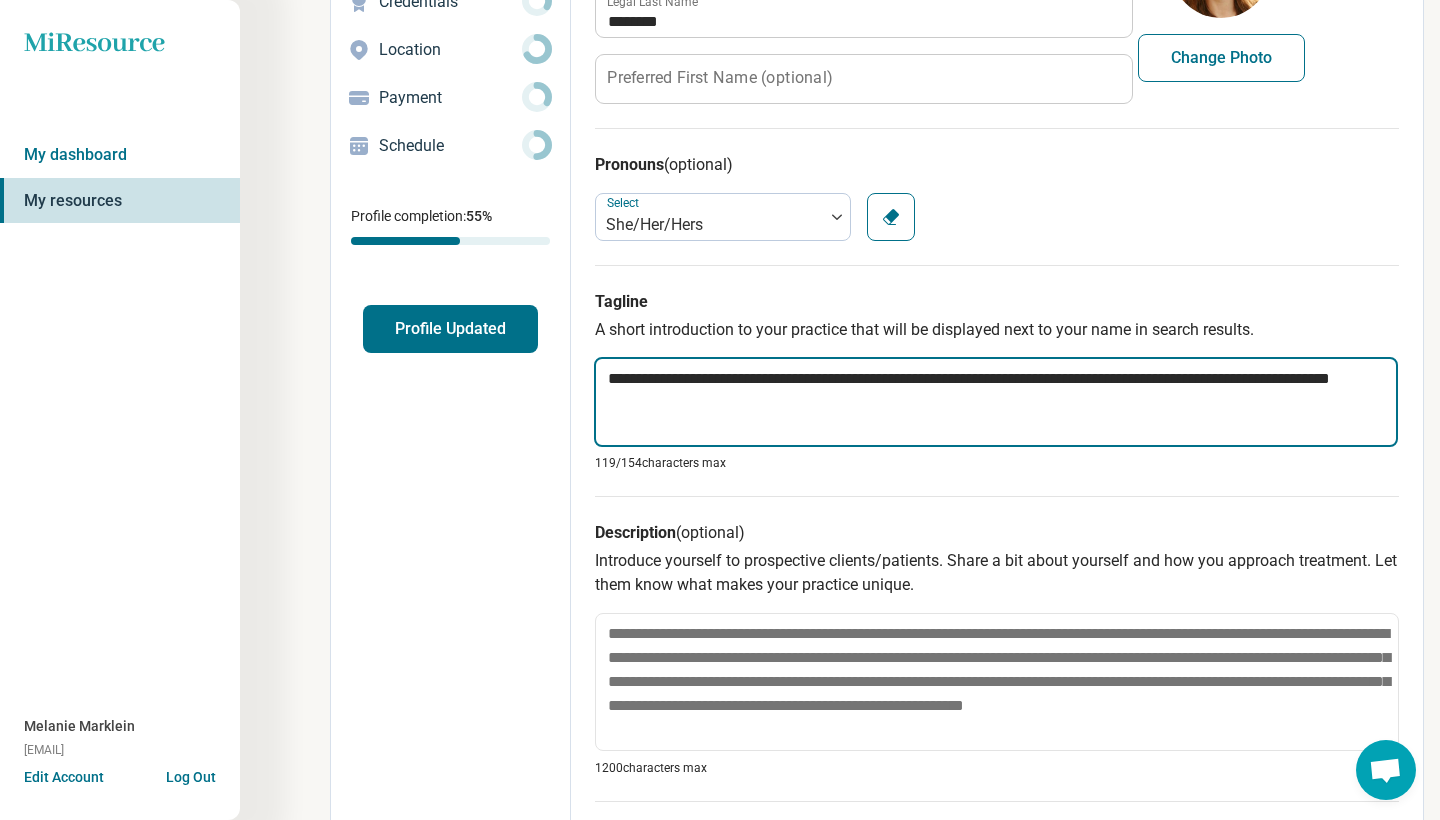 type on "*" 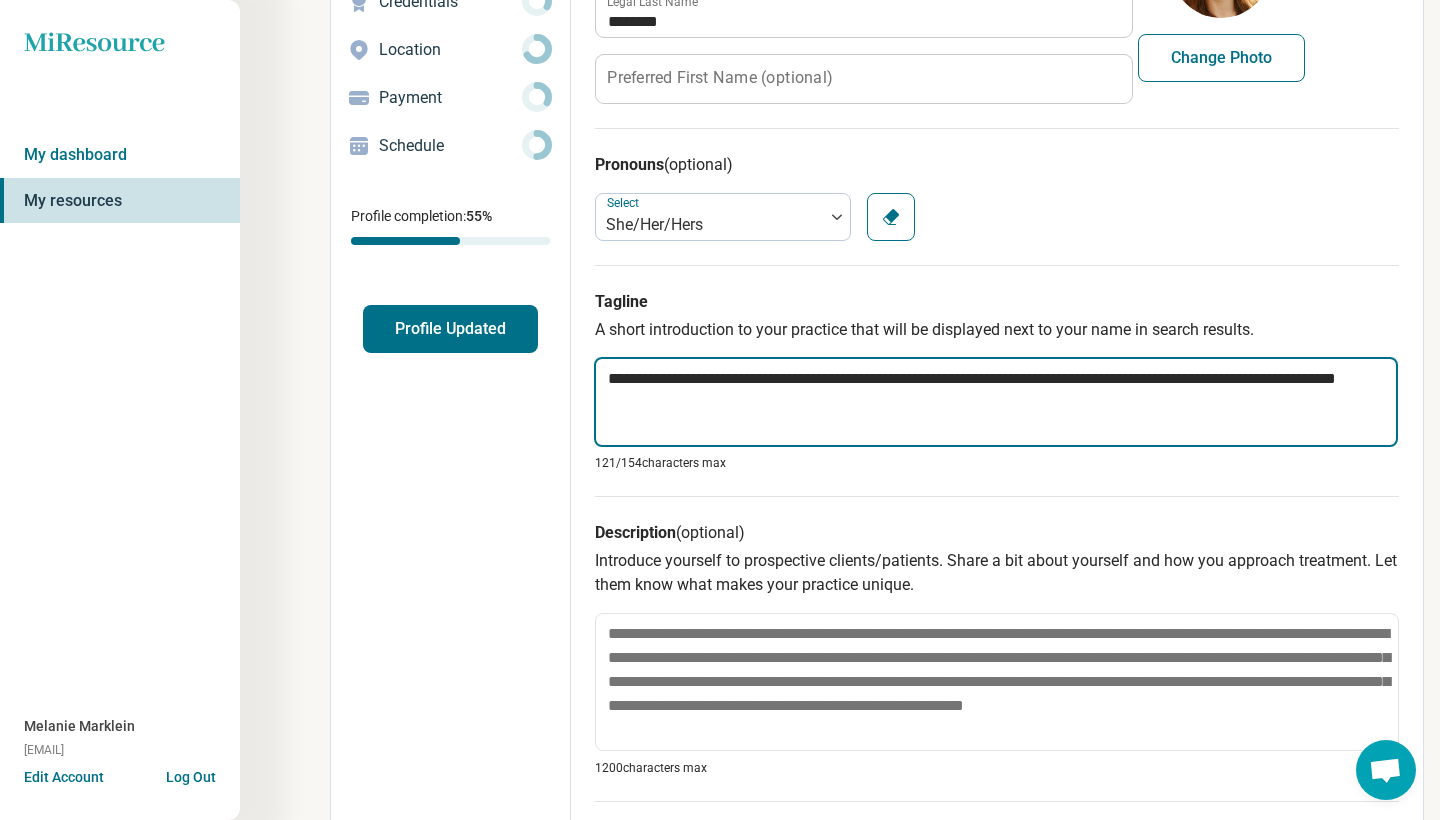 type on "*" 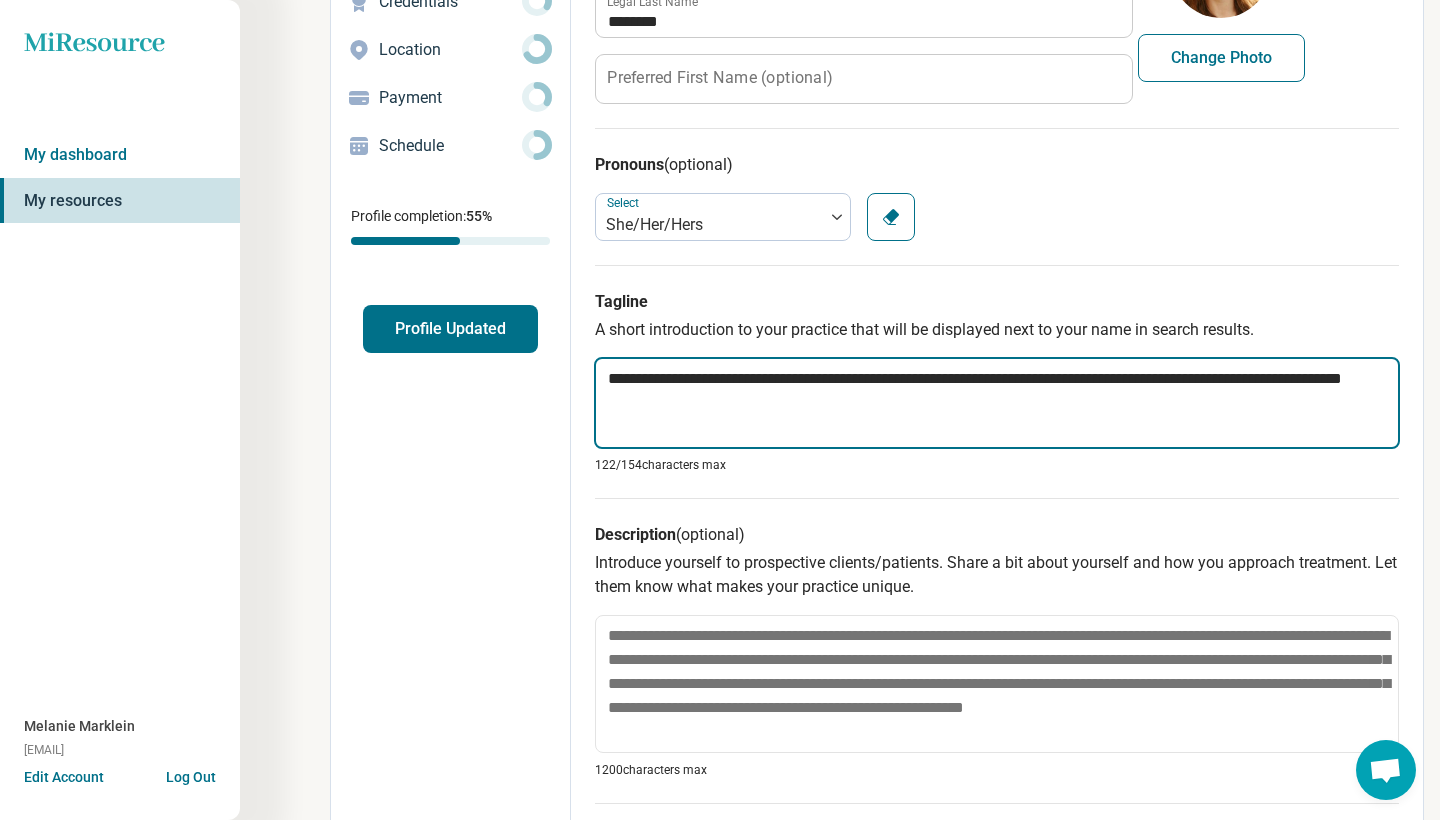 type on "*" 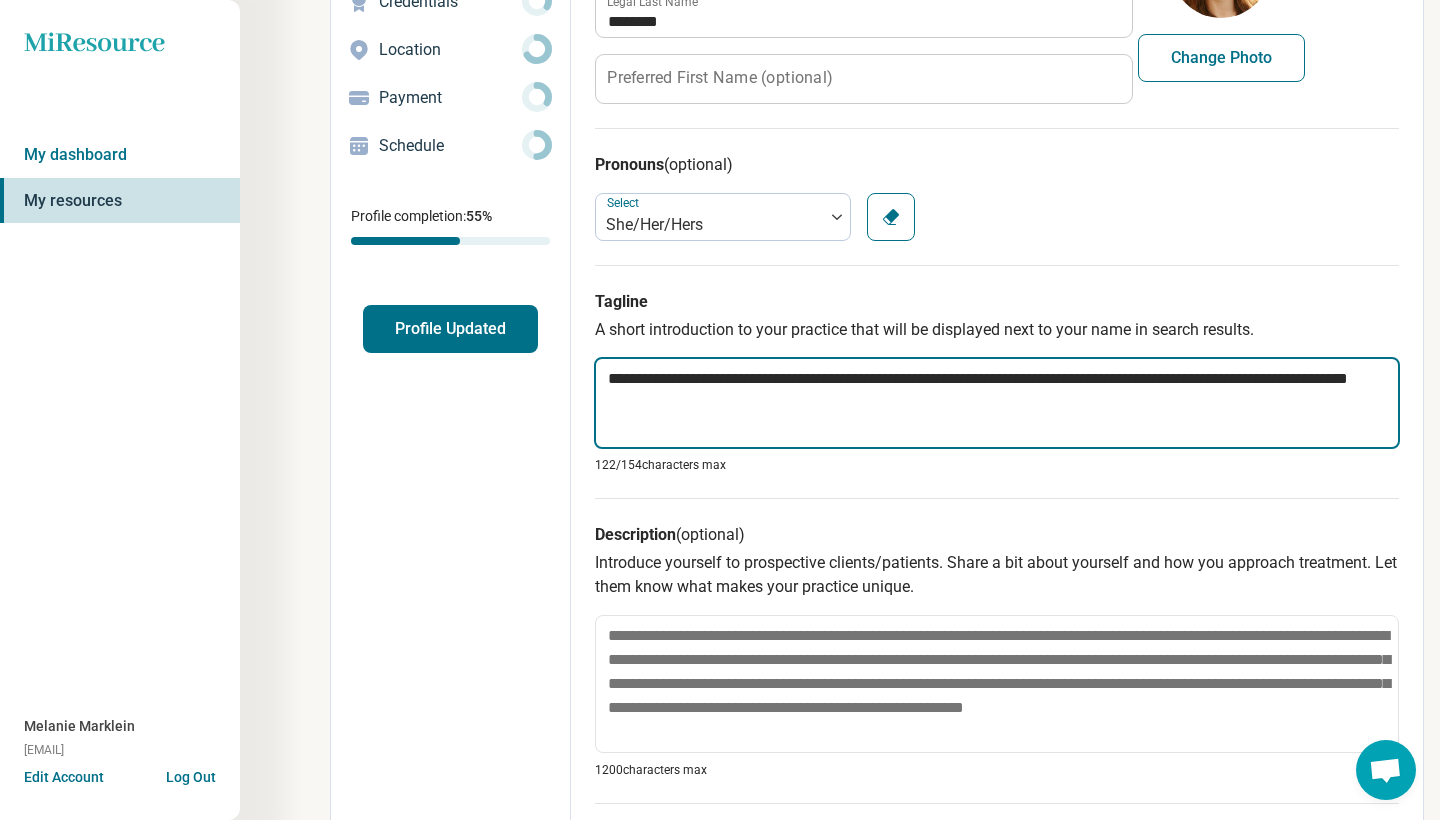 type on "*" 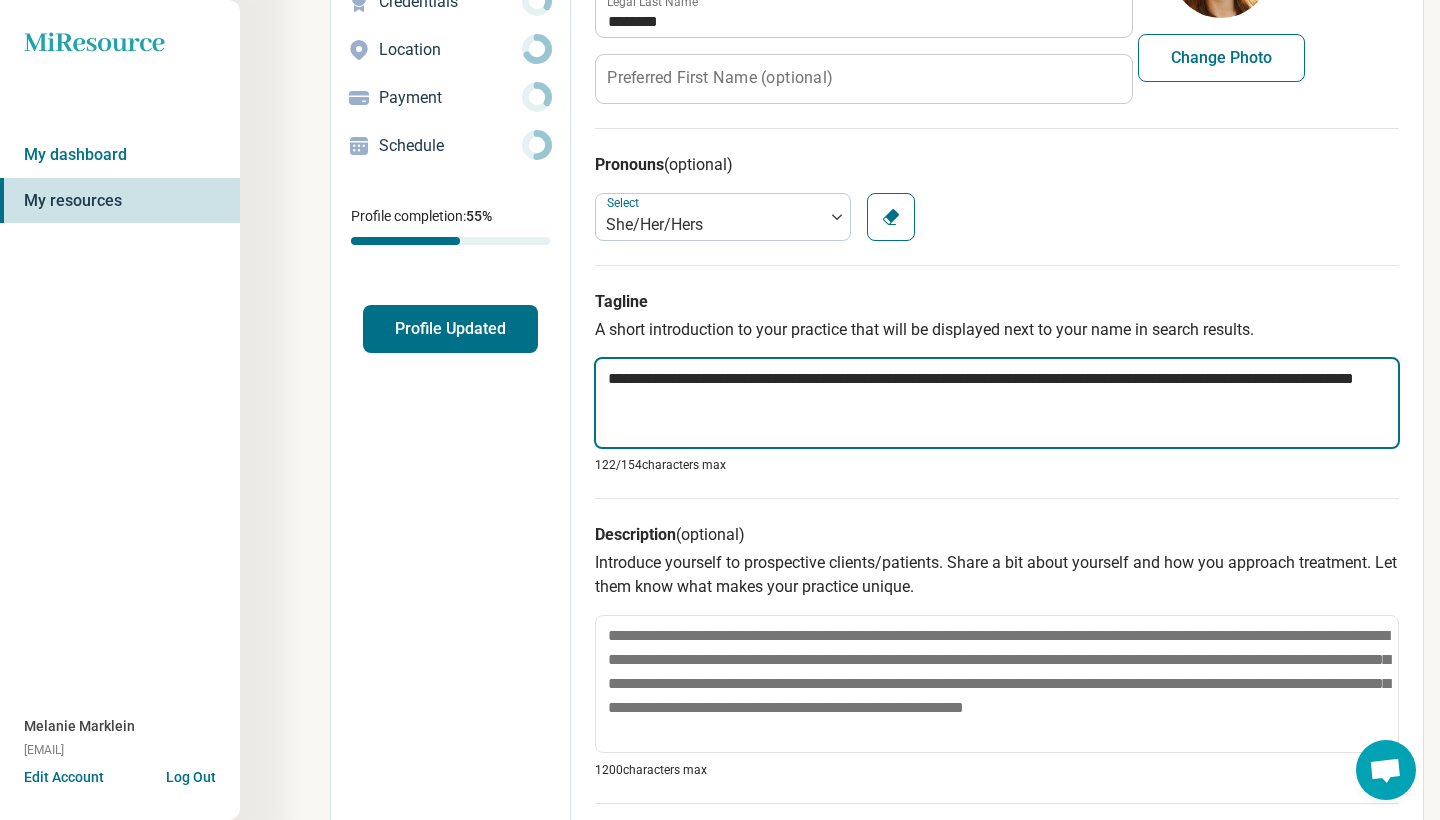 type on "*" 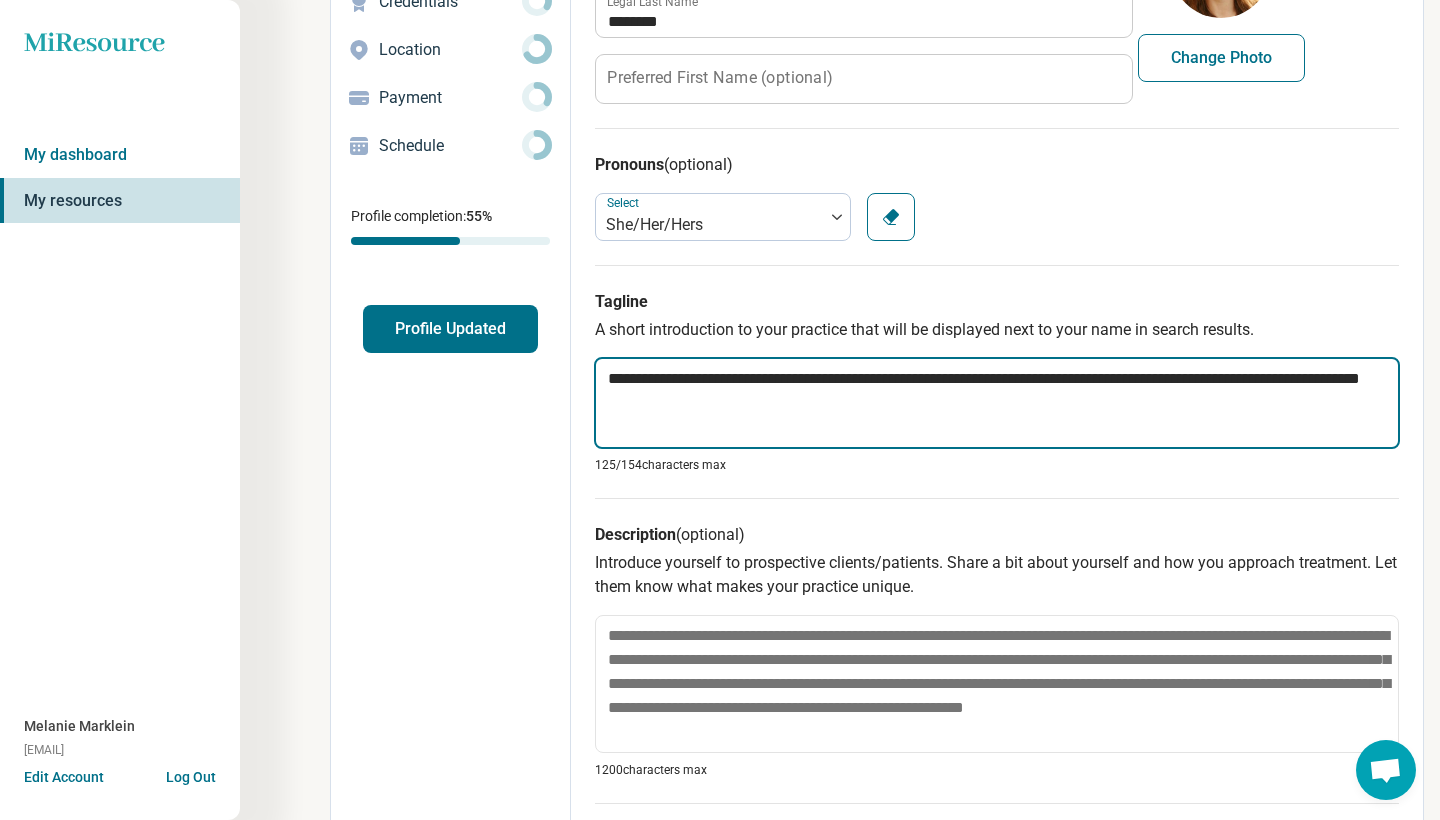 type on "*" 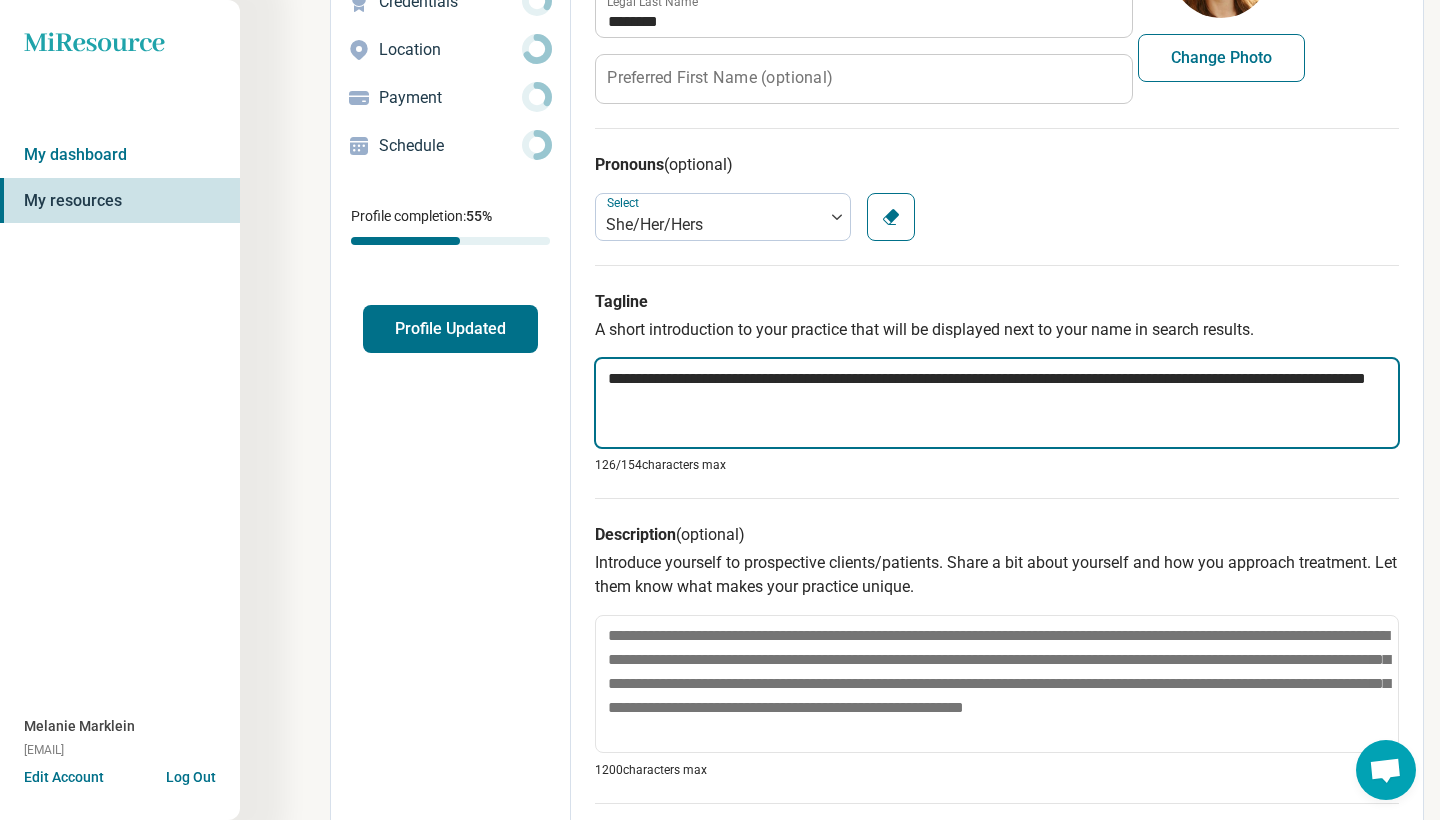 type on "*" 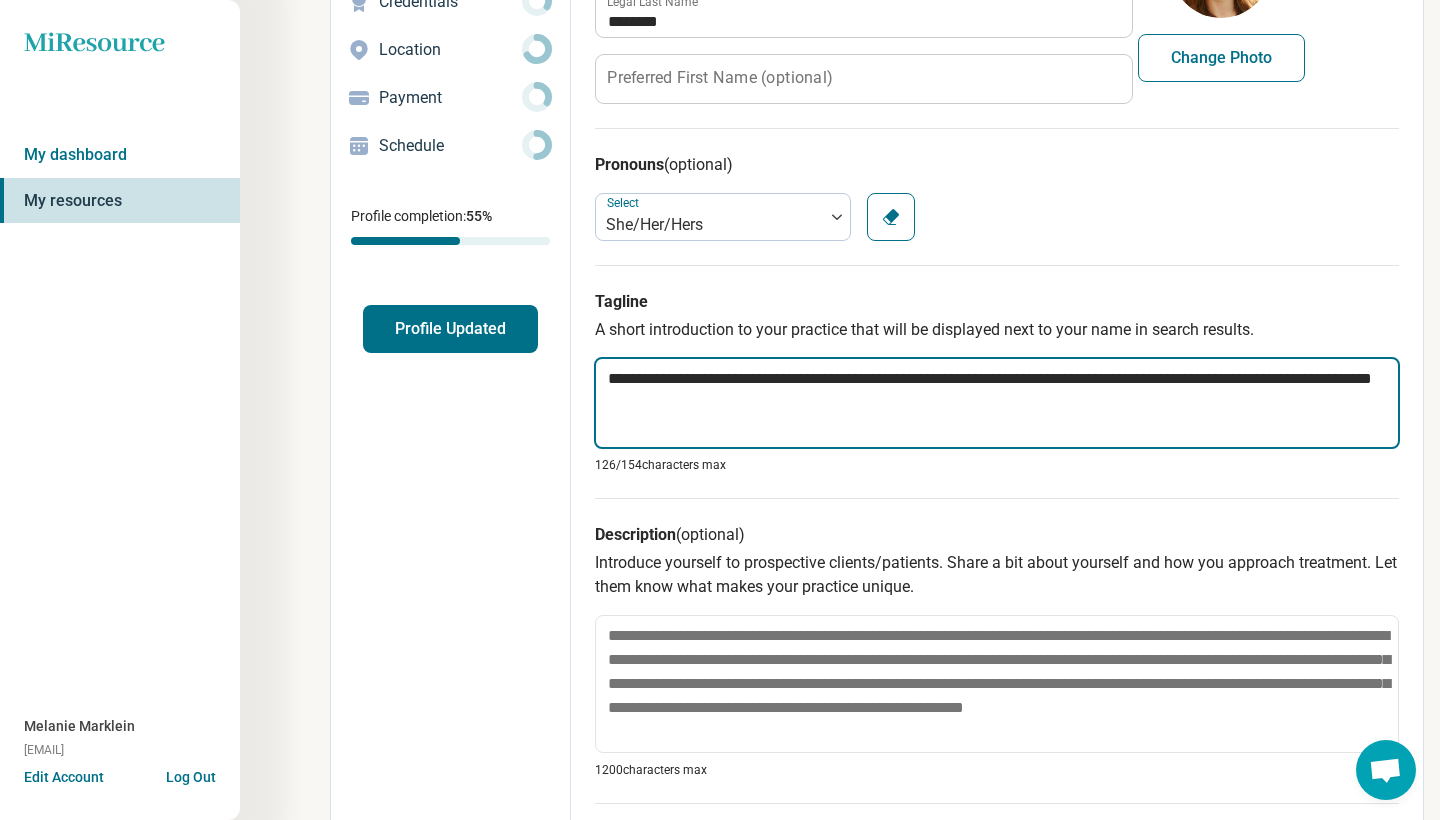 type on "*" 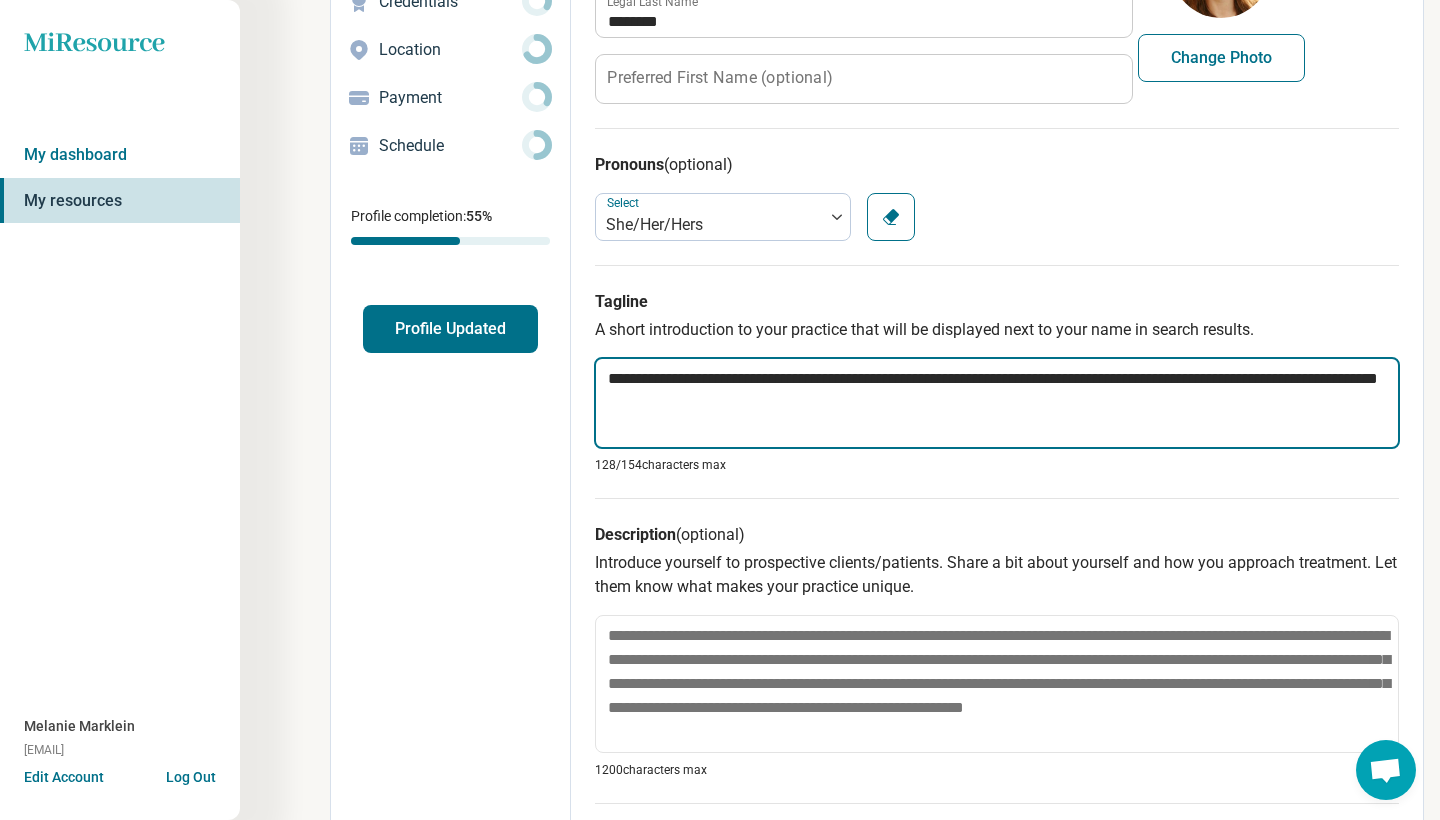 click on "**********" at bounding box center [997, 403] 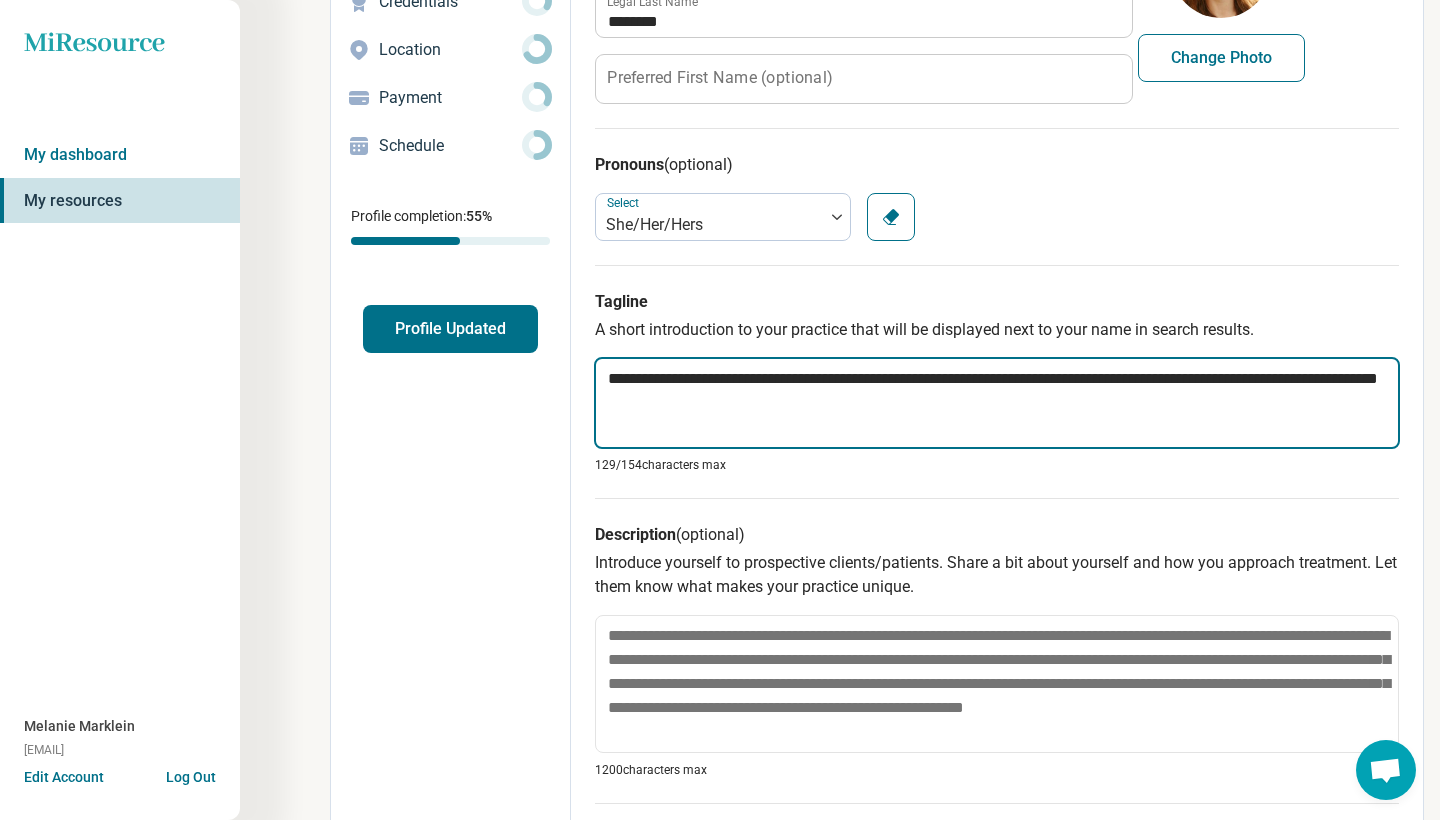 type on "*" 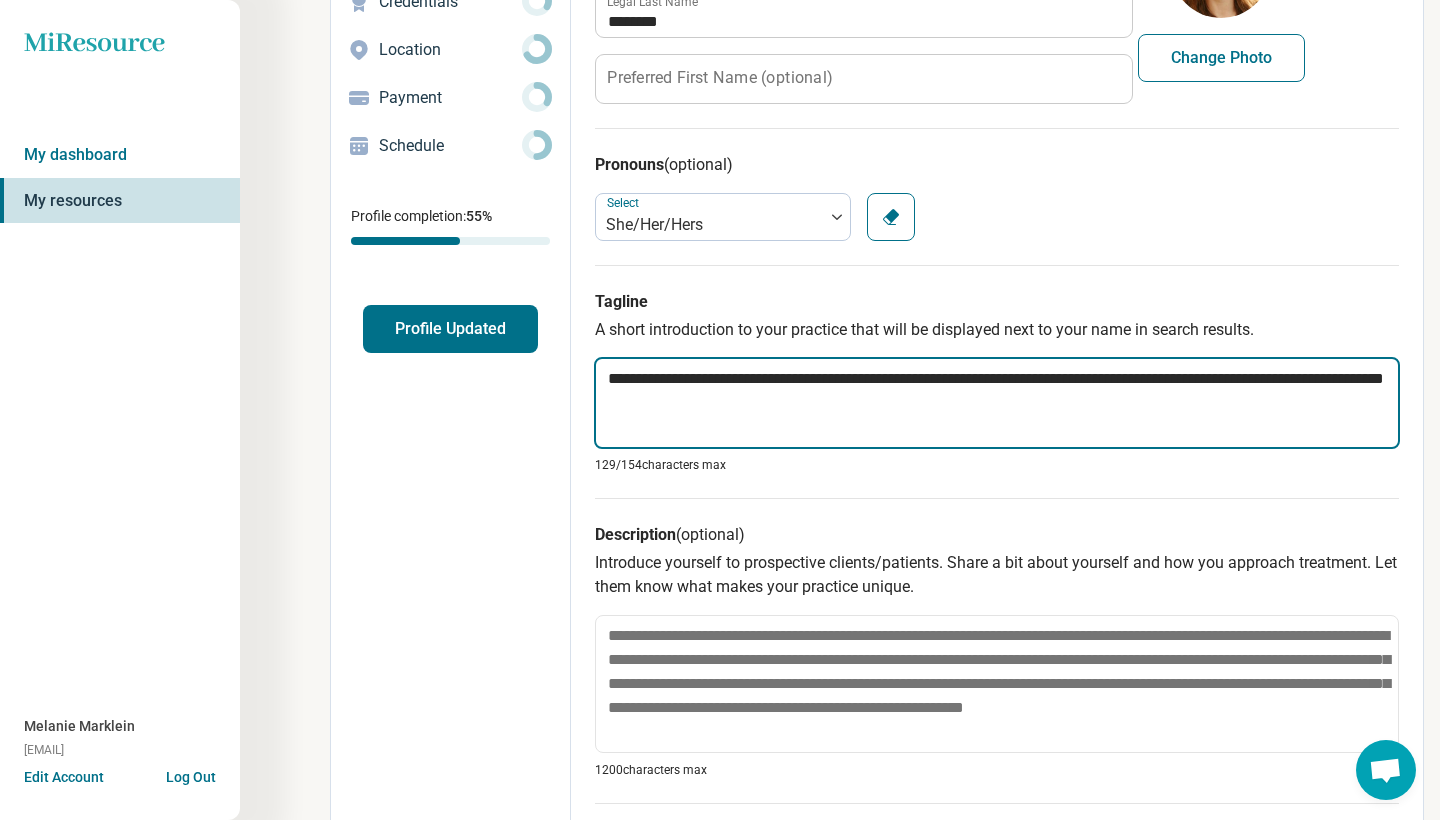 type on "*" 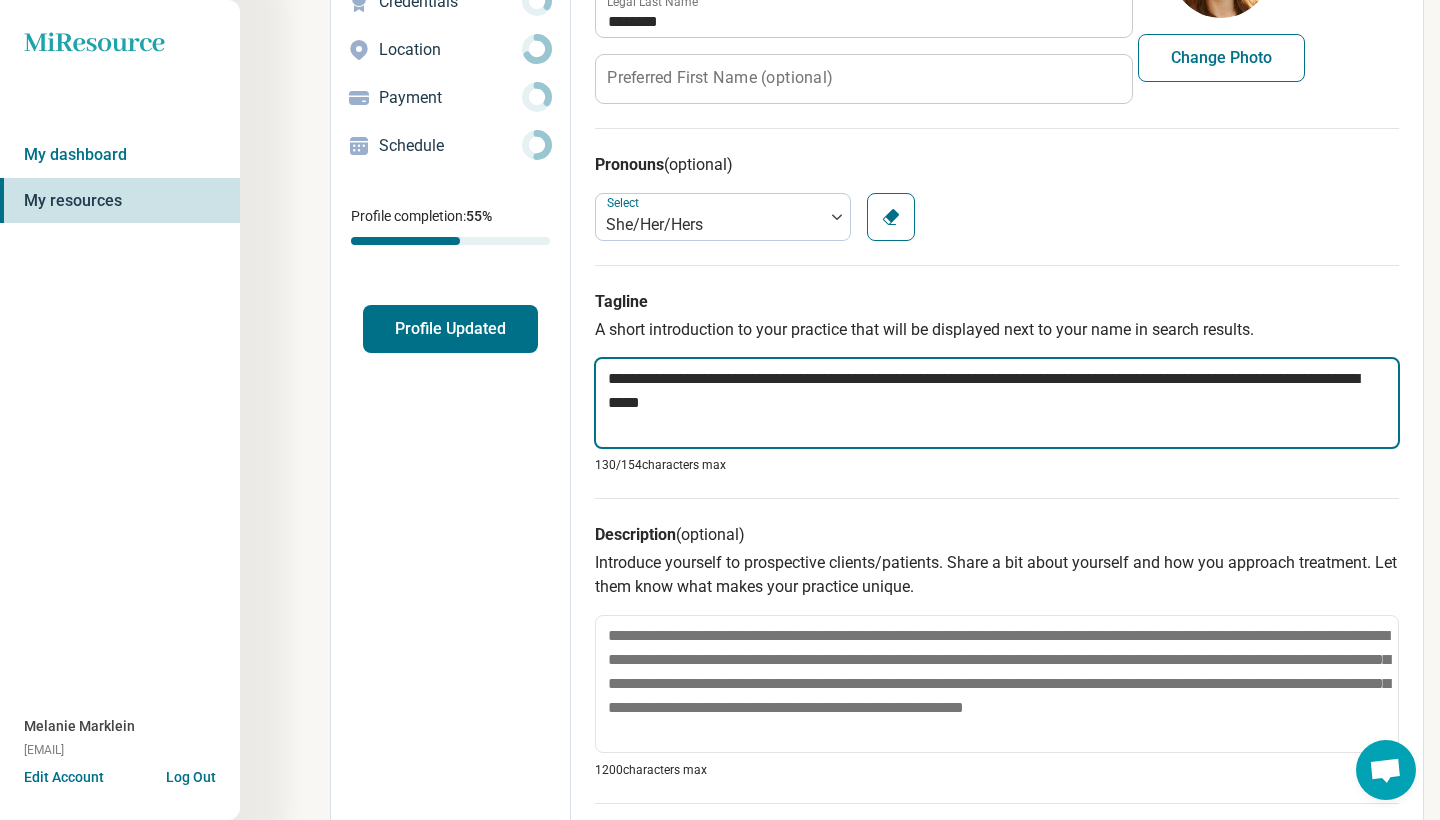 type on "*" 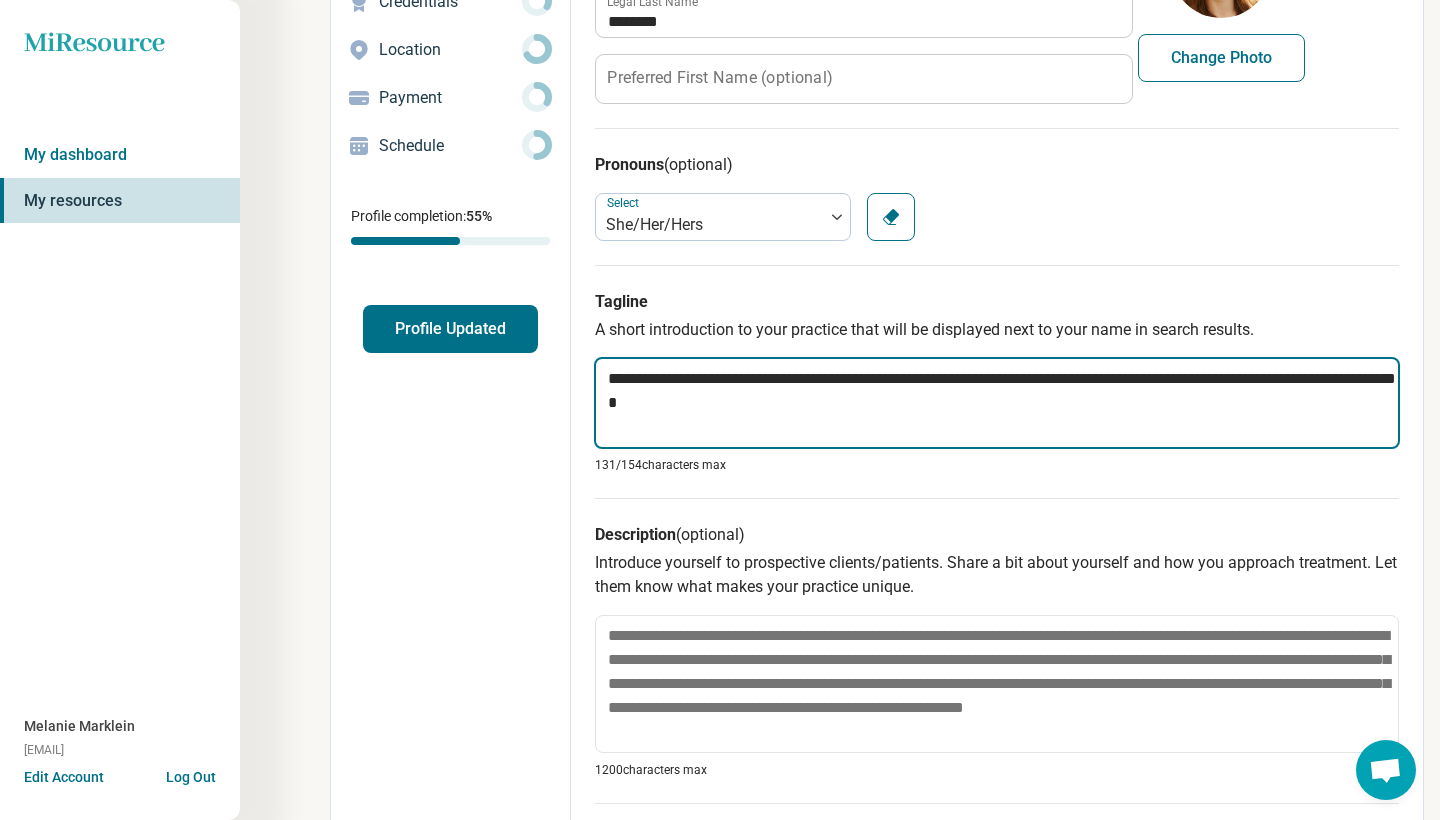 type on "*" 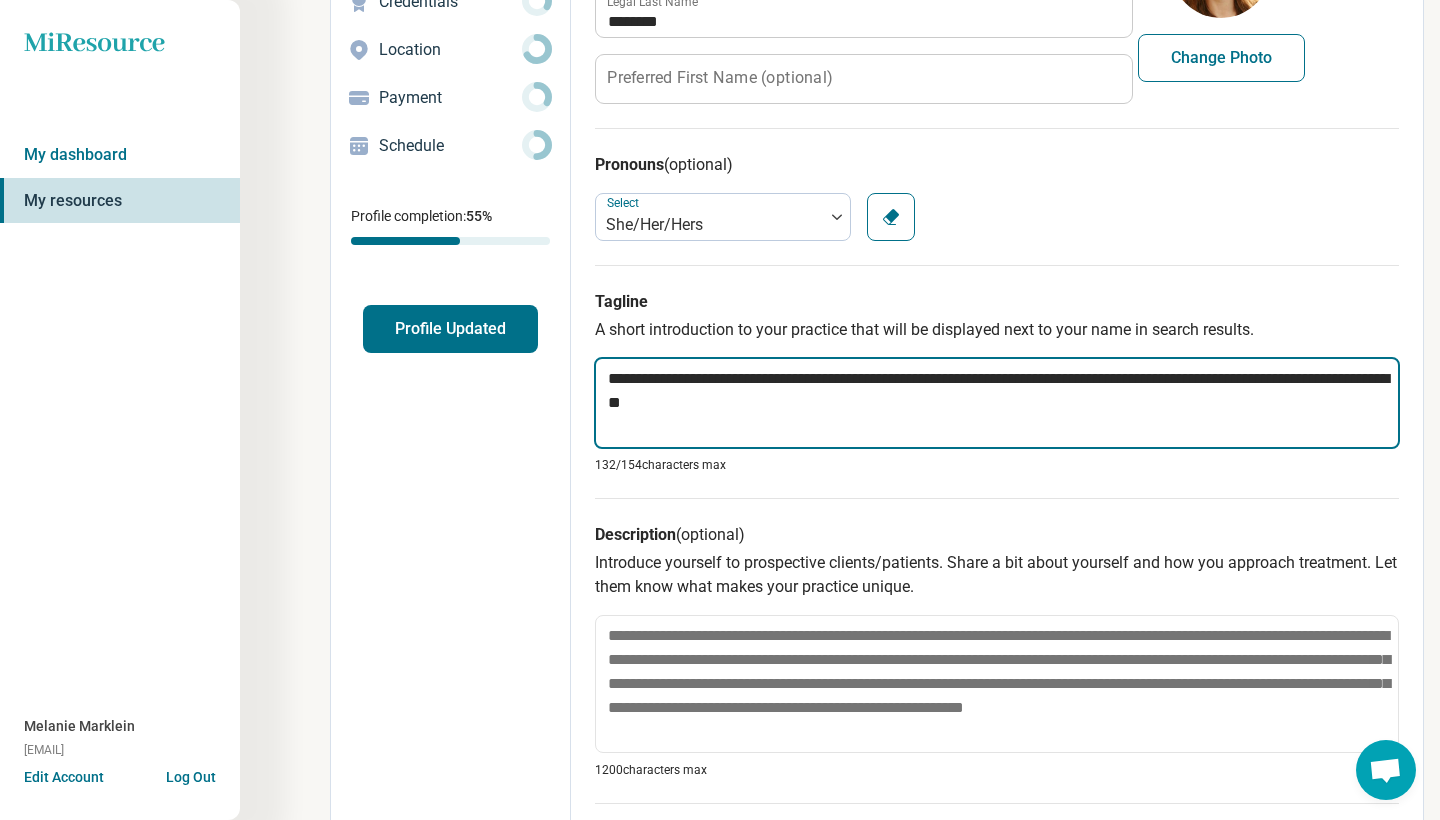 type on "*" 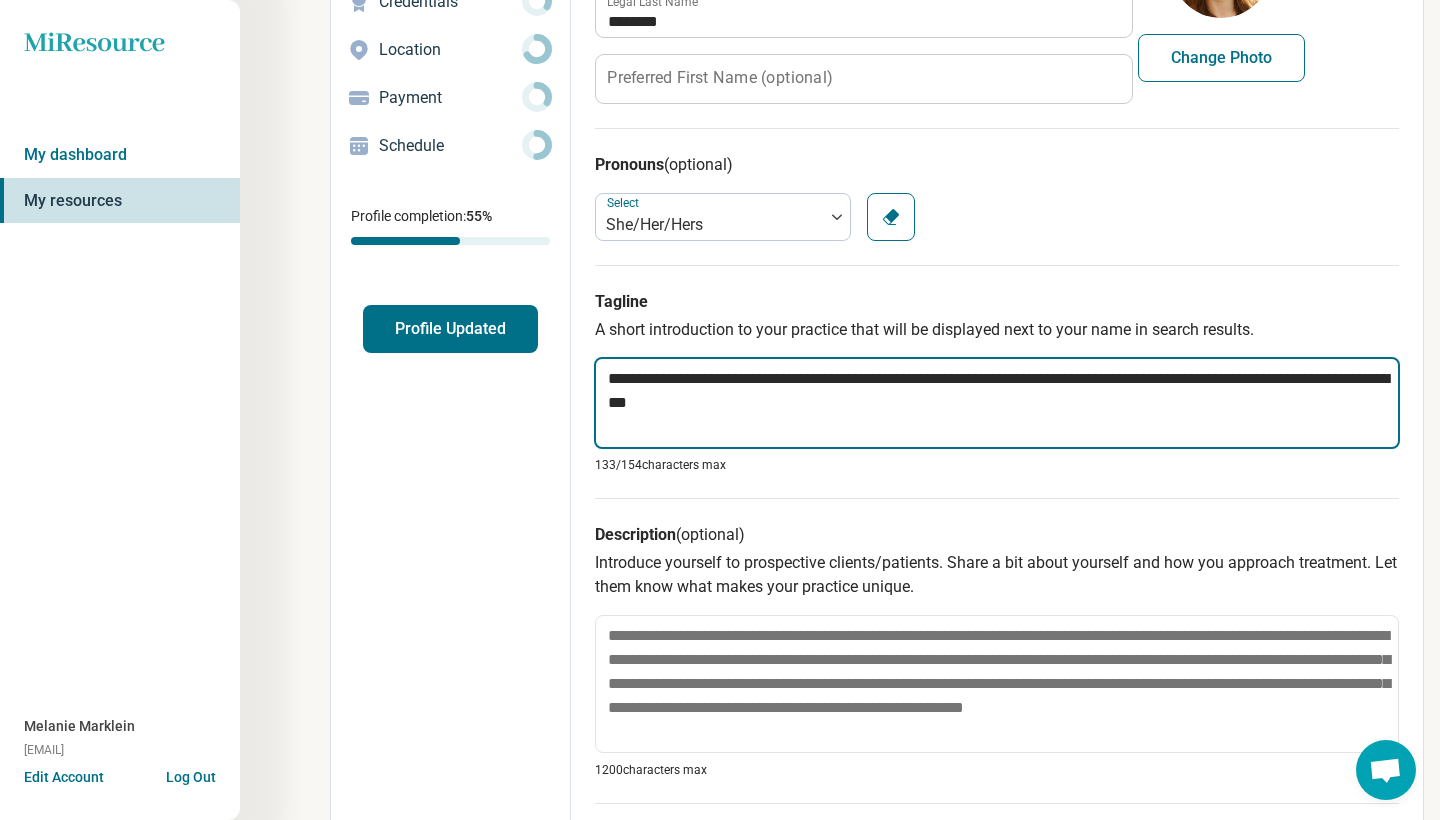 type on "*" 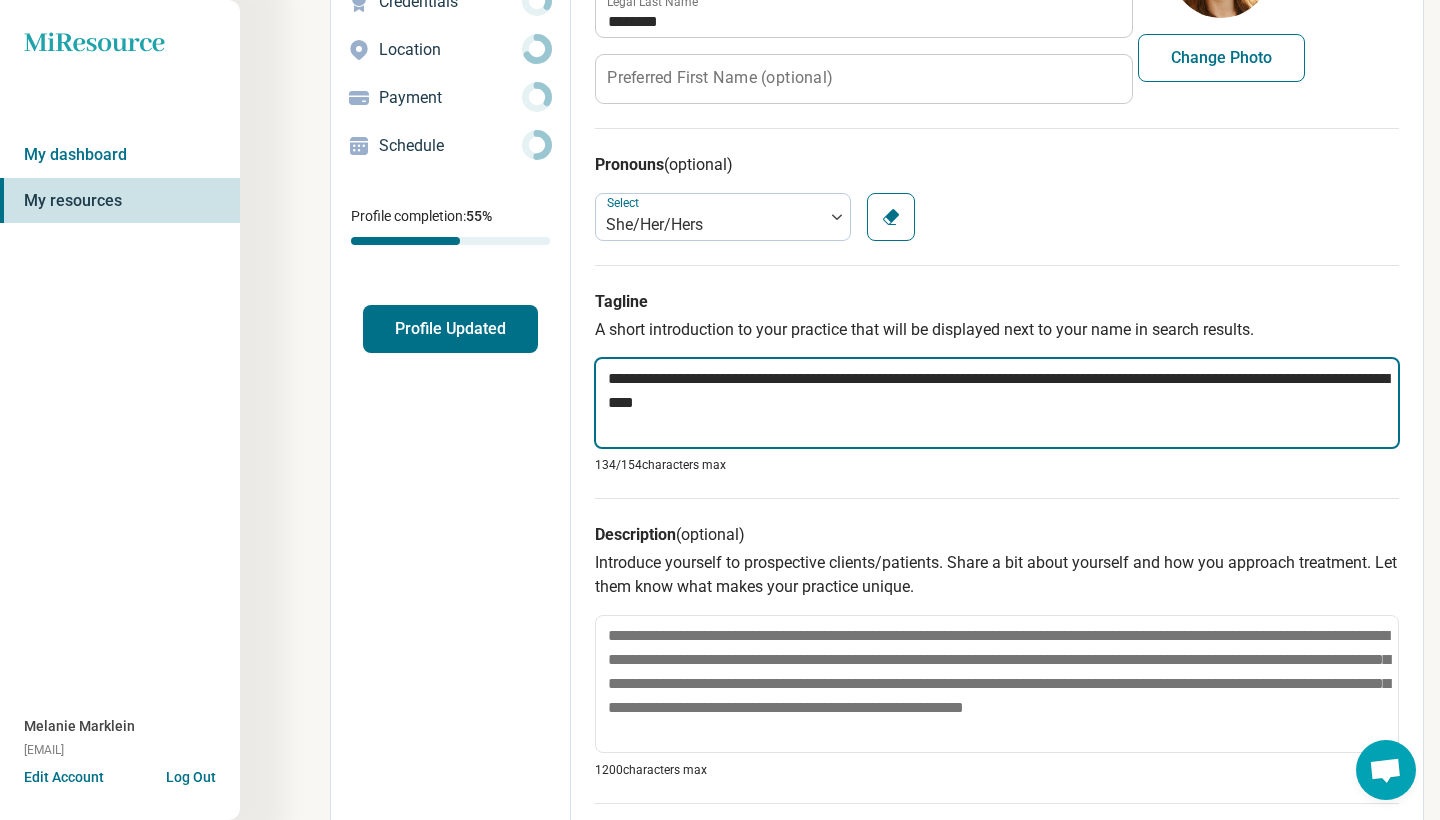 type on "*" 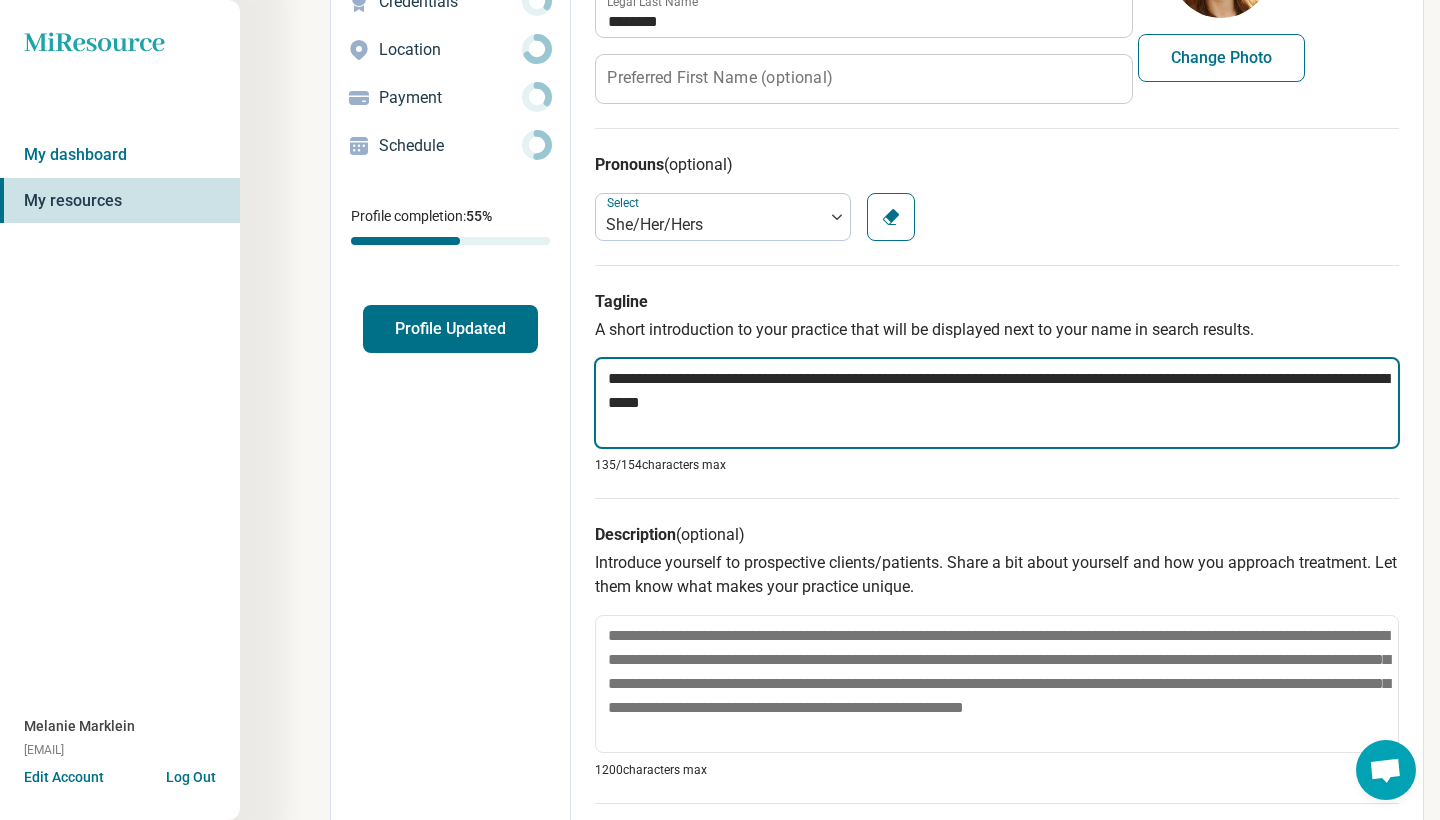 type on "*" 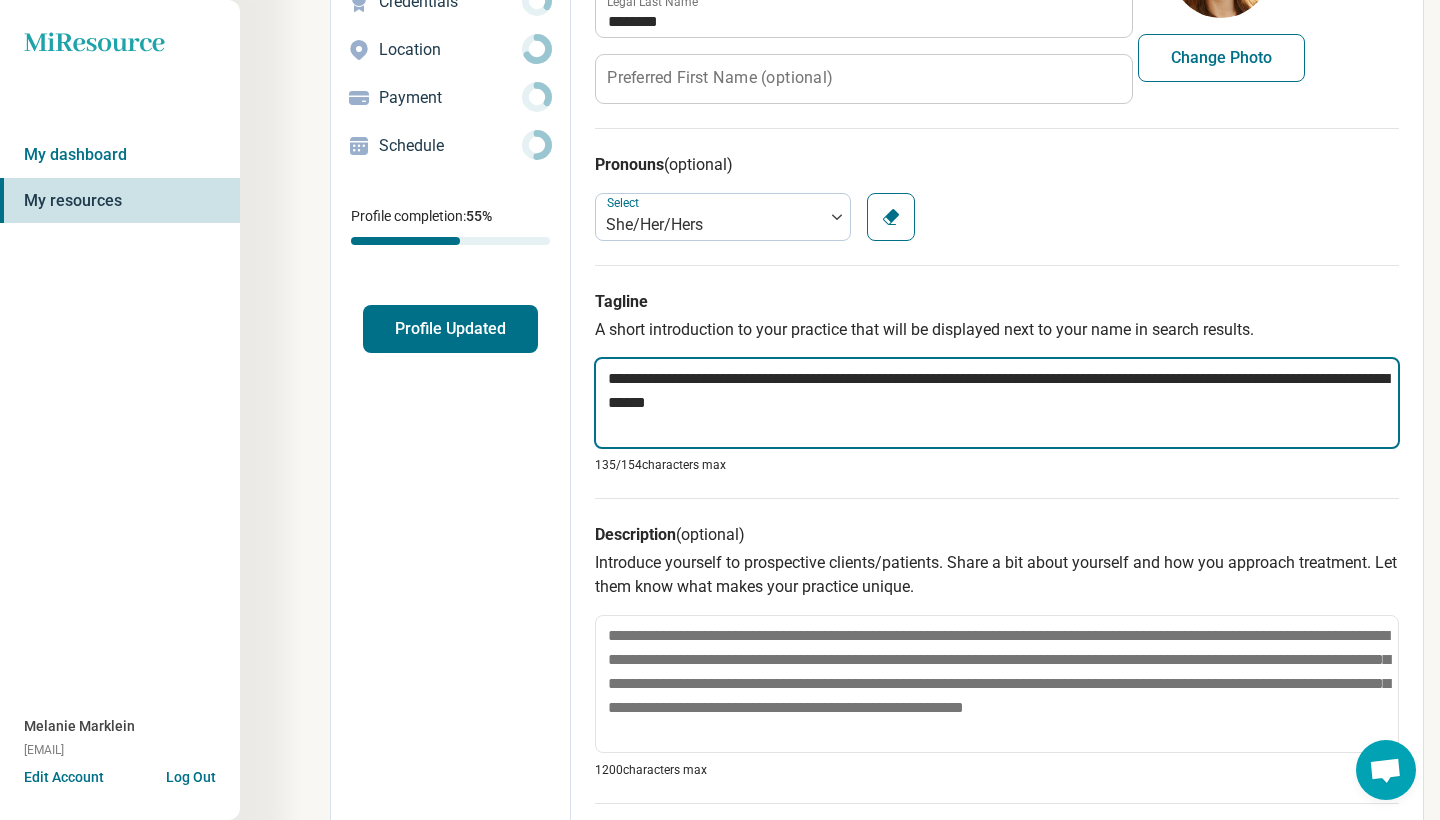 type on "*" 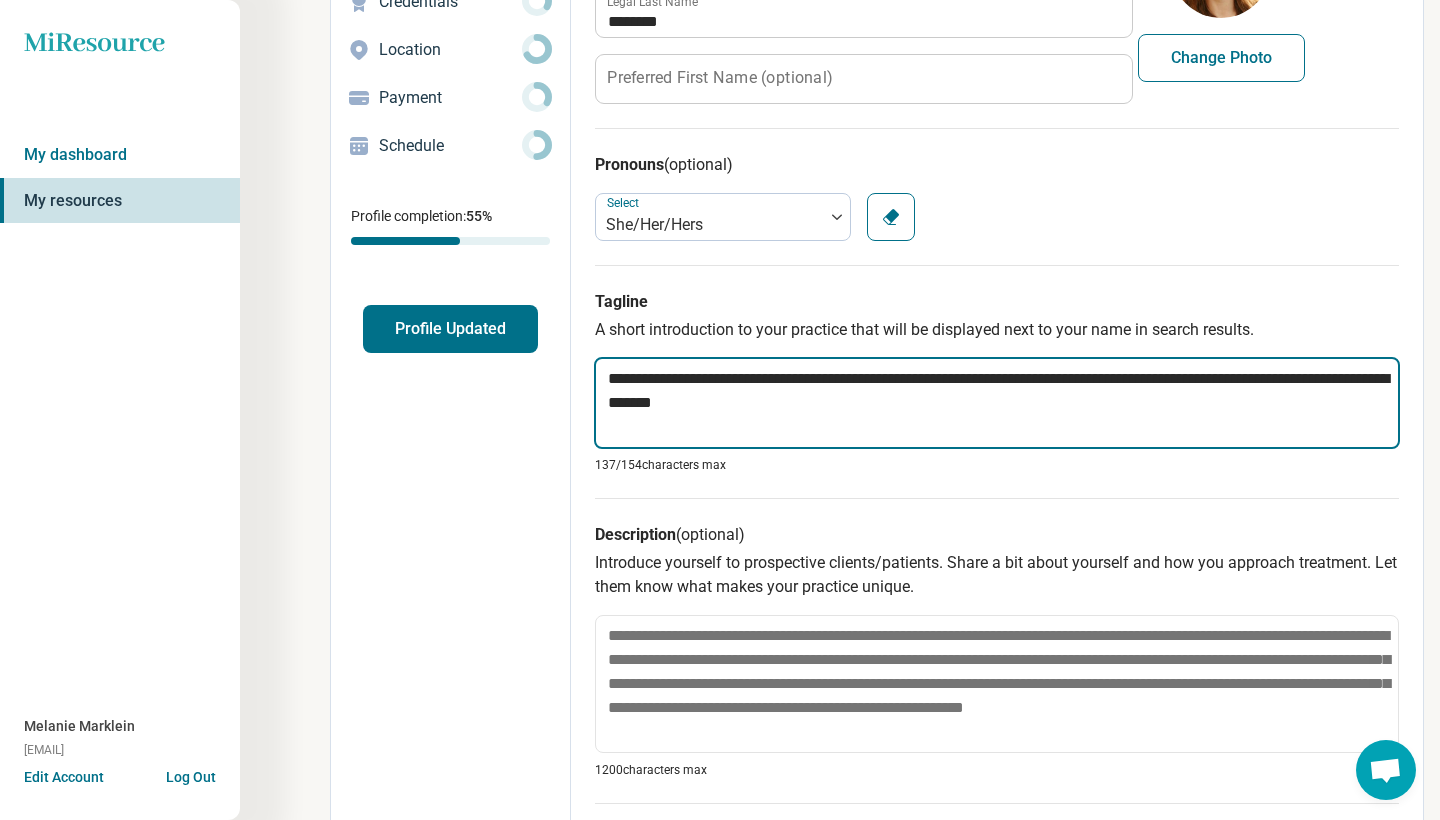 type on "*" 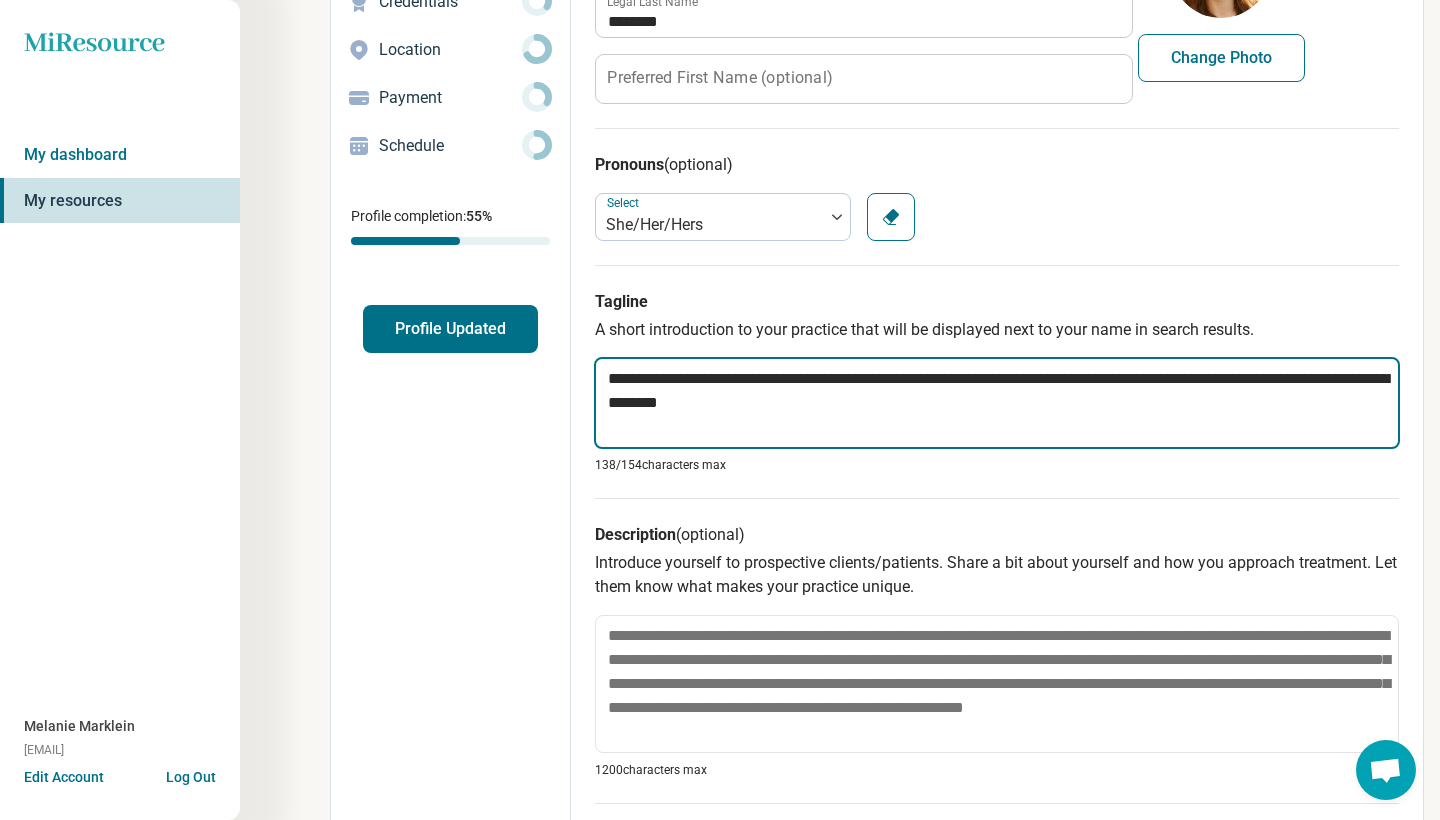 type on "*" 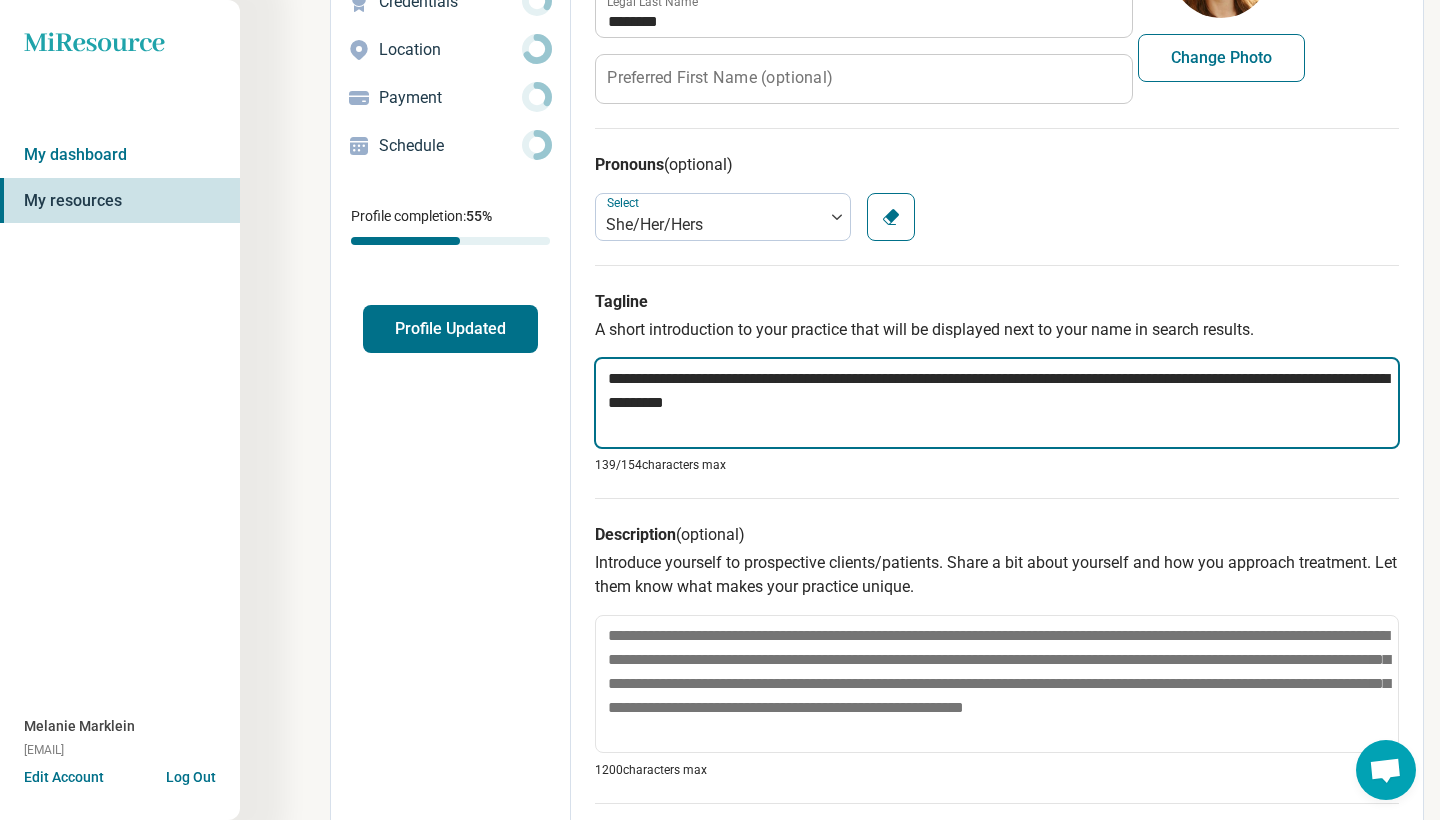 type on "*" 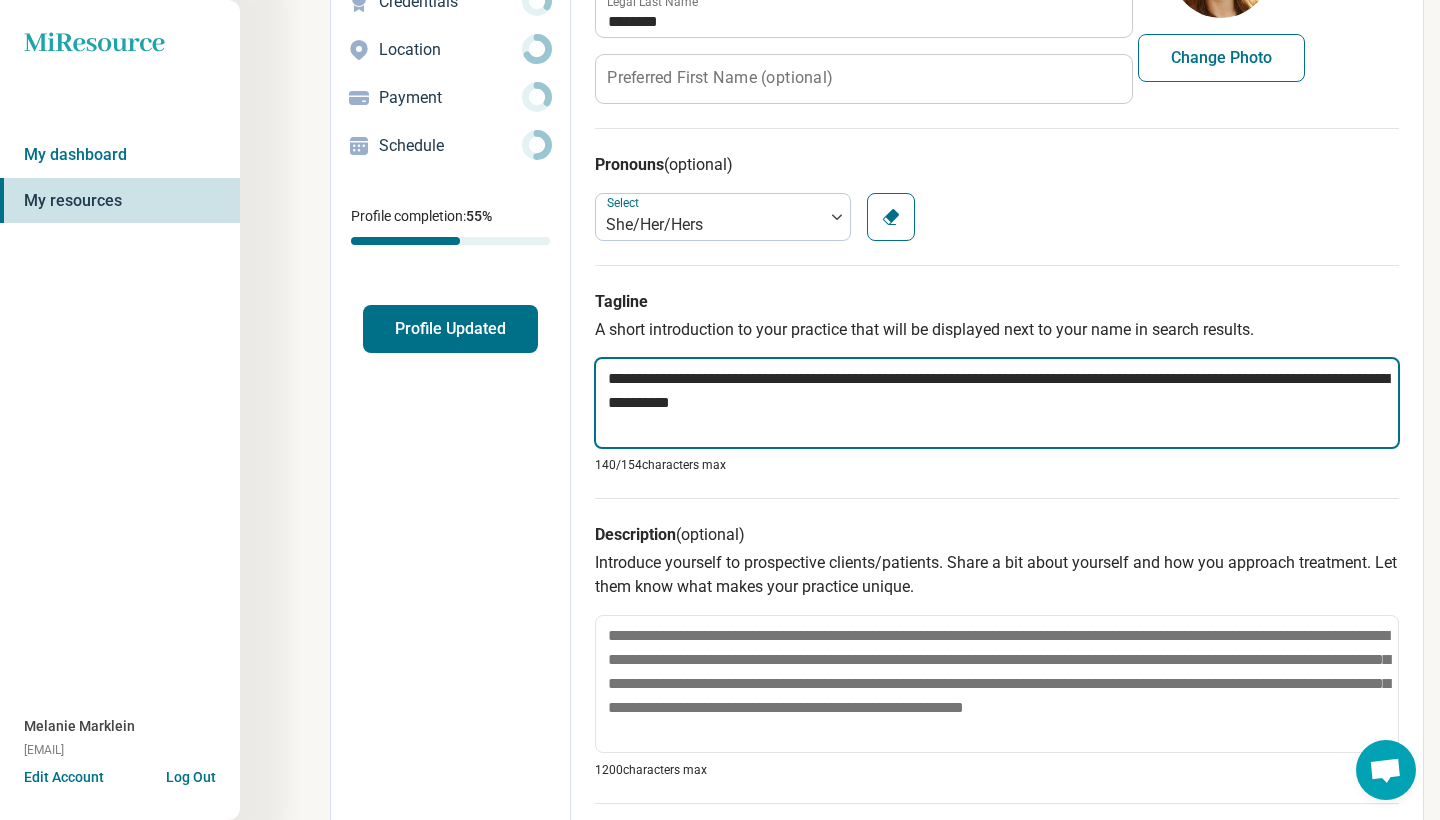 type on "*" 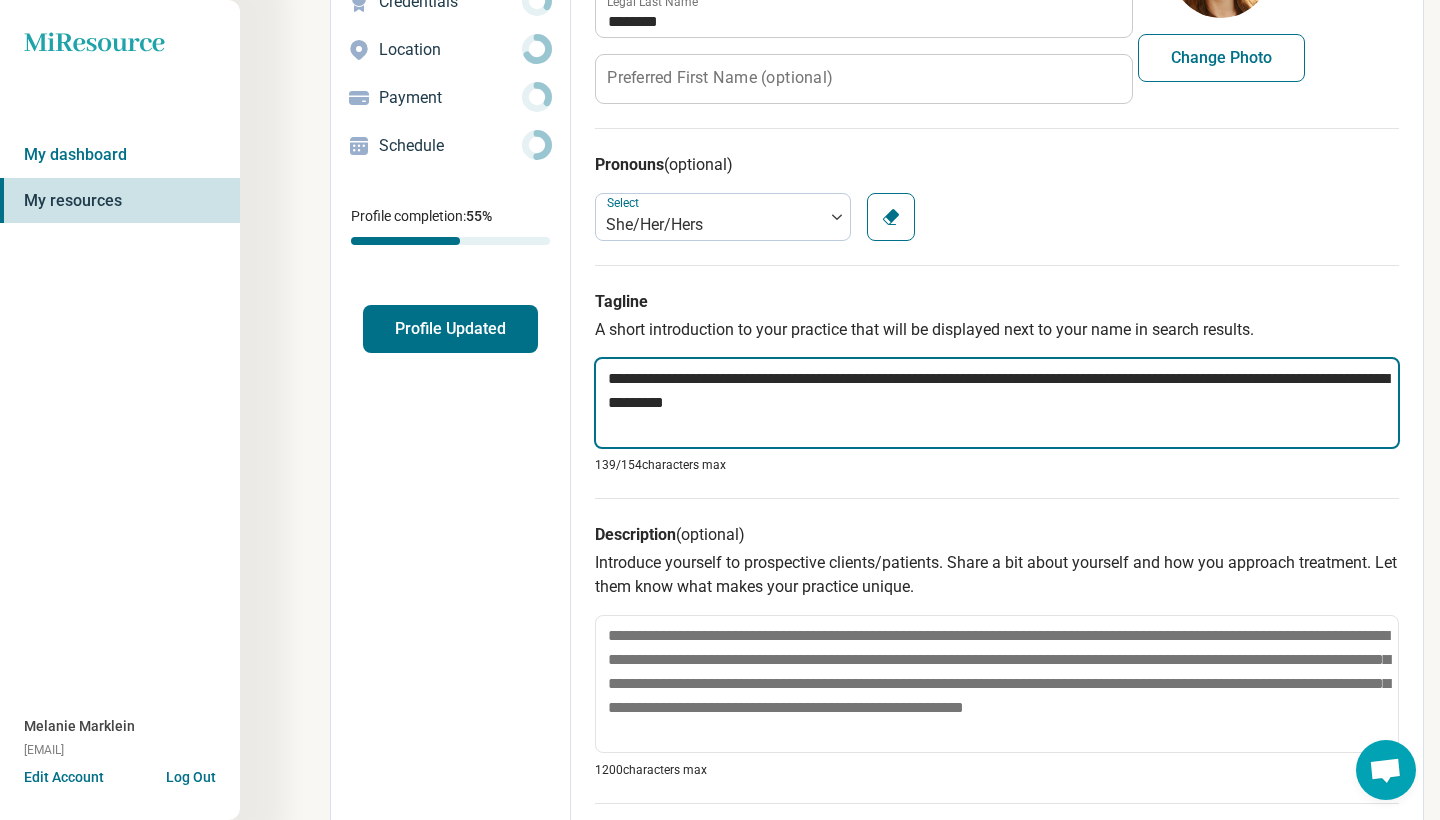 type on "*" 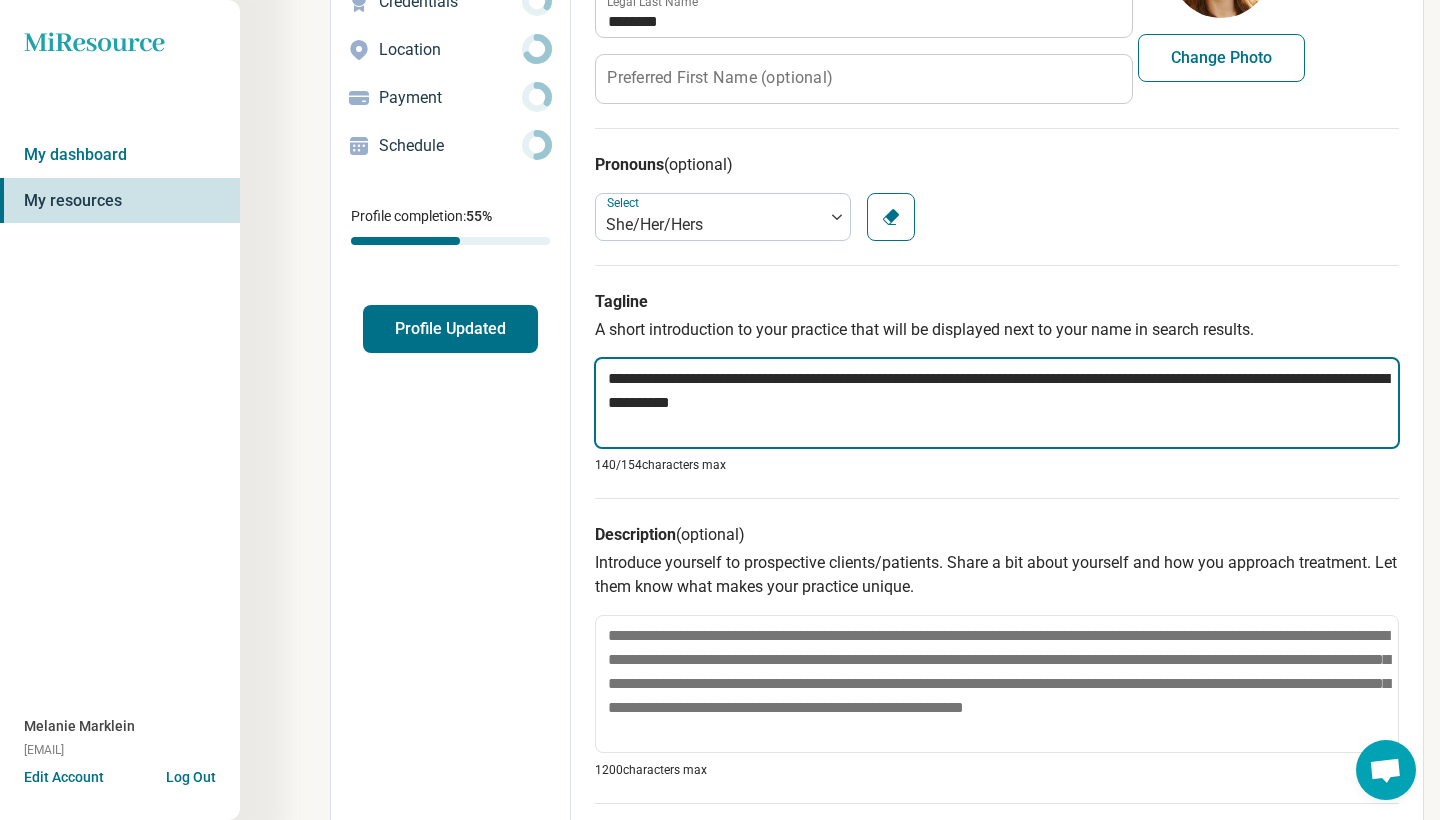type on "*" 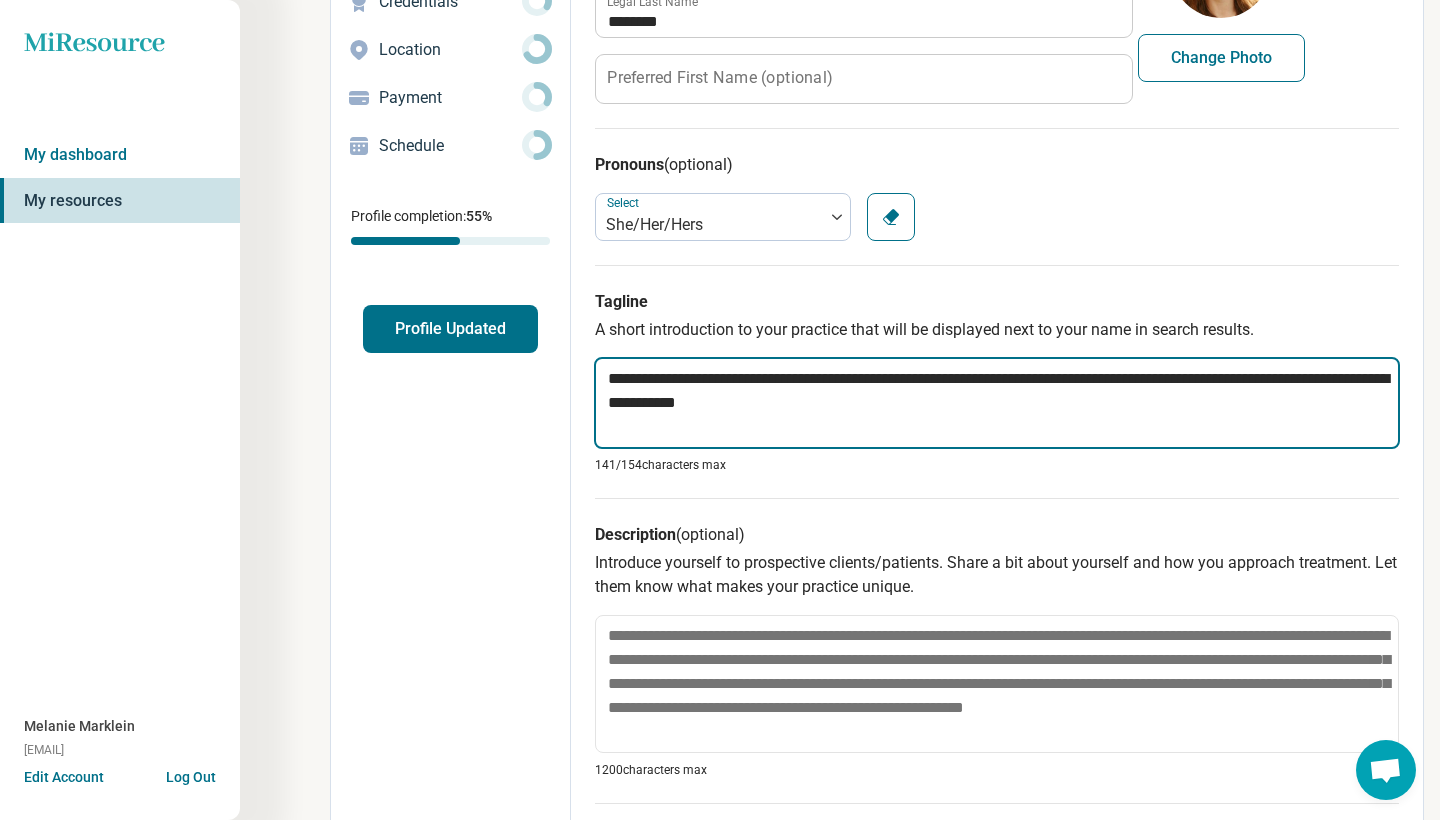 type on "*" 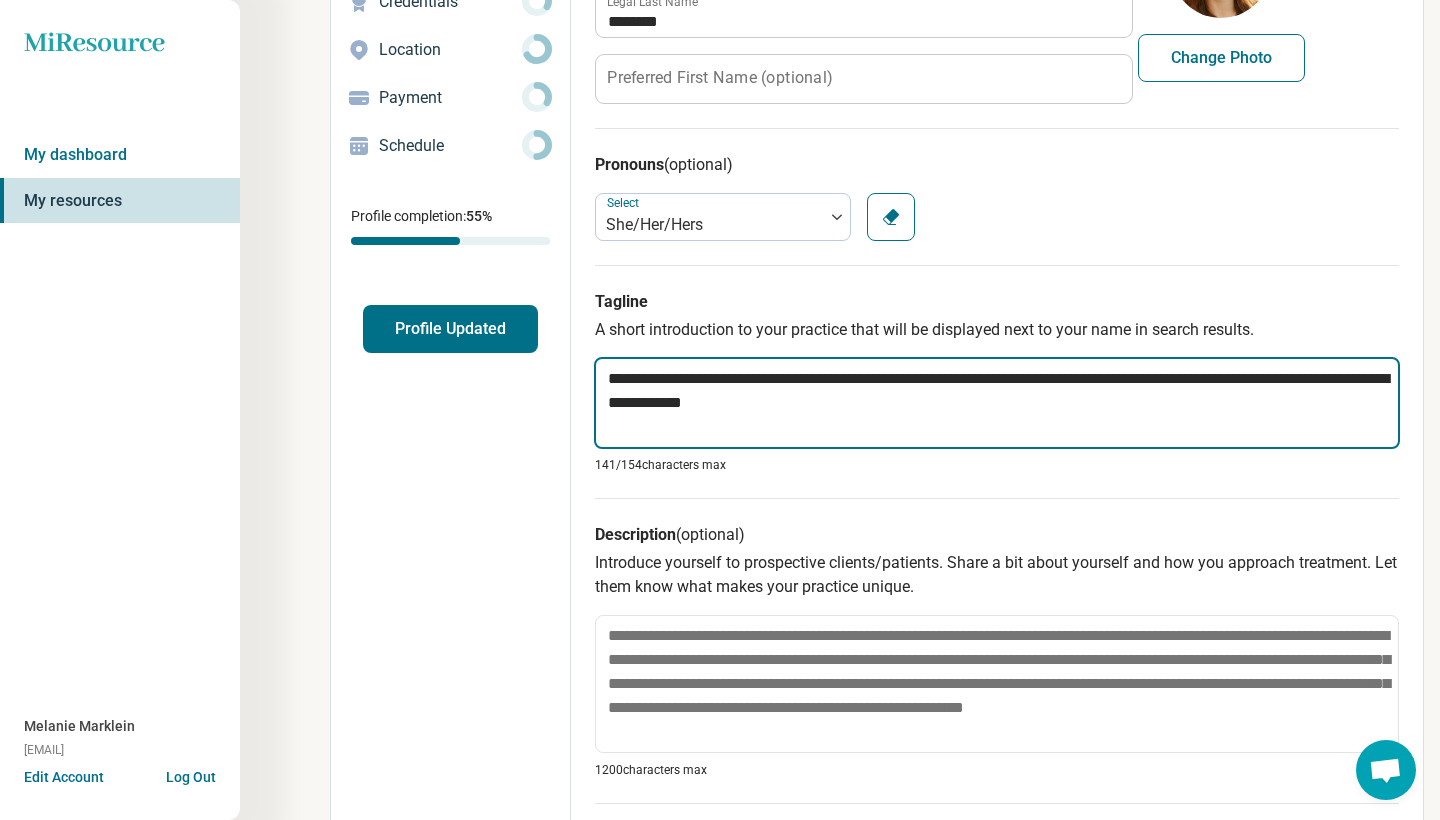type on "*" 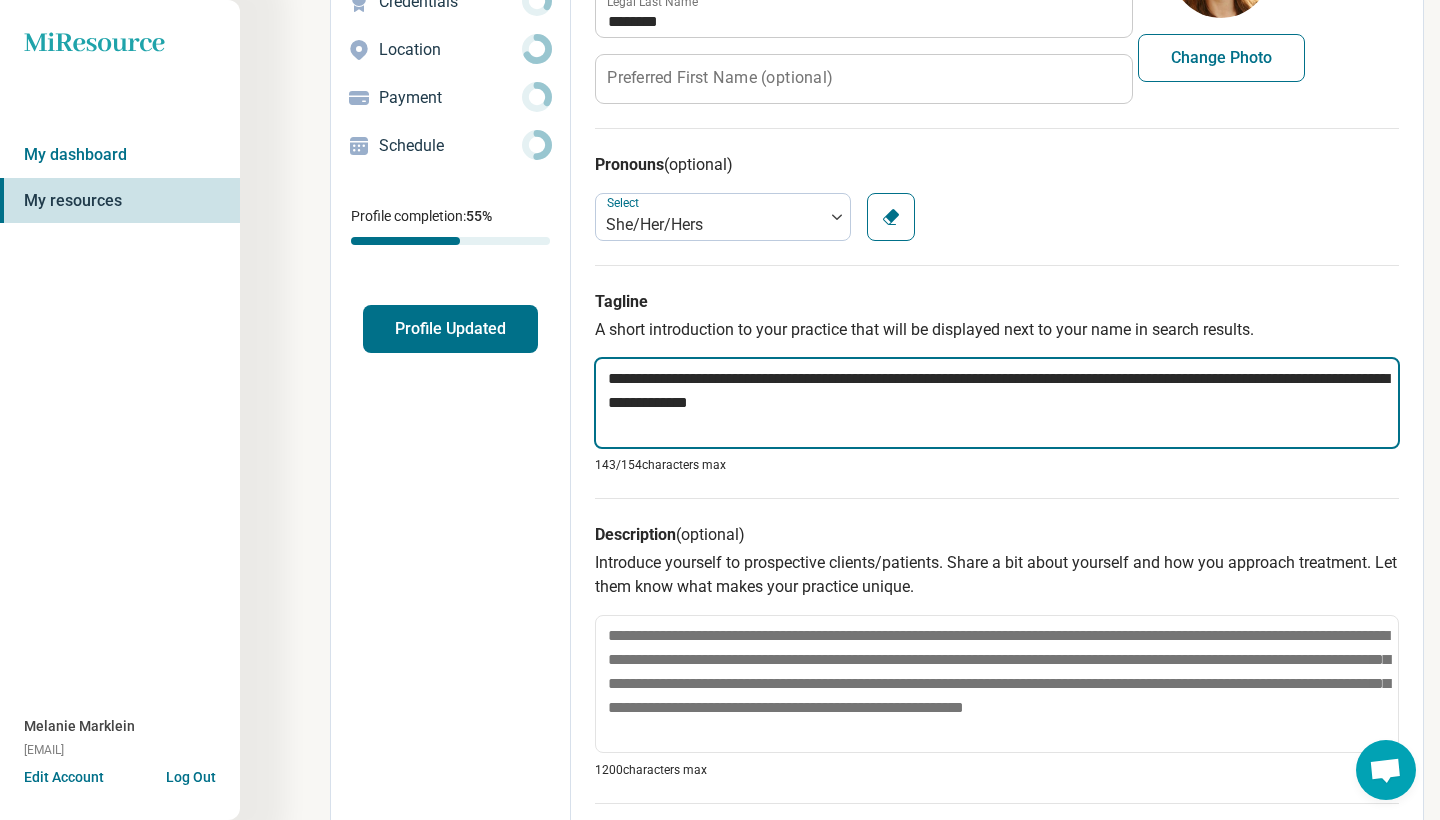 type on "*" 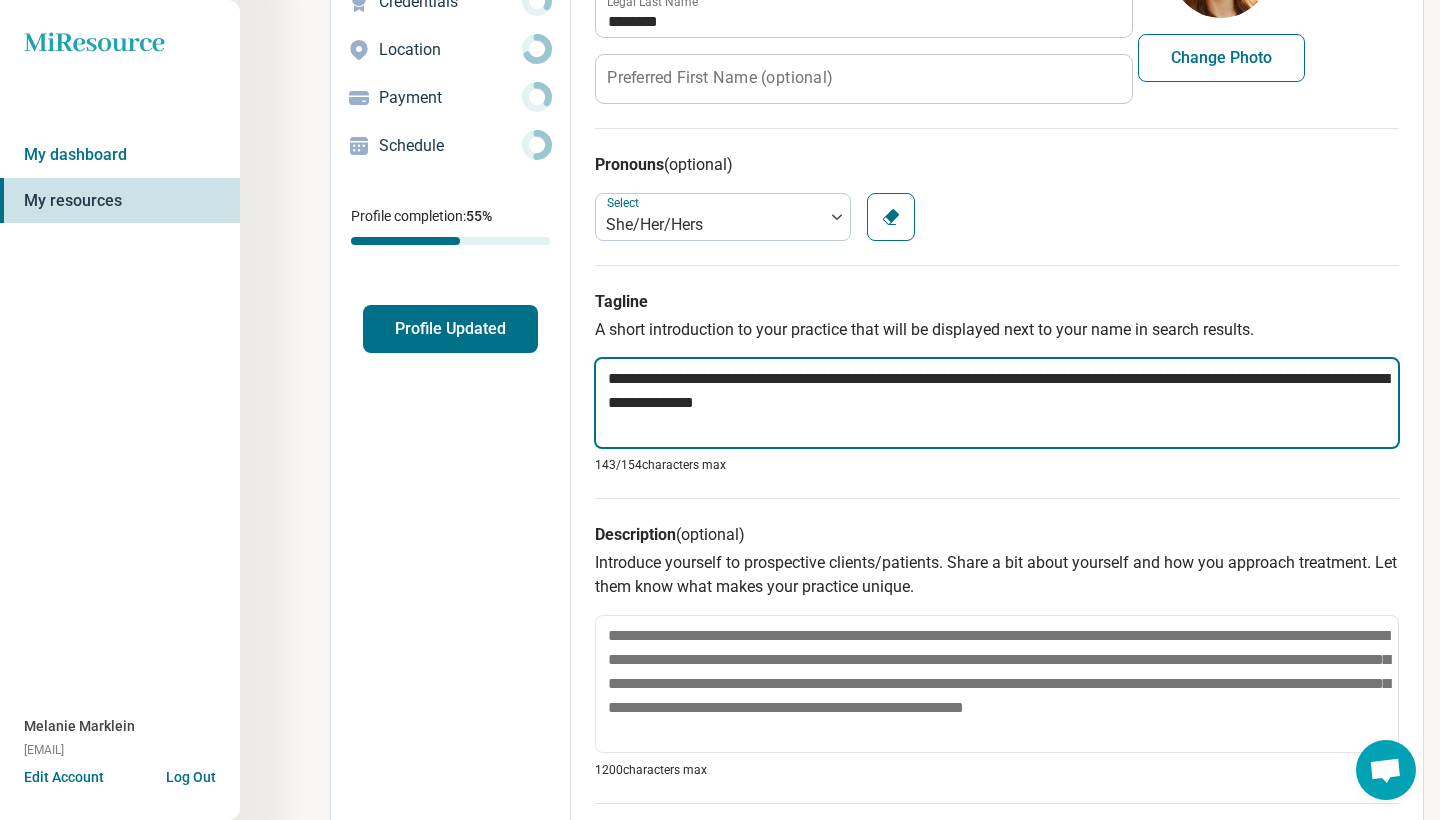 type on "*" 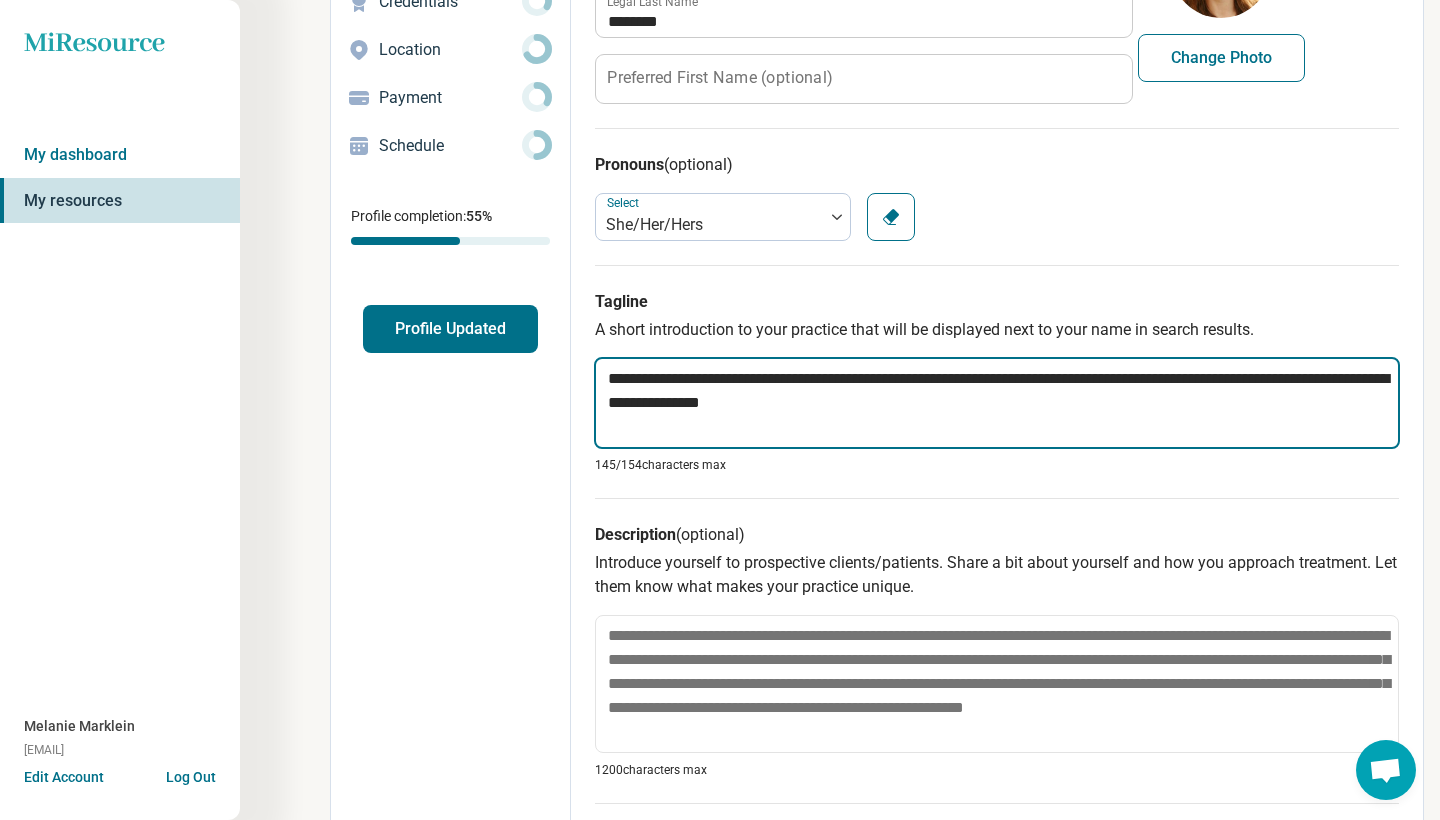 type on "*" 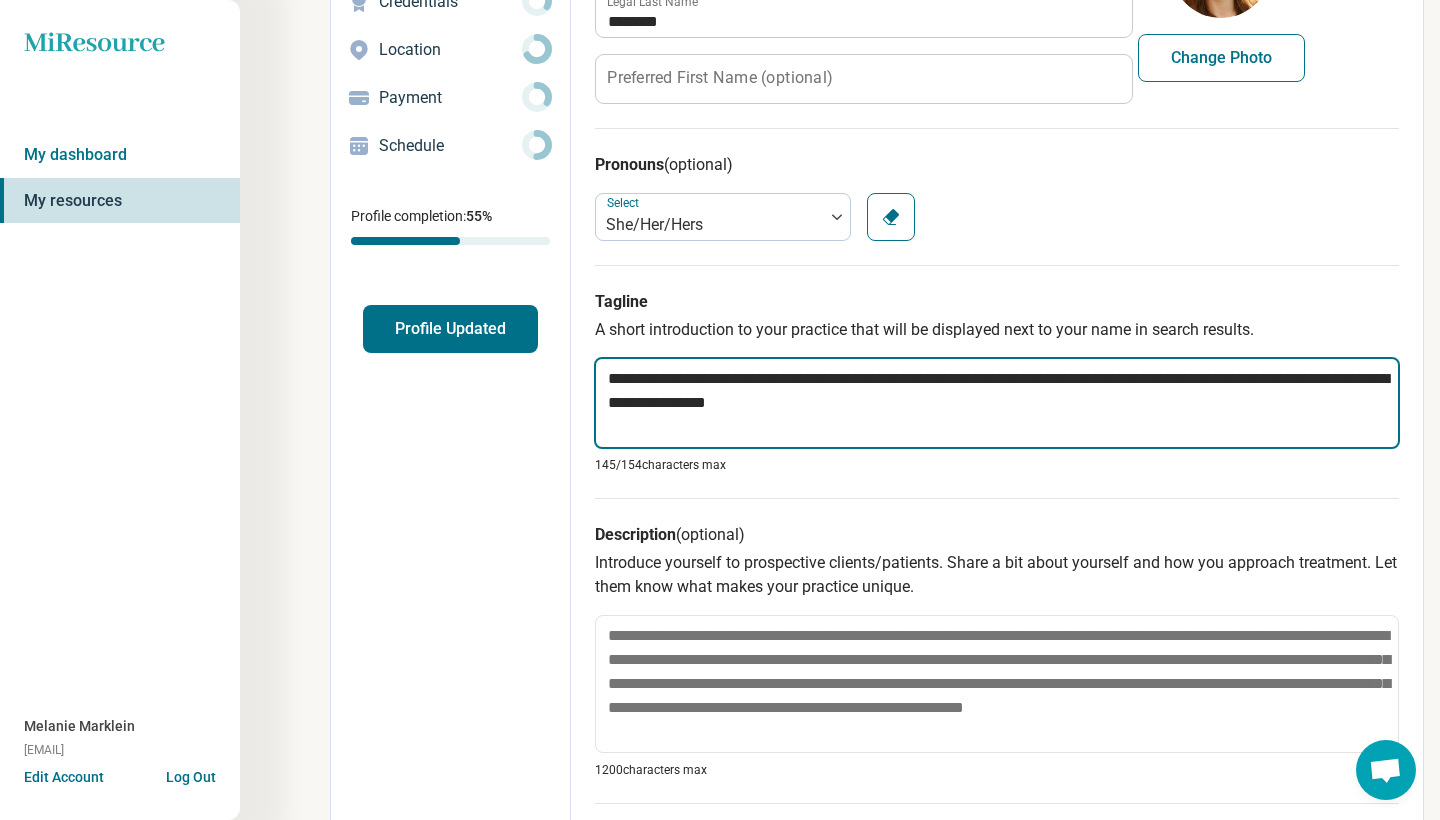 type on "*" 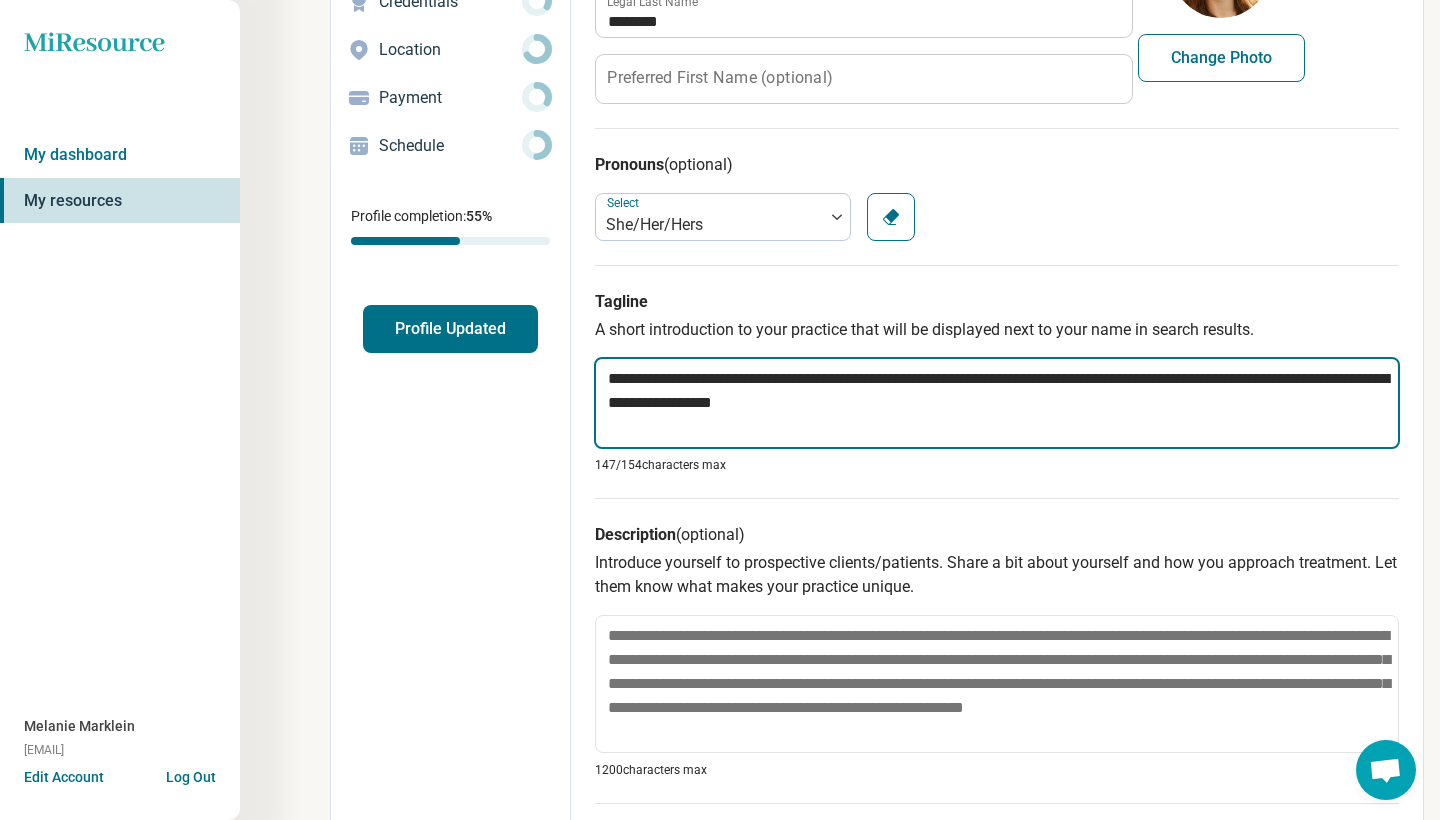 type on "*" 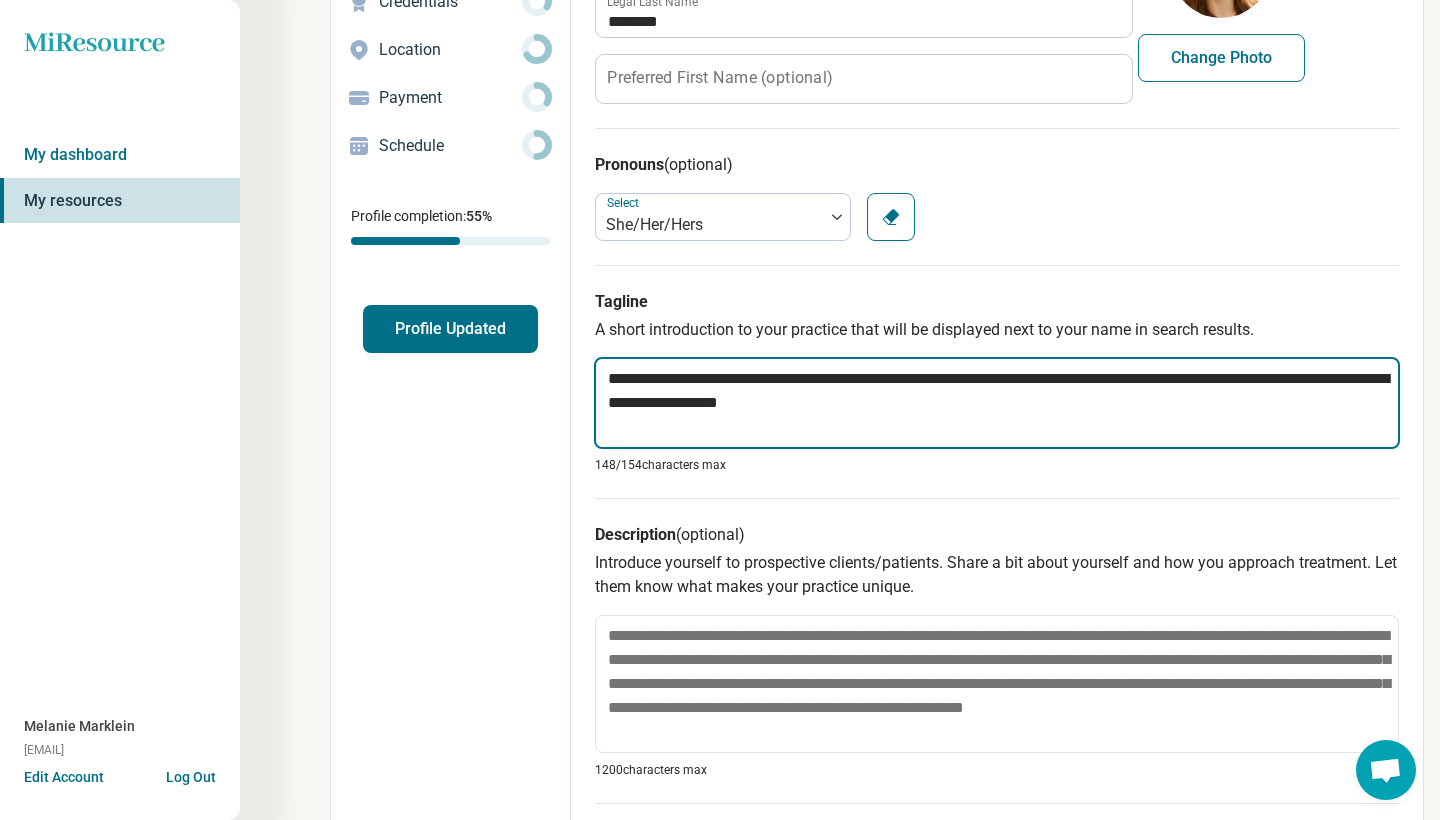 type on "*" 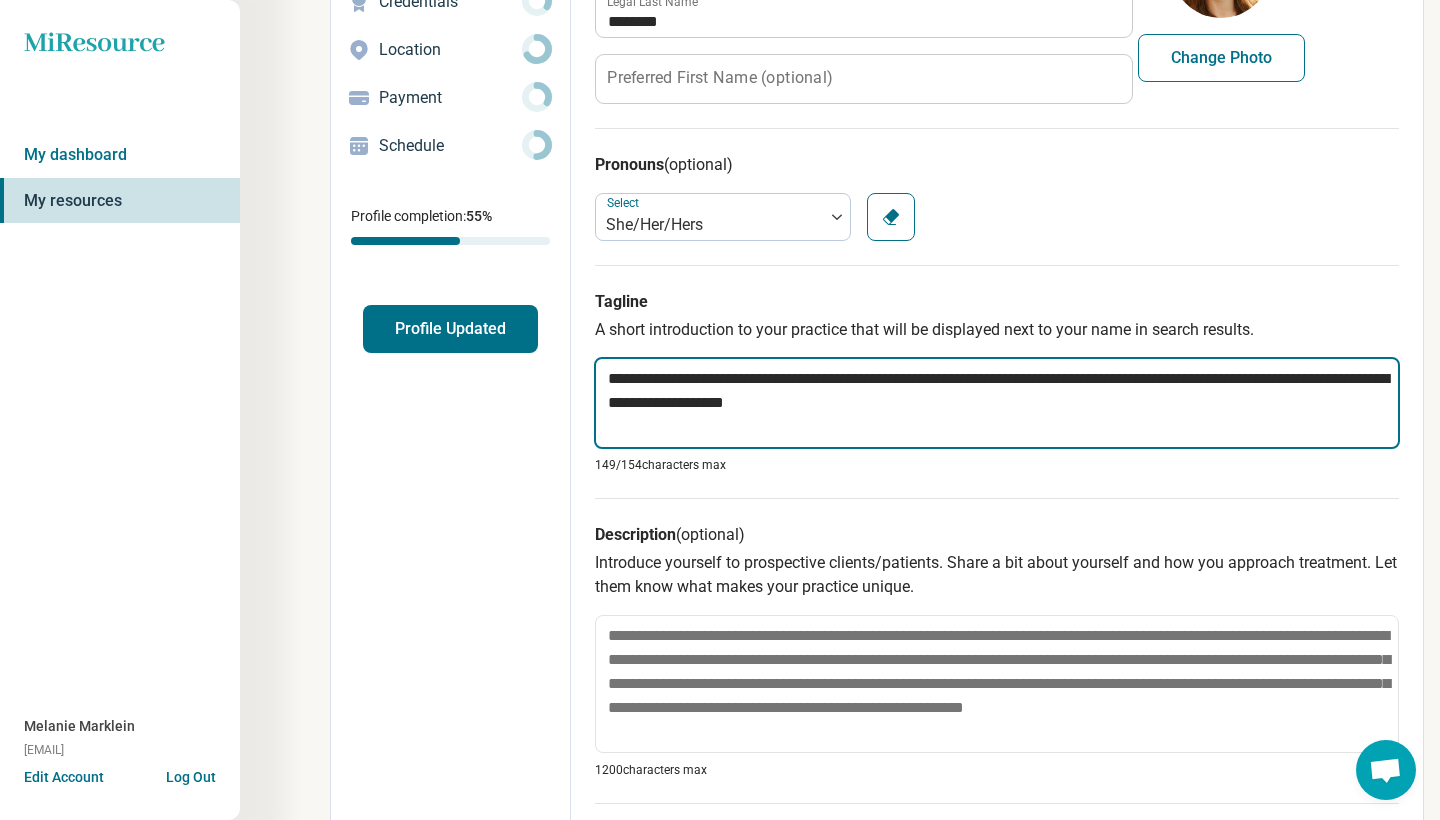 type on "*" 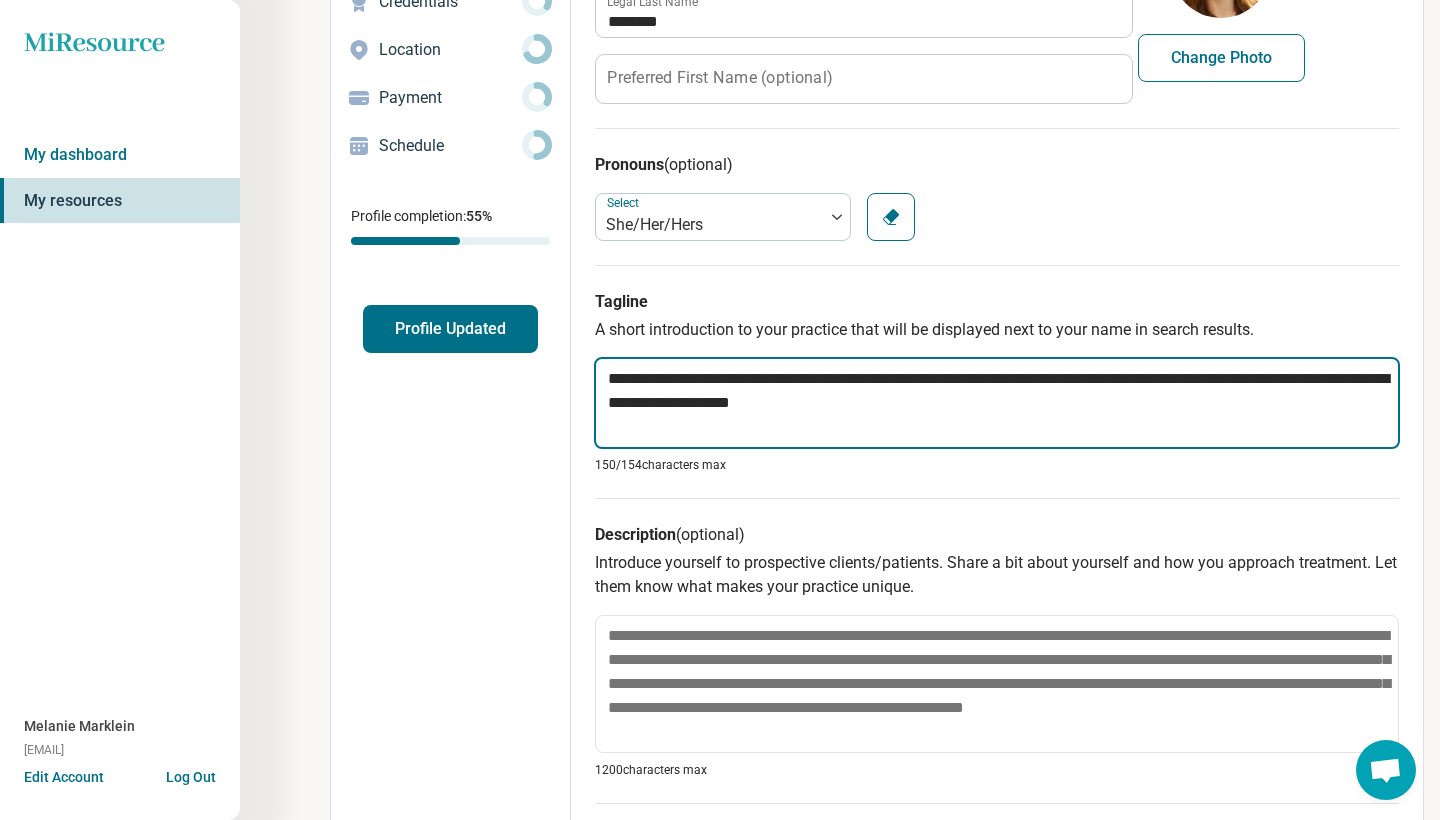 type on "*" 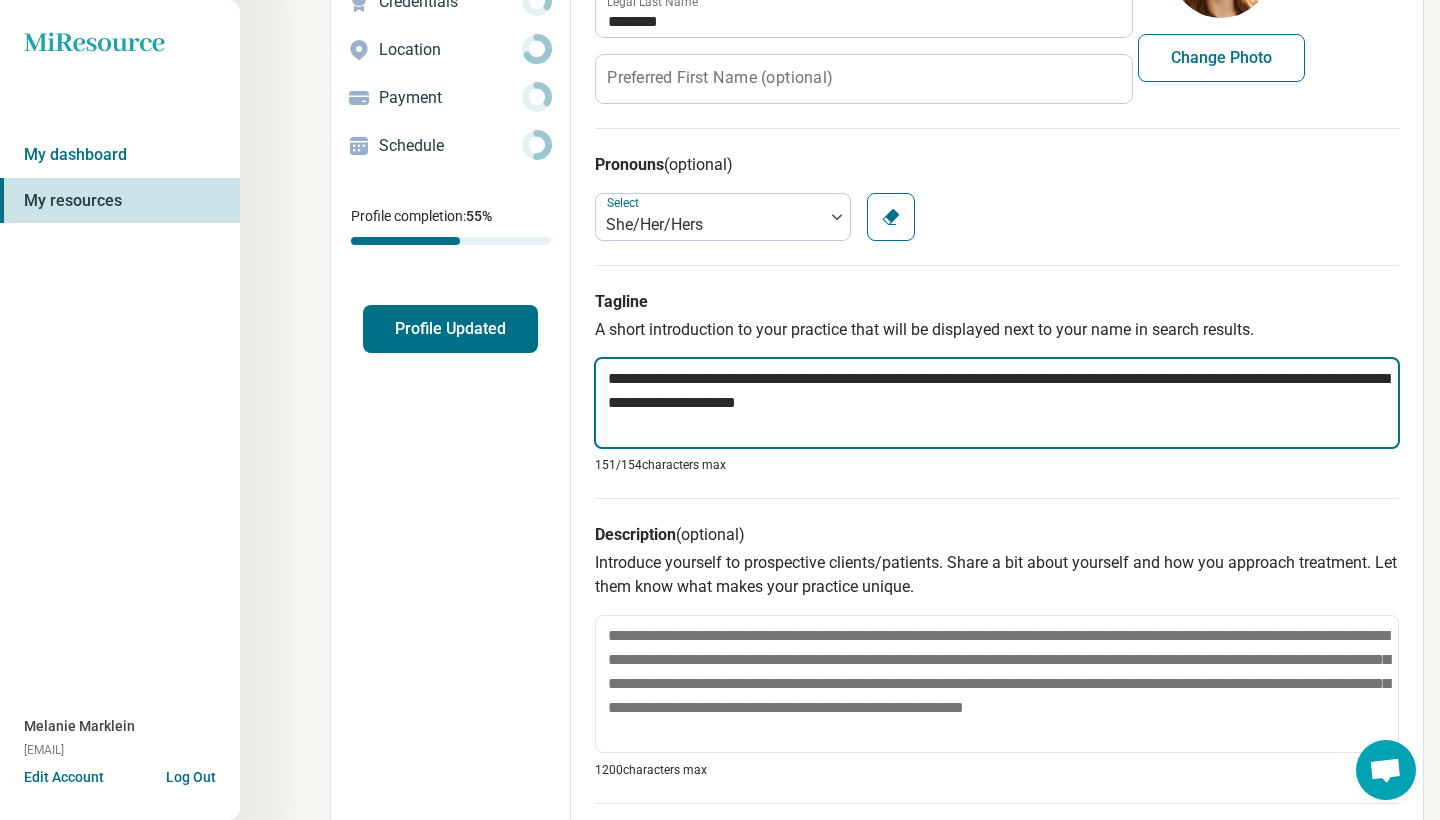 type on "*" 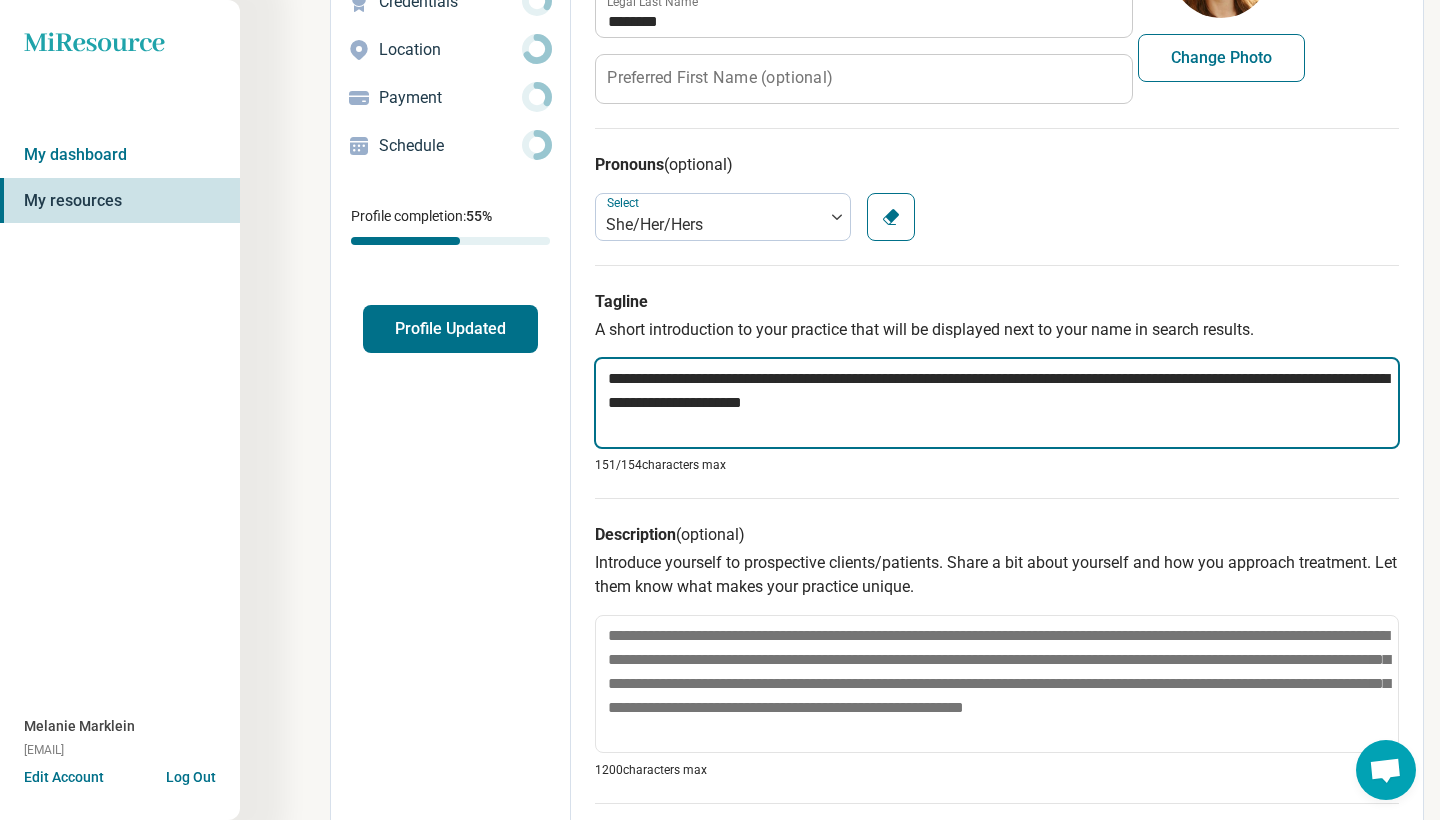 type on "*" 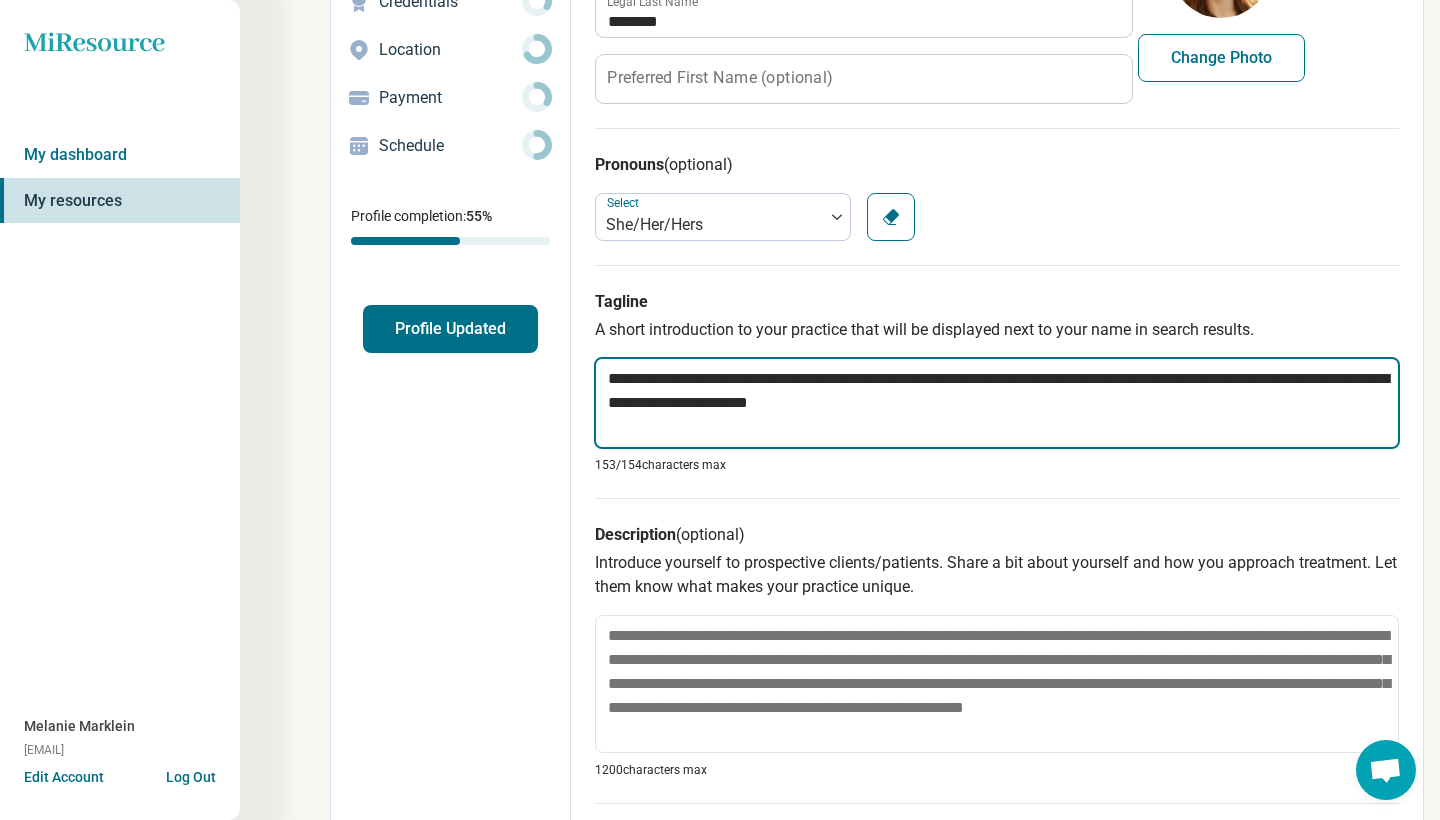 type on "*" 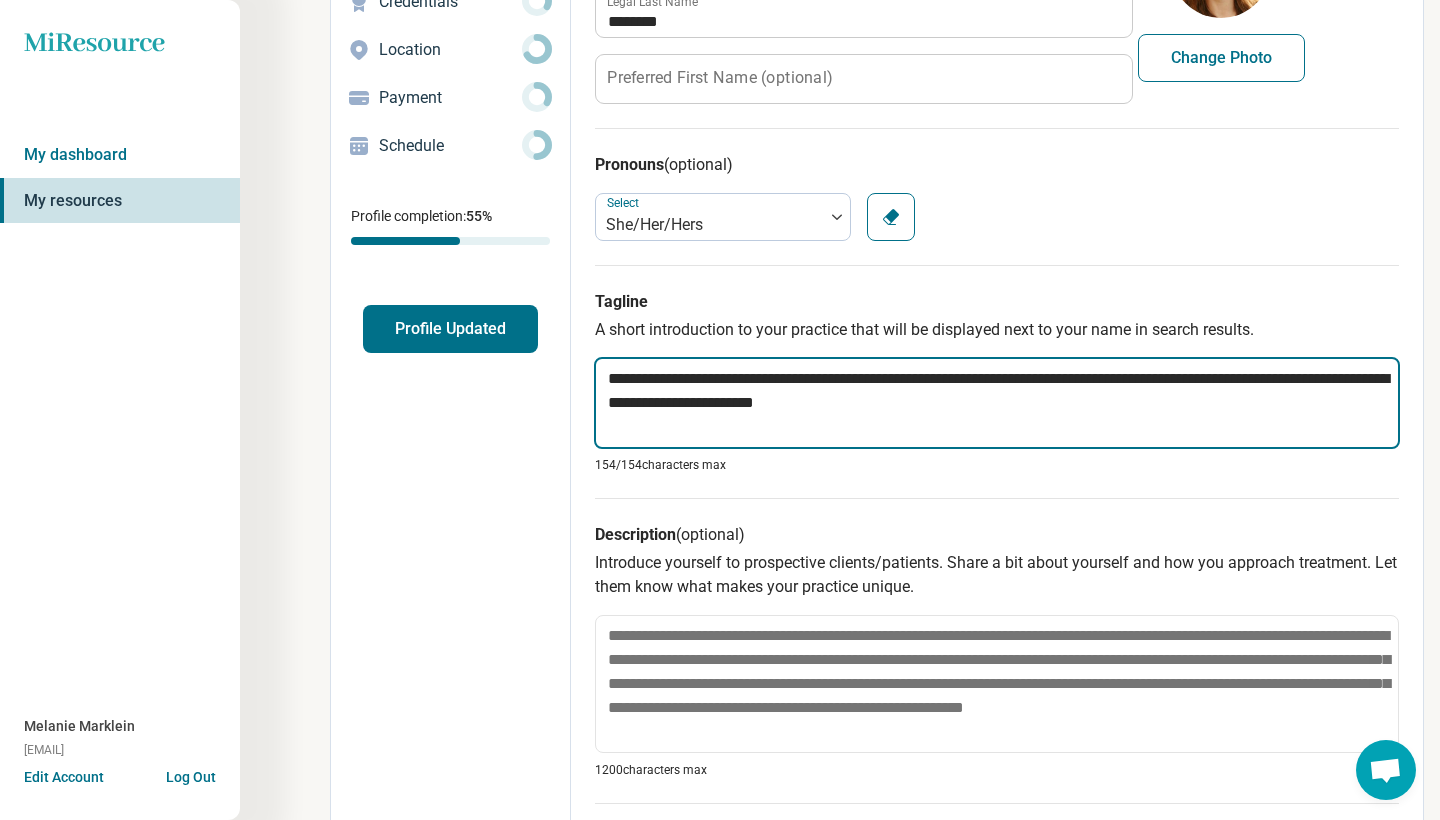 type on "*" 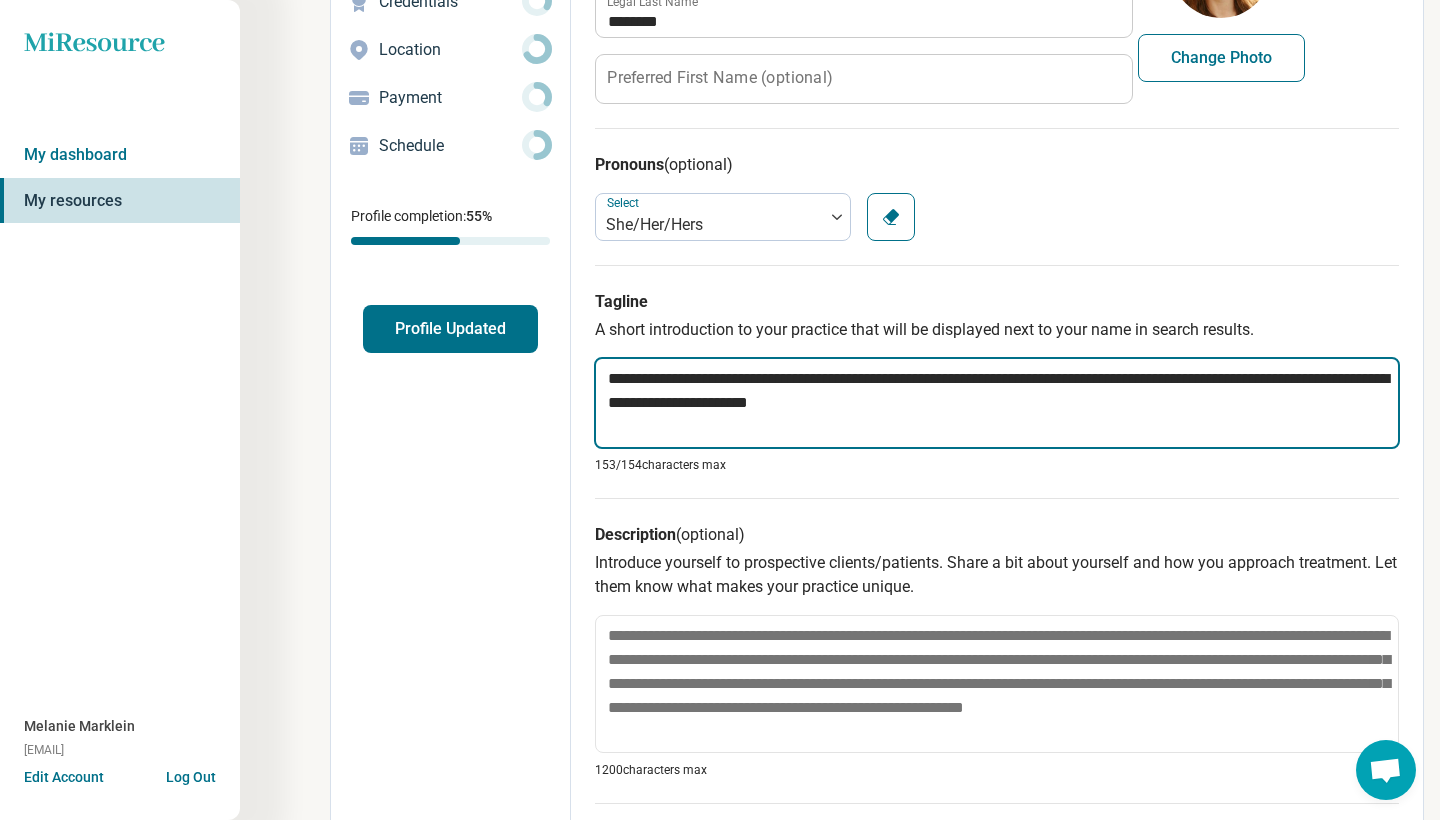 type on "*" 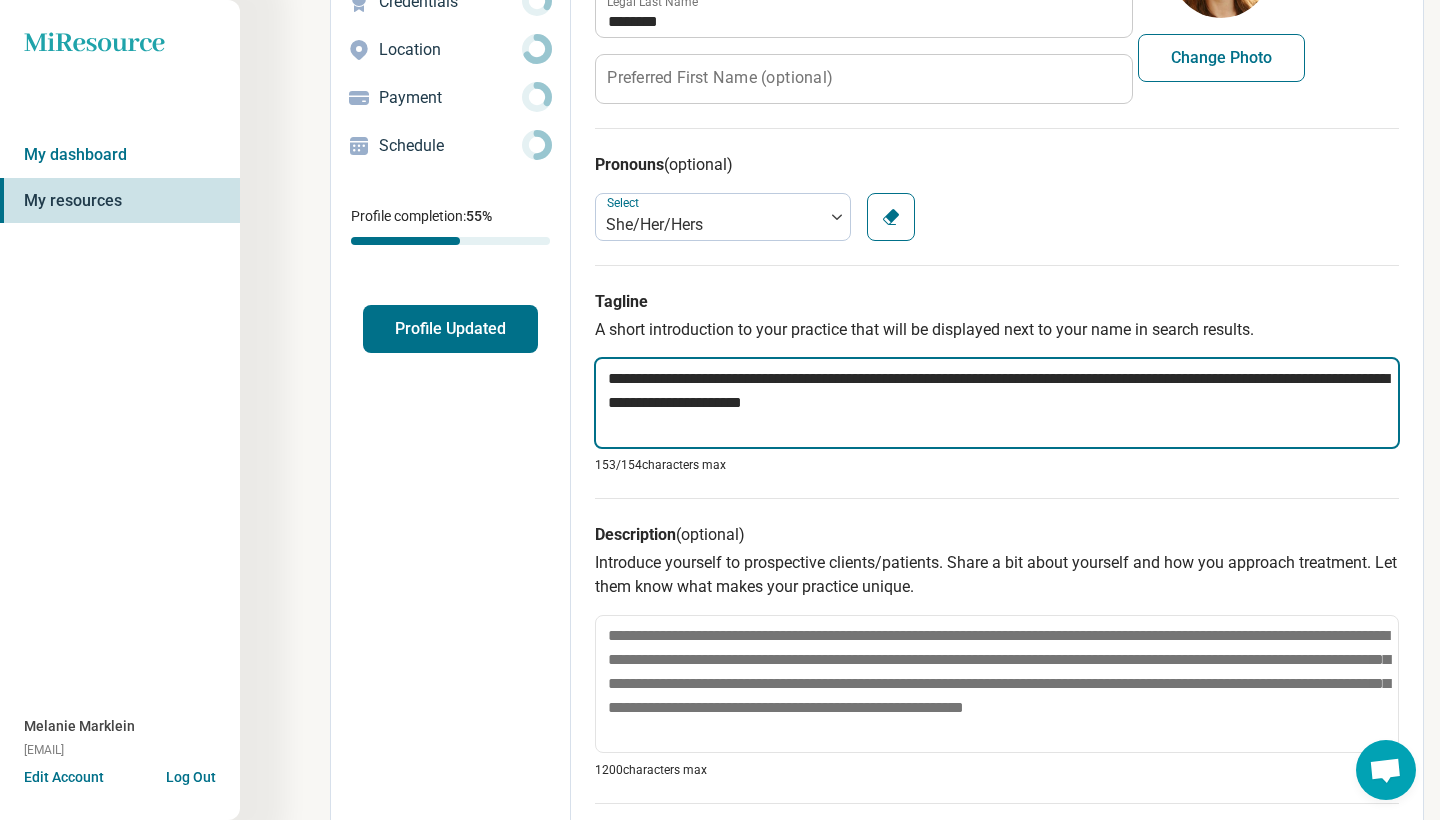type on "*" 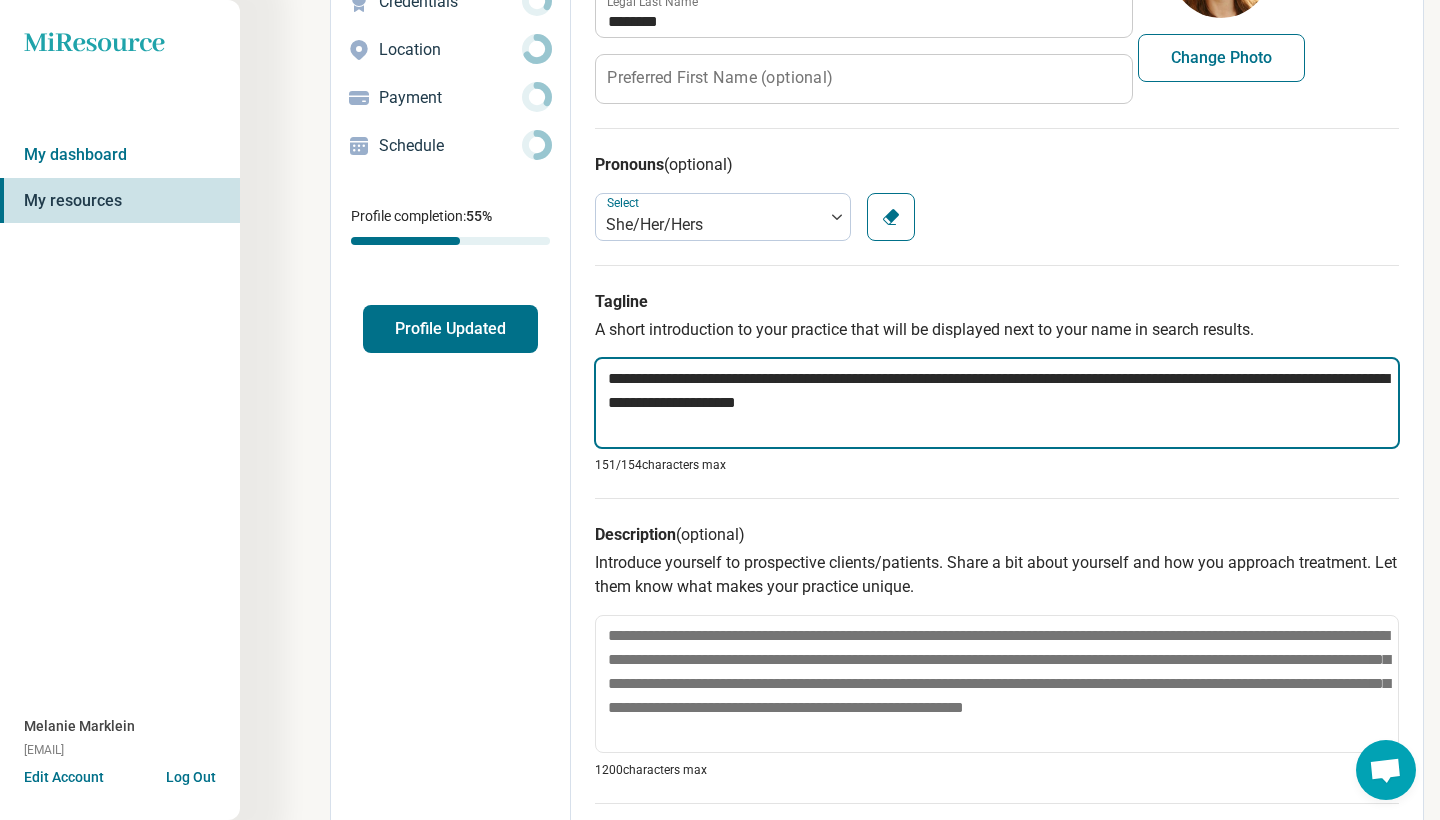 type on "*" 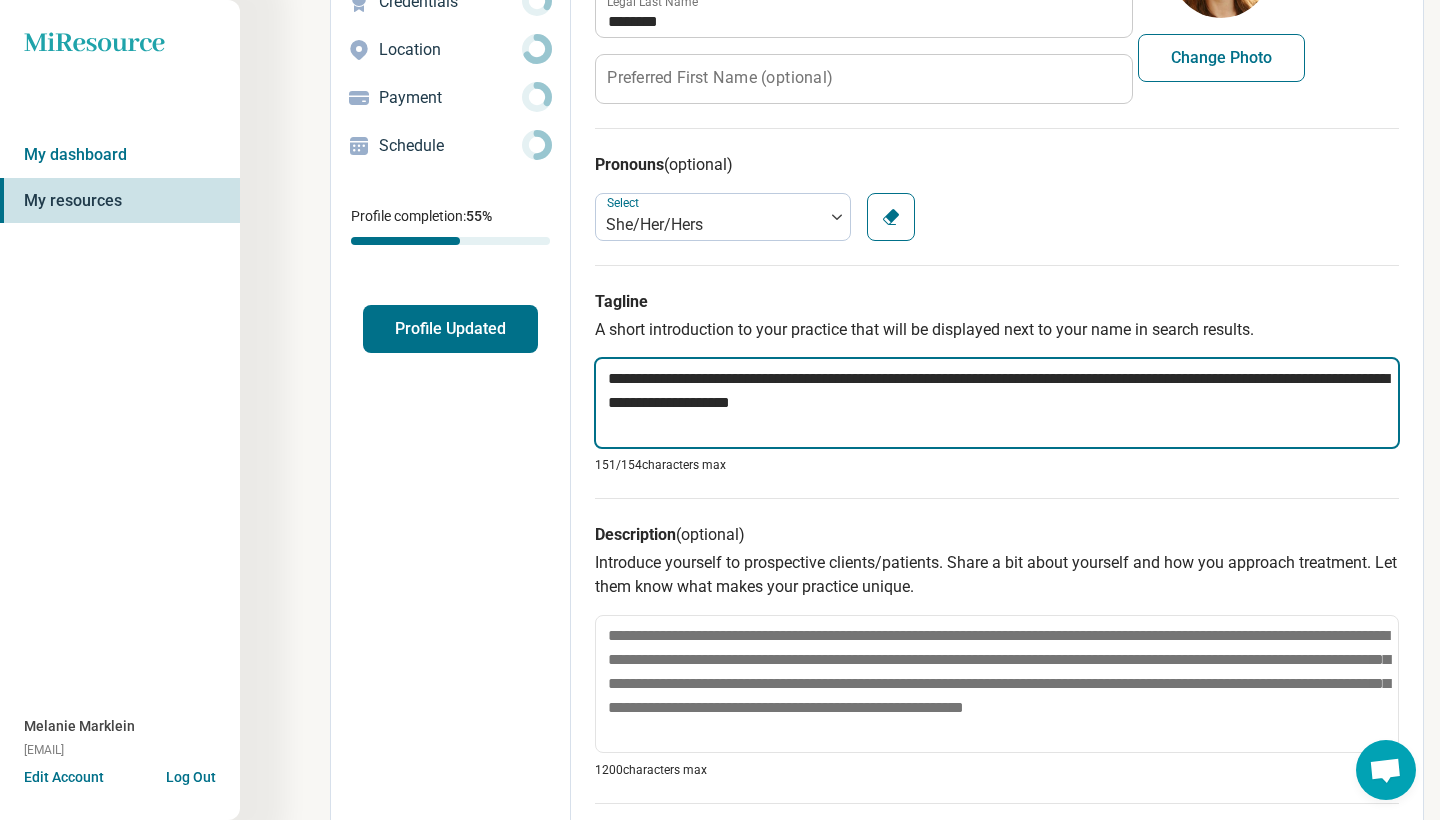 type on "*" 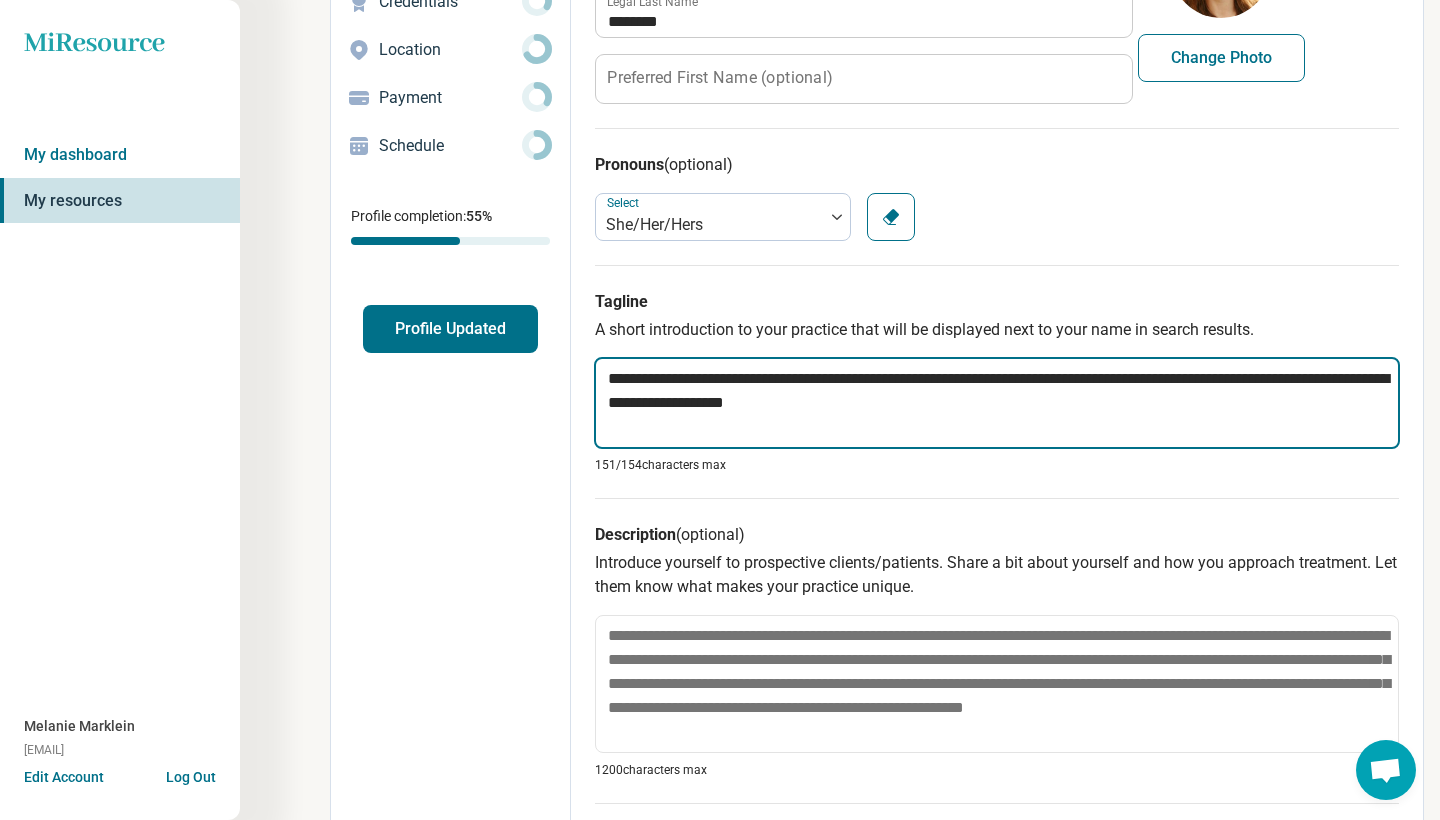 type on "*" 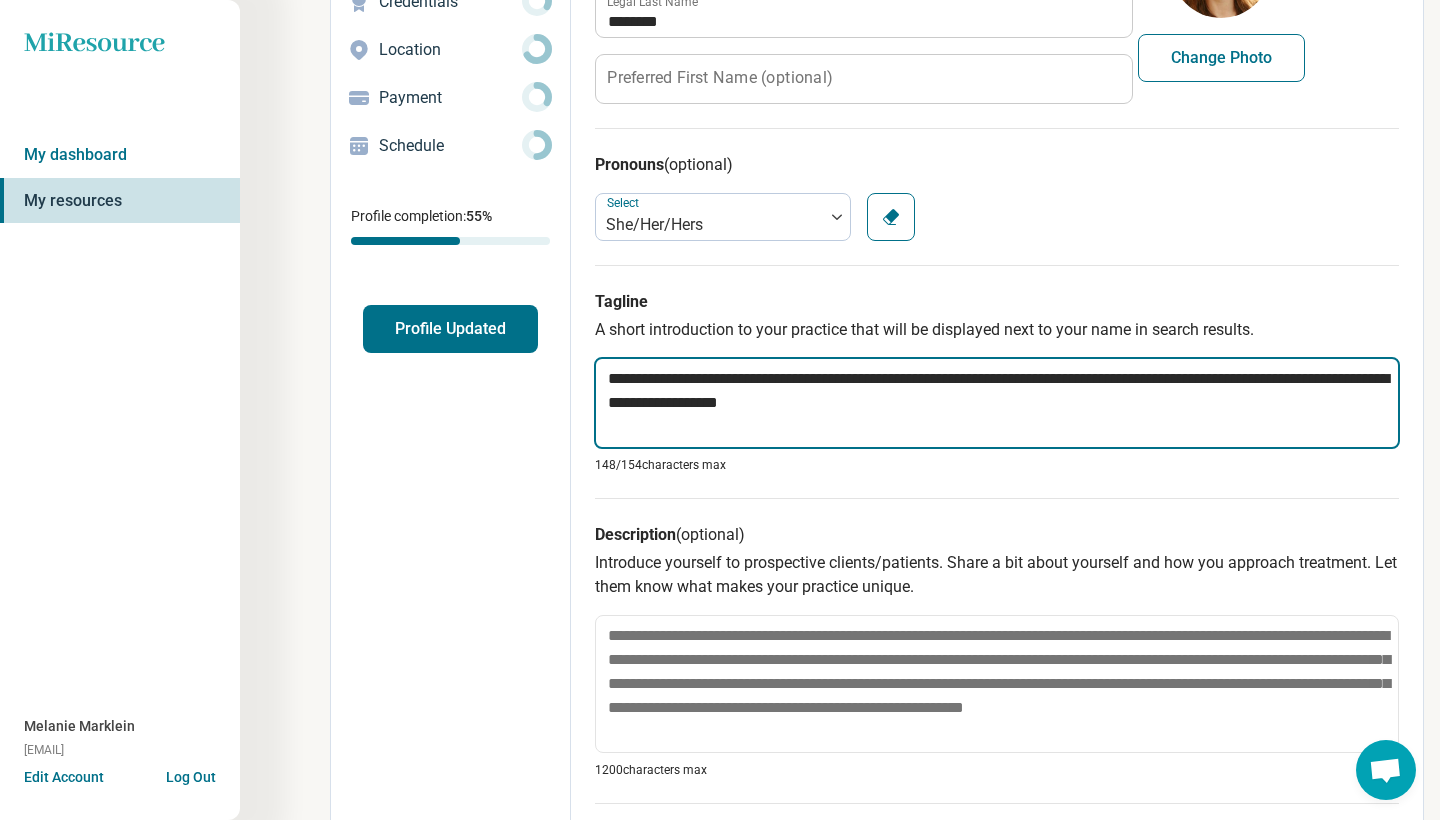 type on "*" 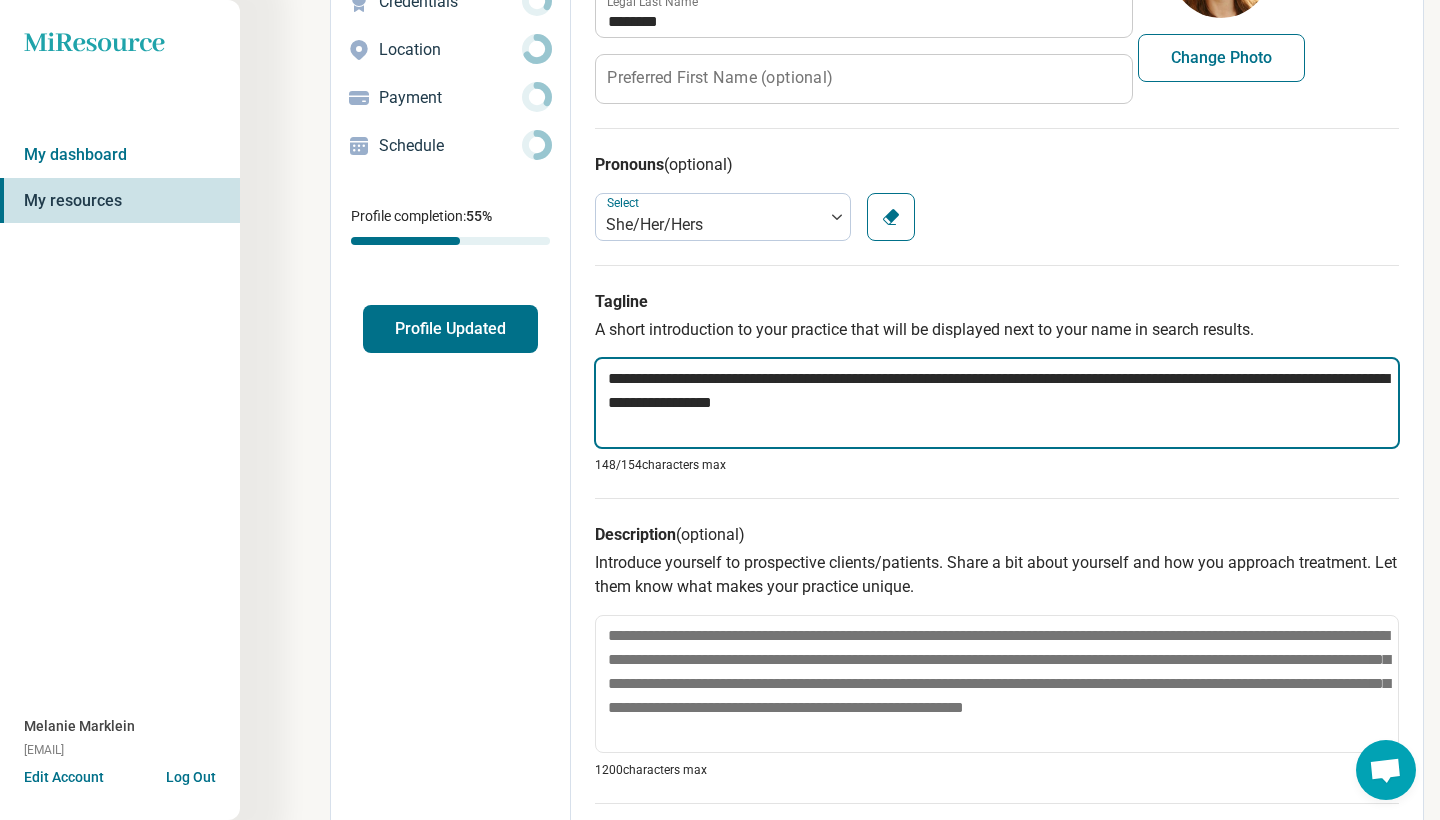 type on "*" 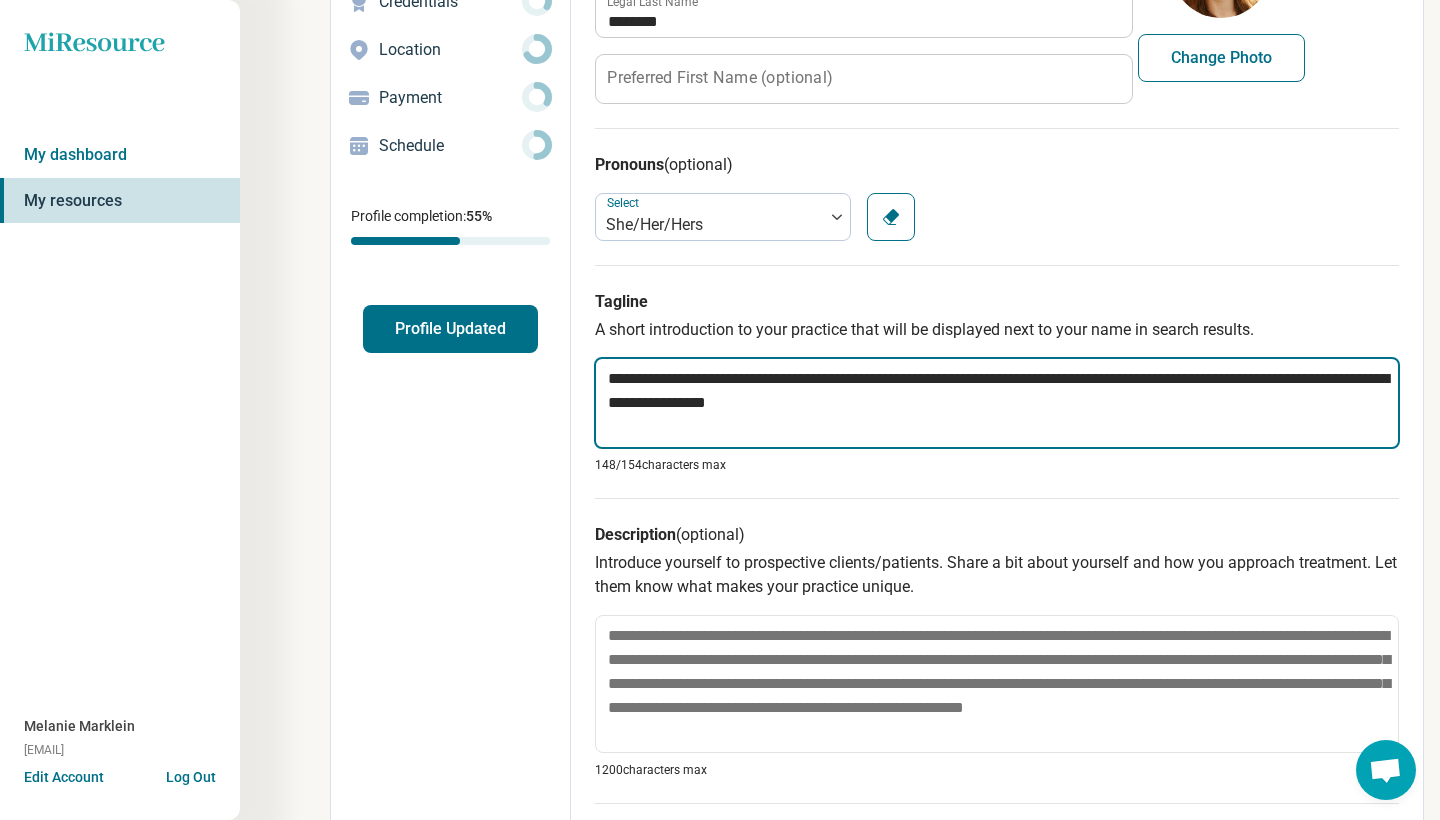 type on "*" 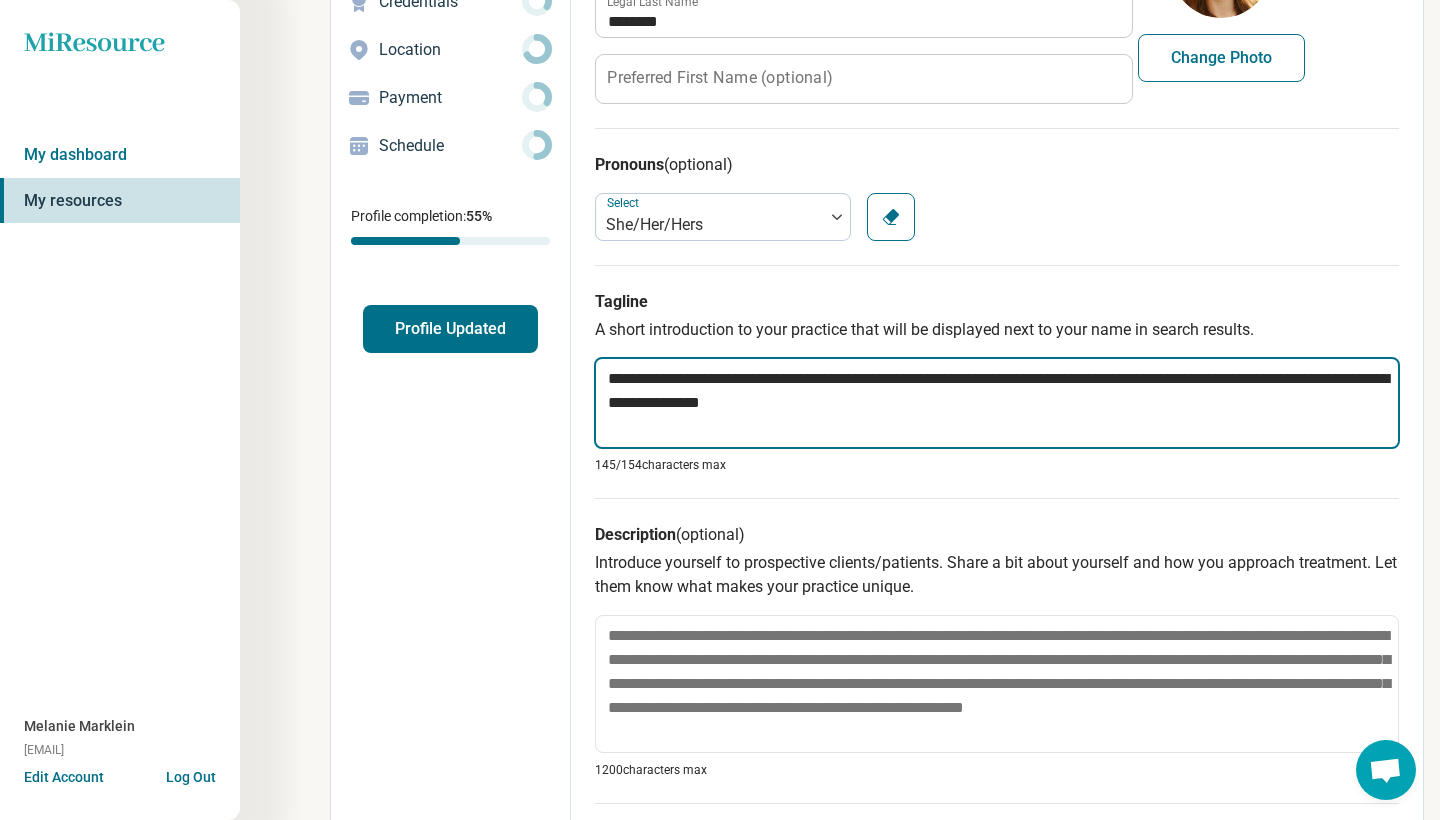 type on "*" 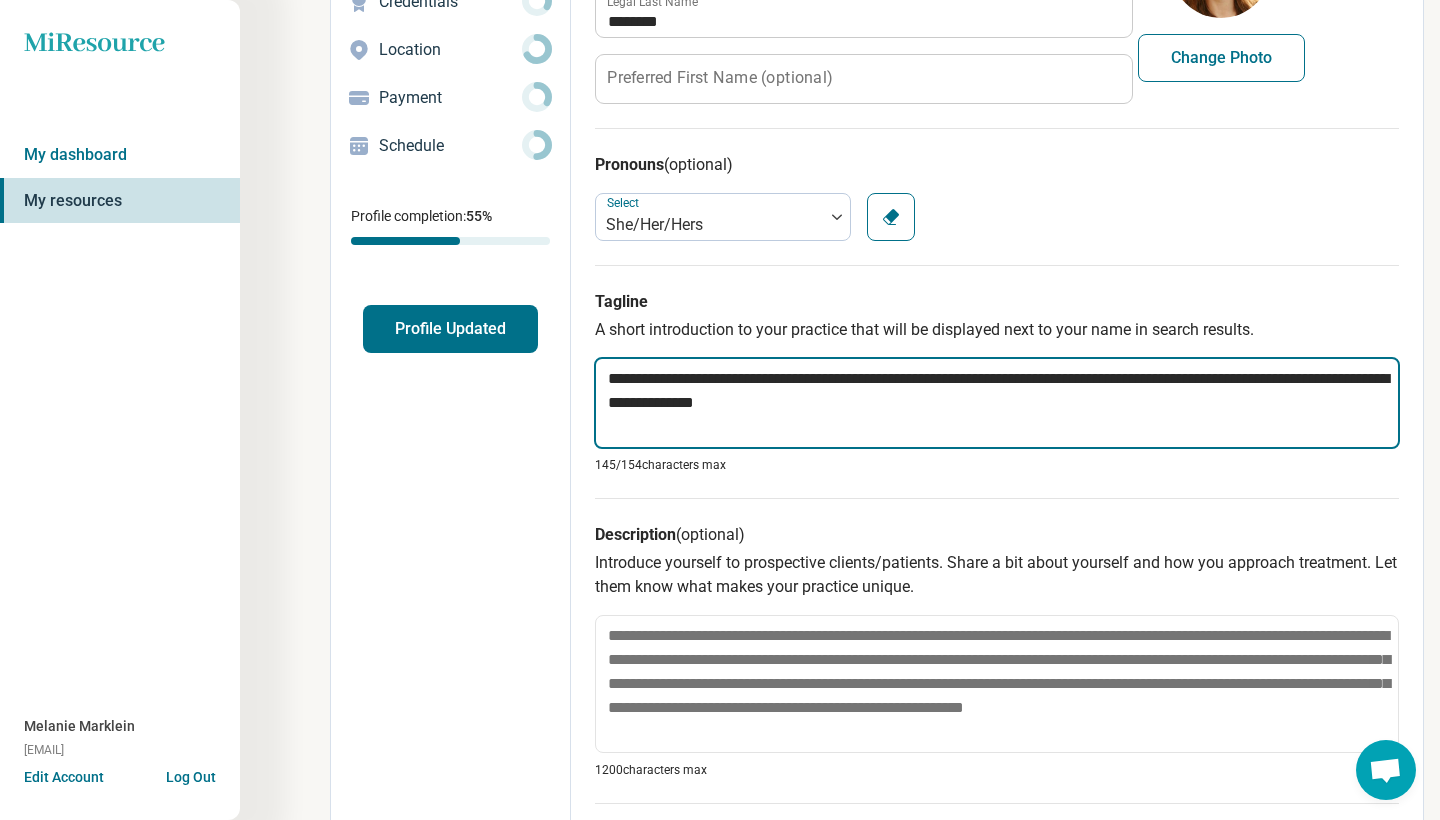 type on "*" 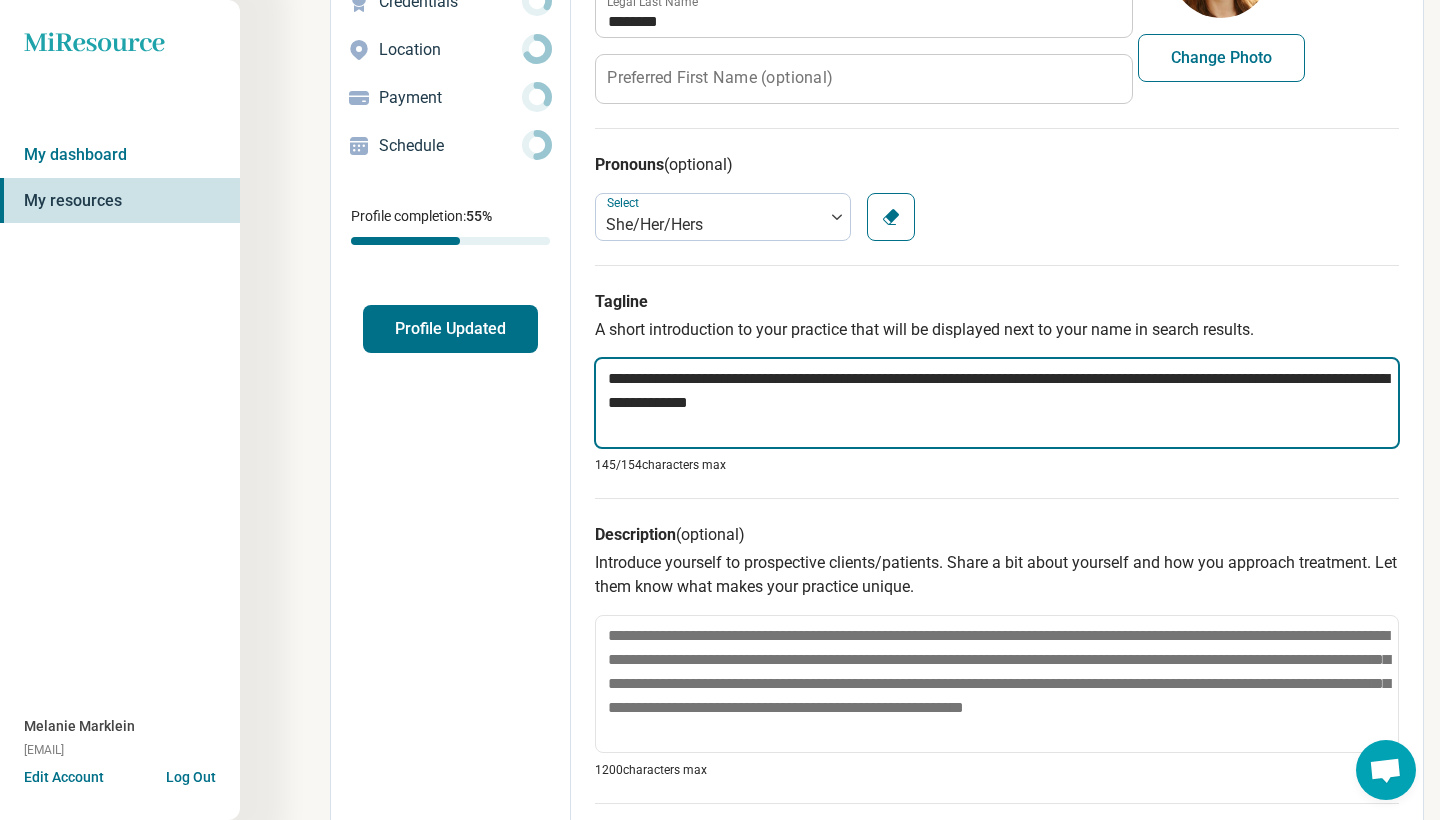 type on "*" 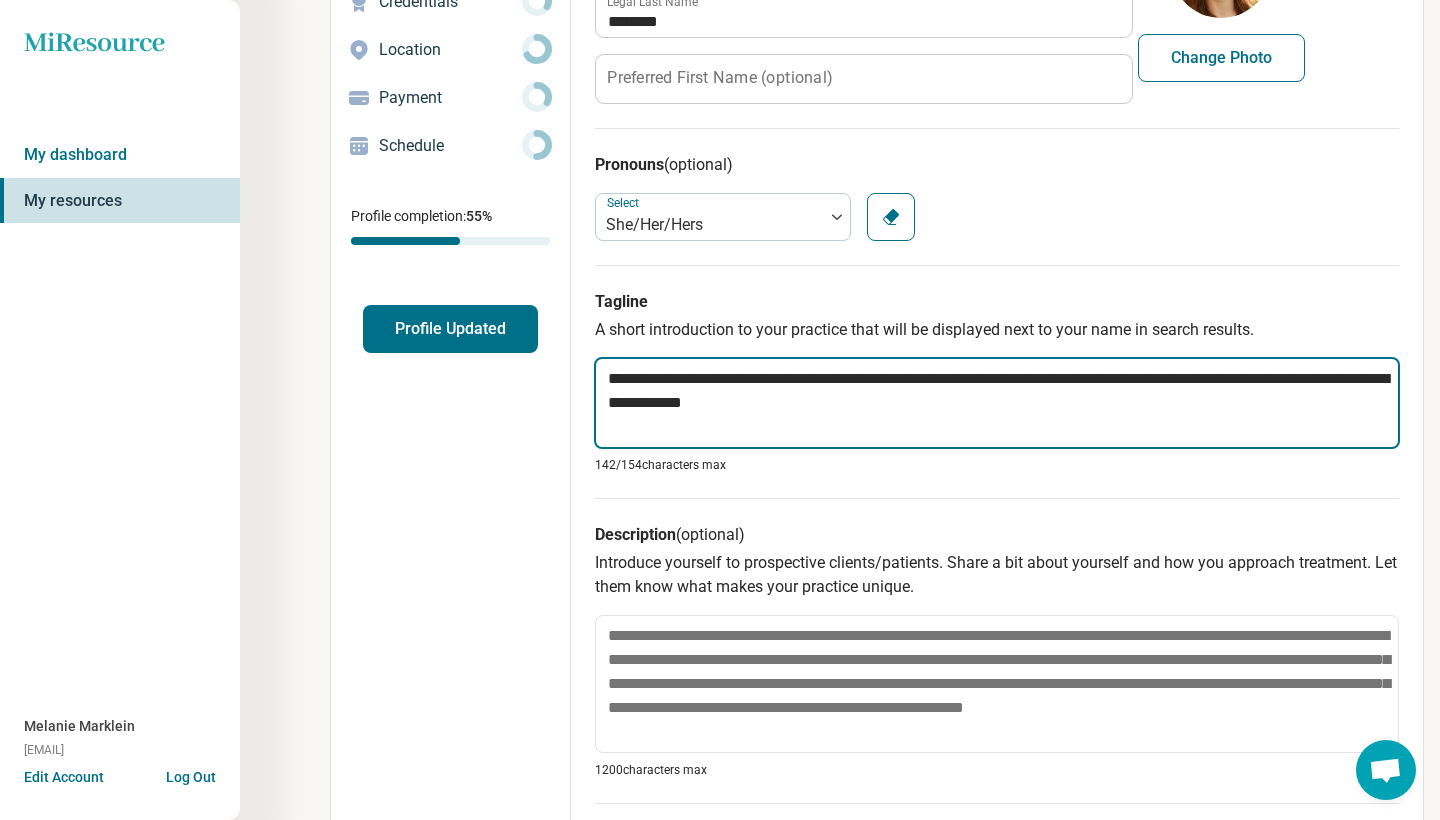 type on "*" 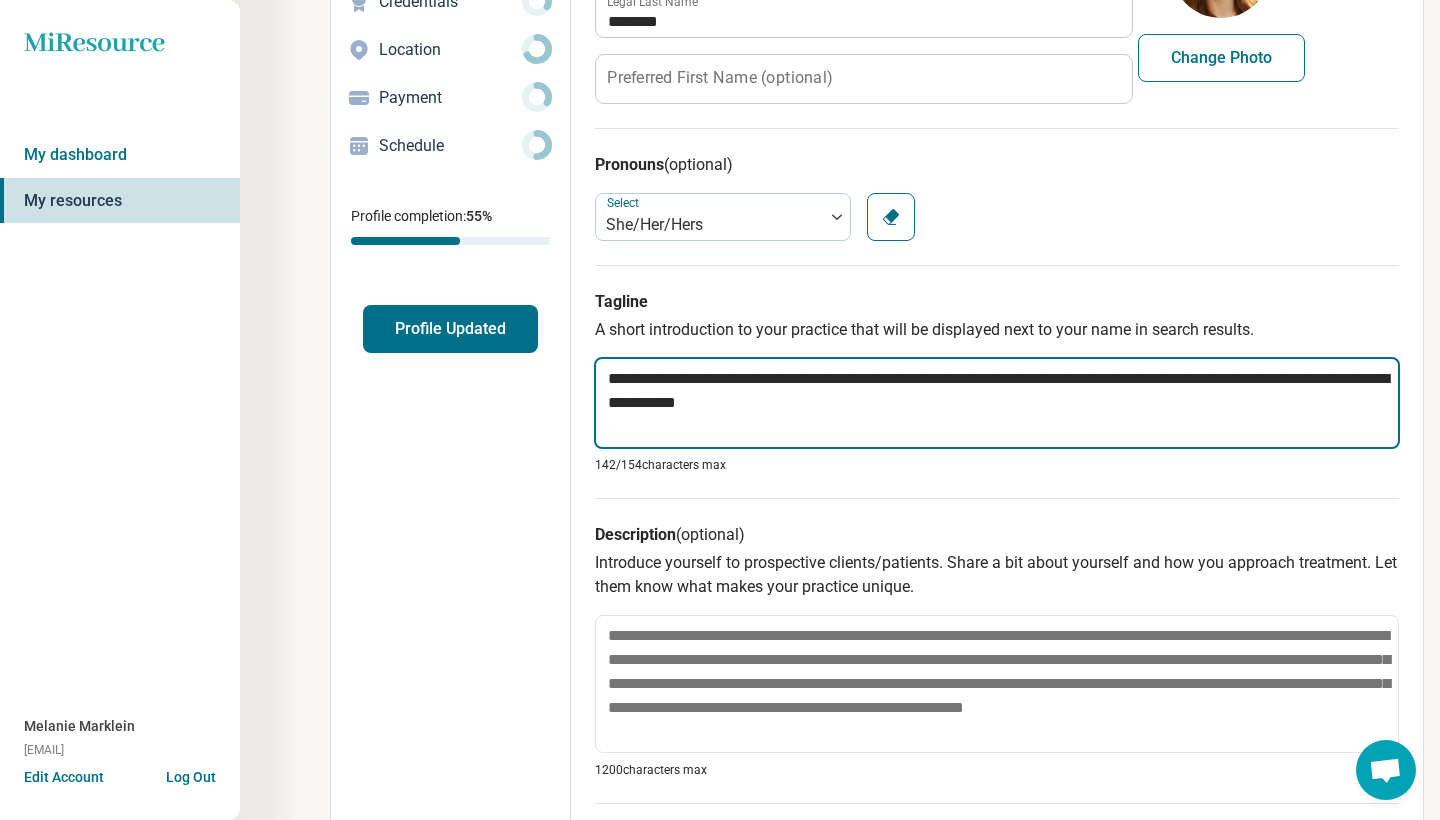 type on "*" 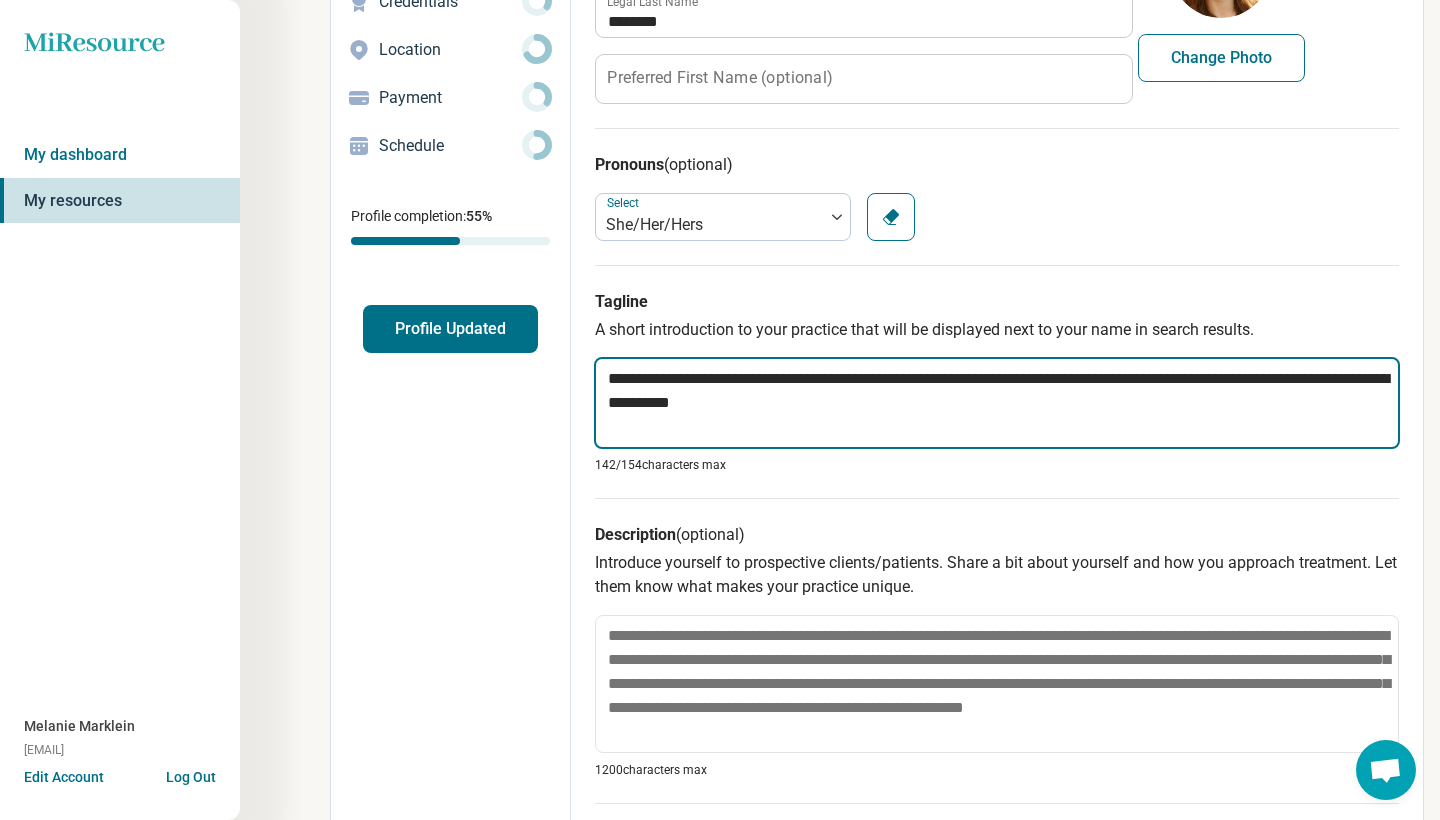 type on "*" 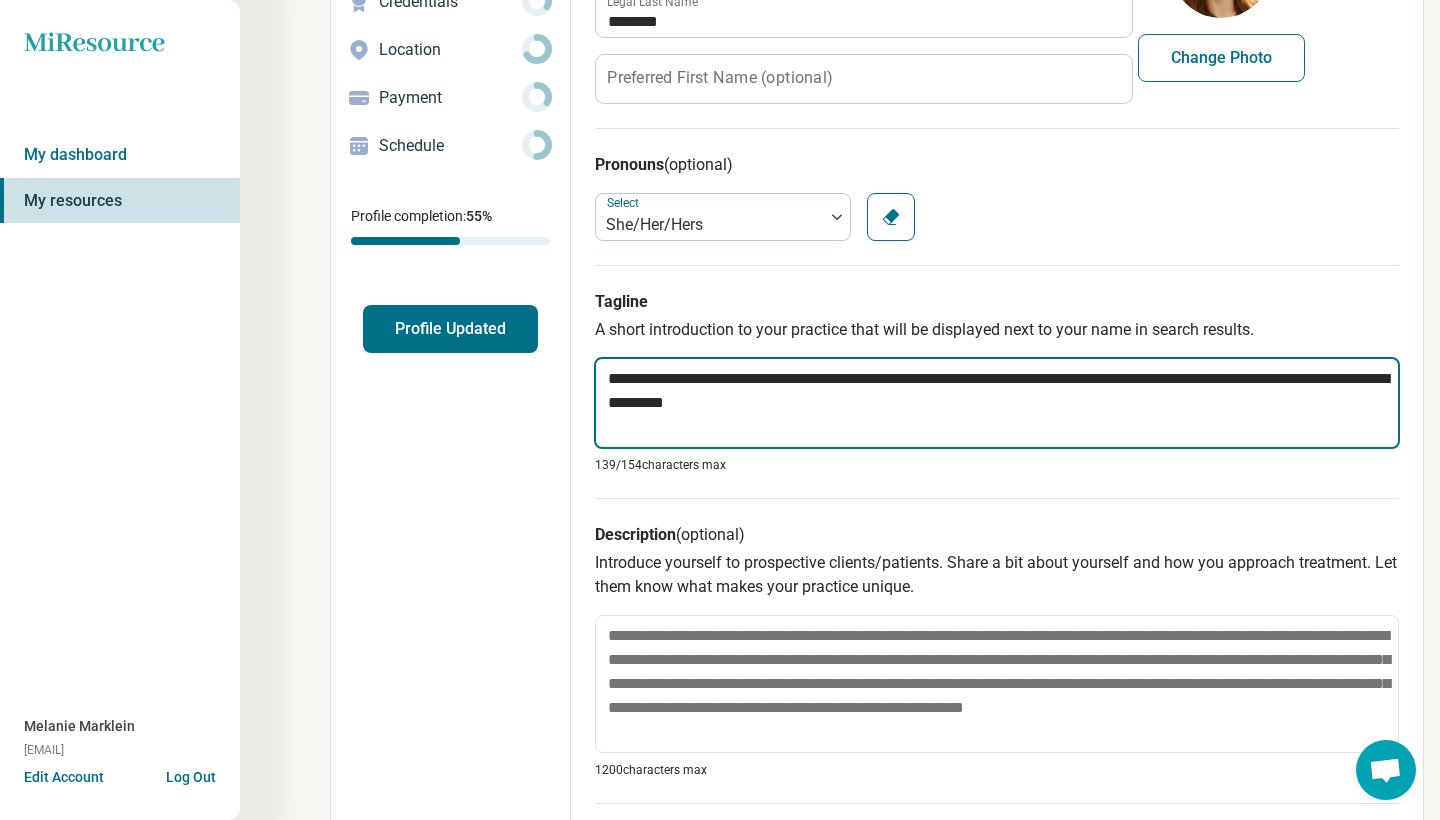 type on "*" 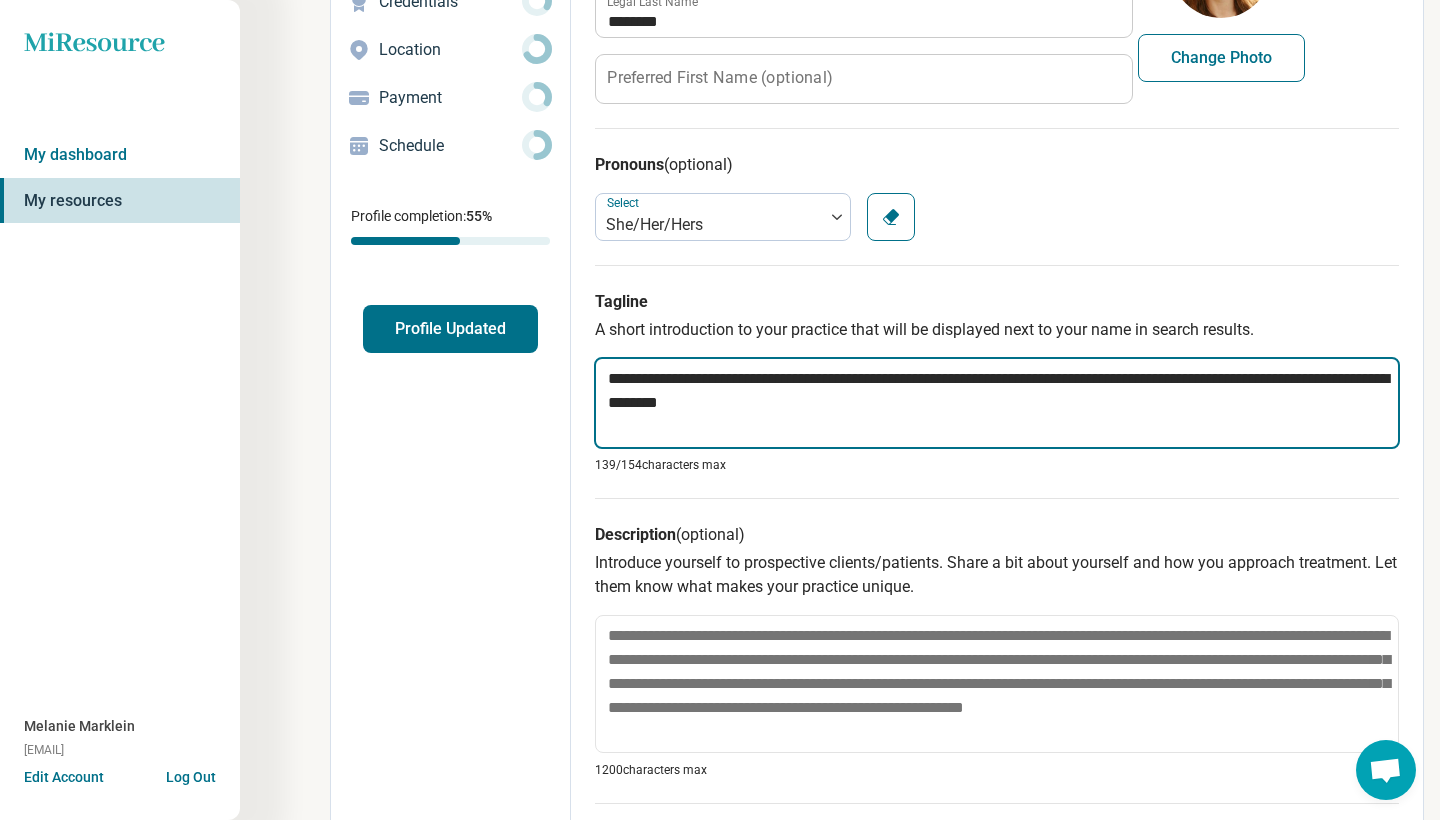 type on "*" 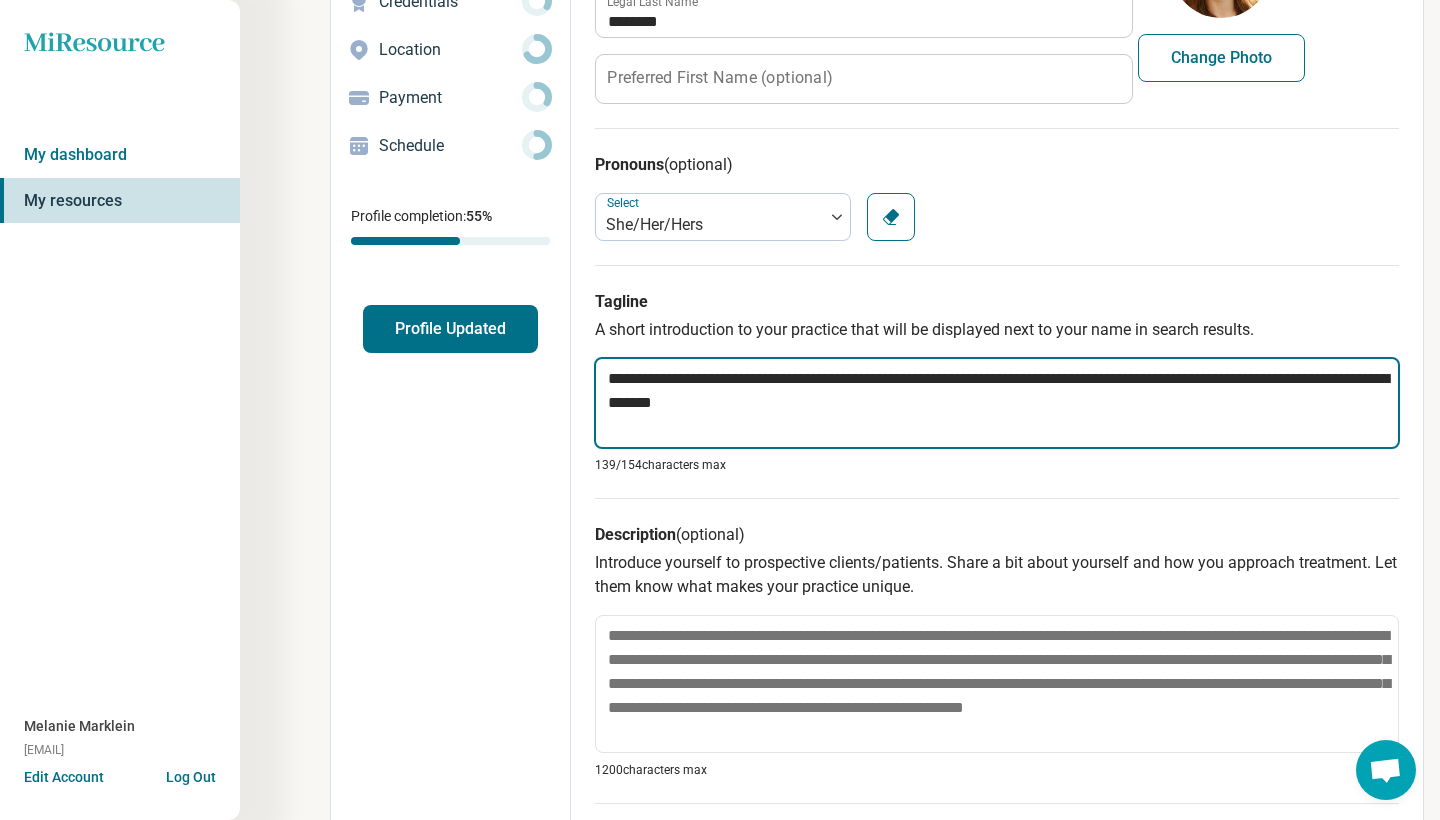 type on "*" 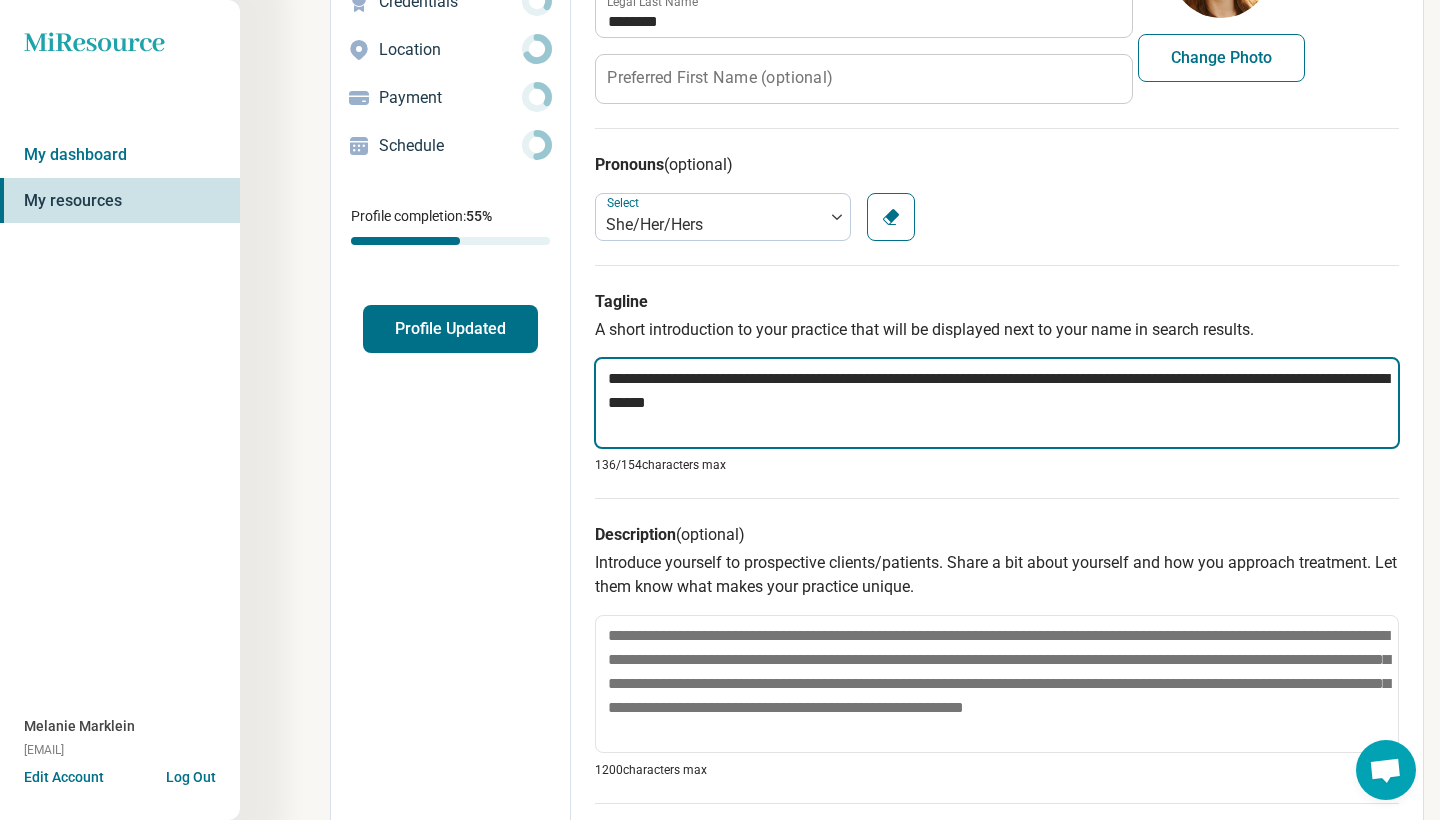 type on "*" 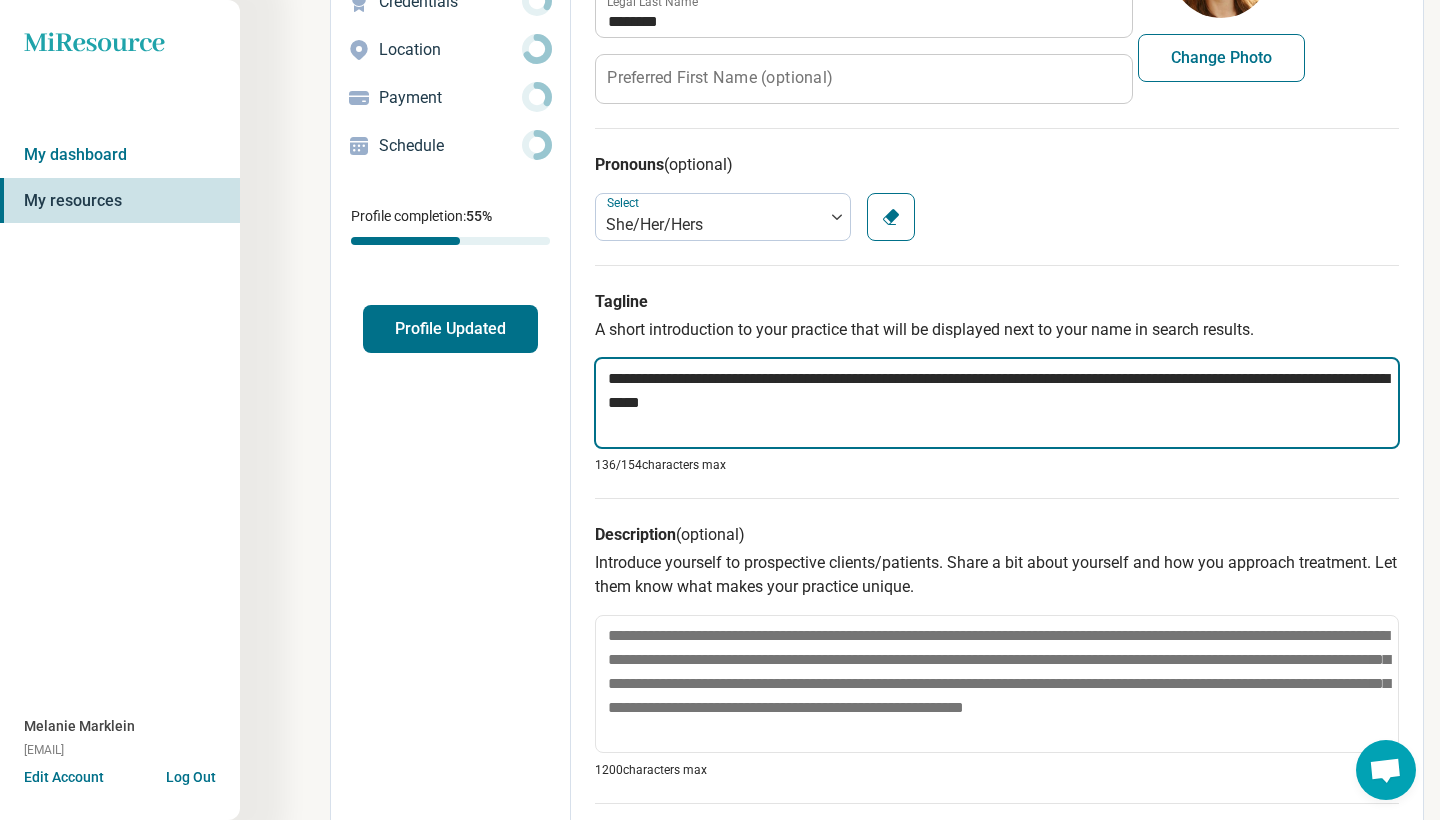 type on "*" 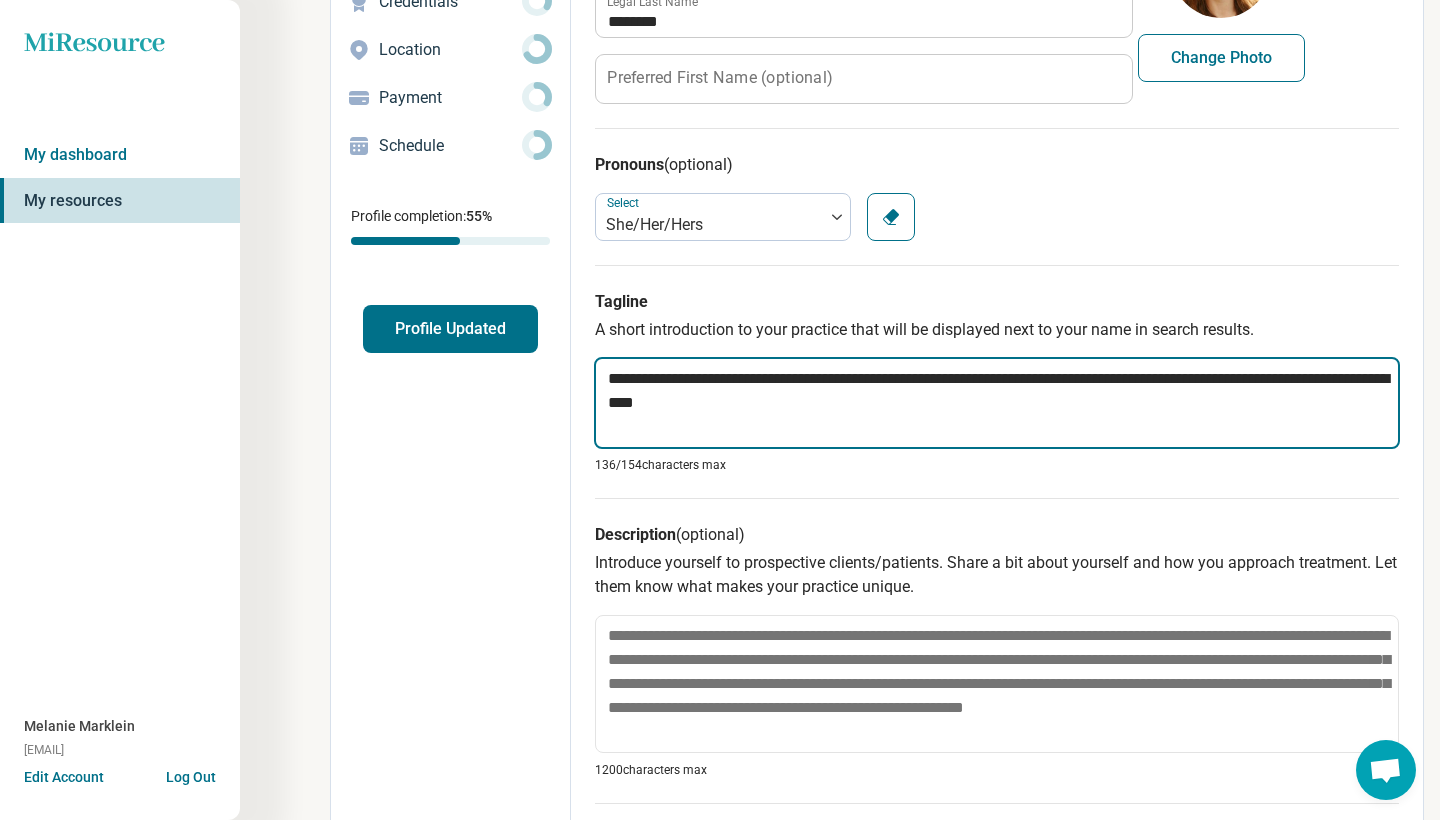 type on "*" 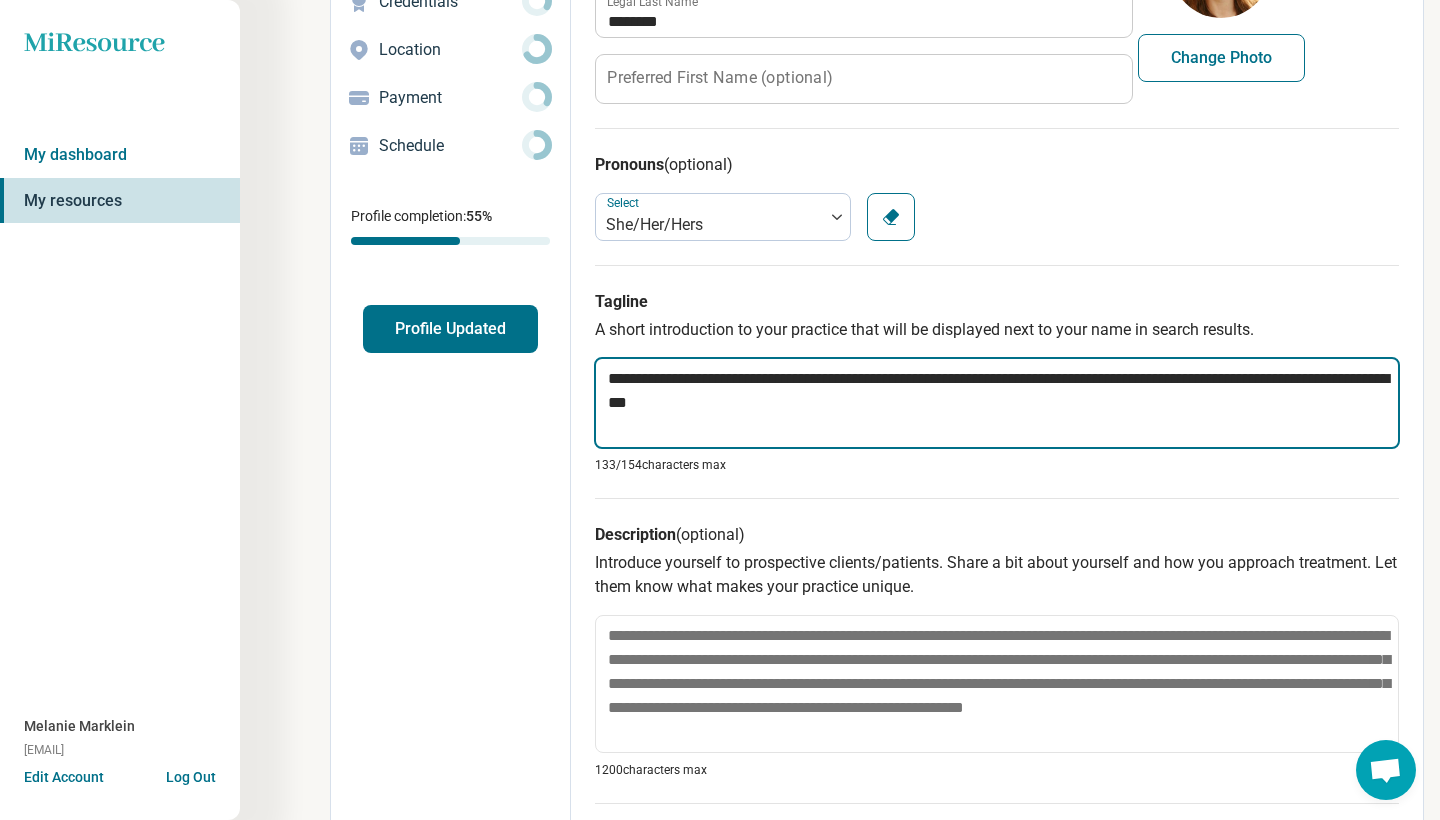 type on "*" 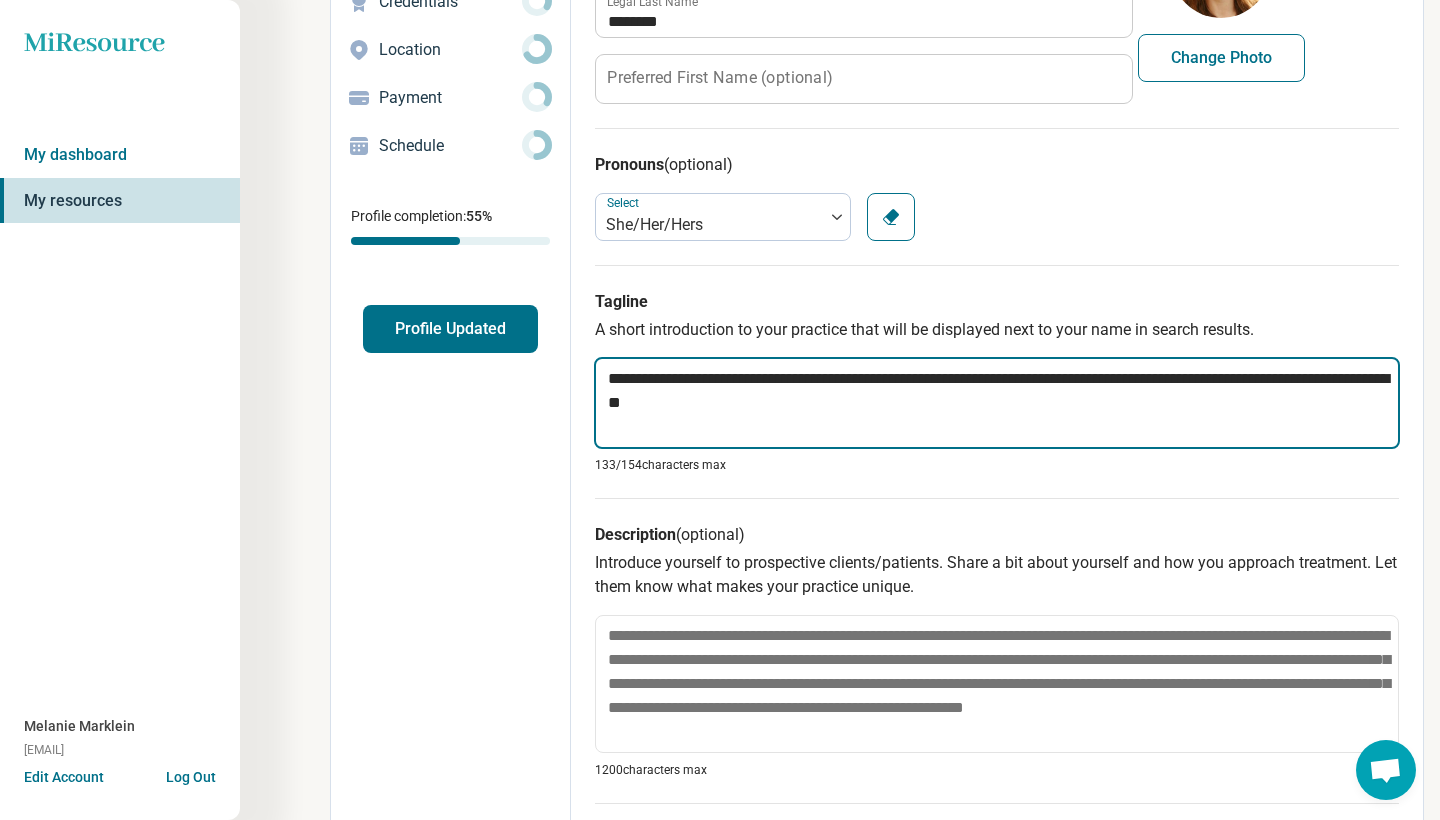 type on "*" 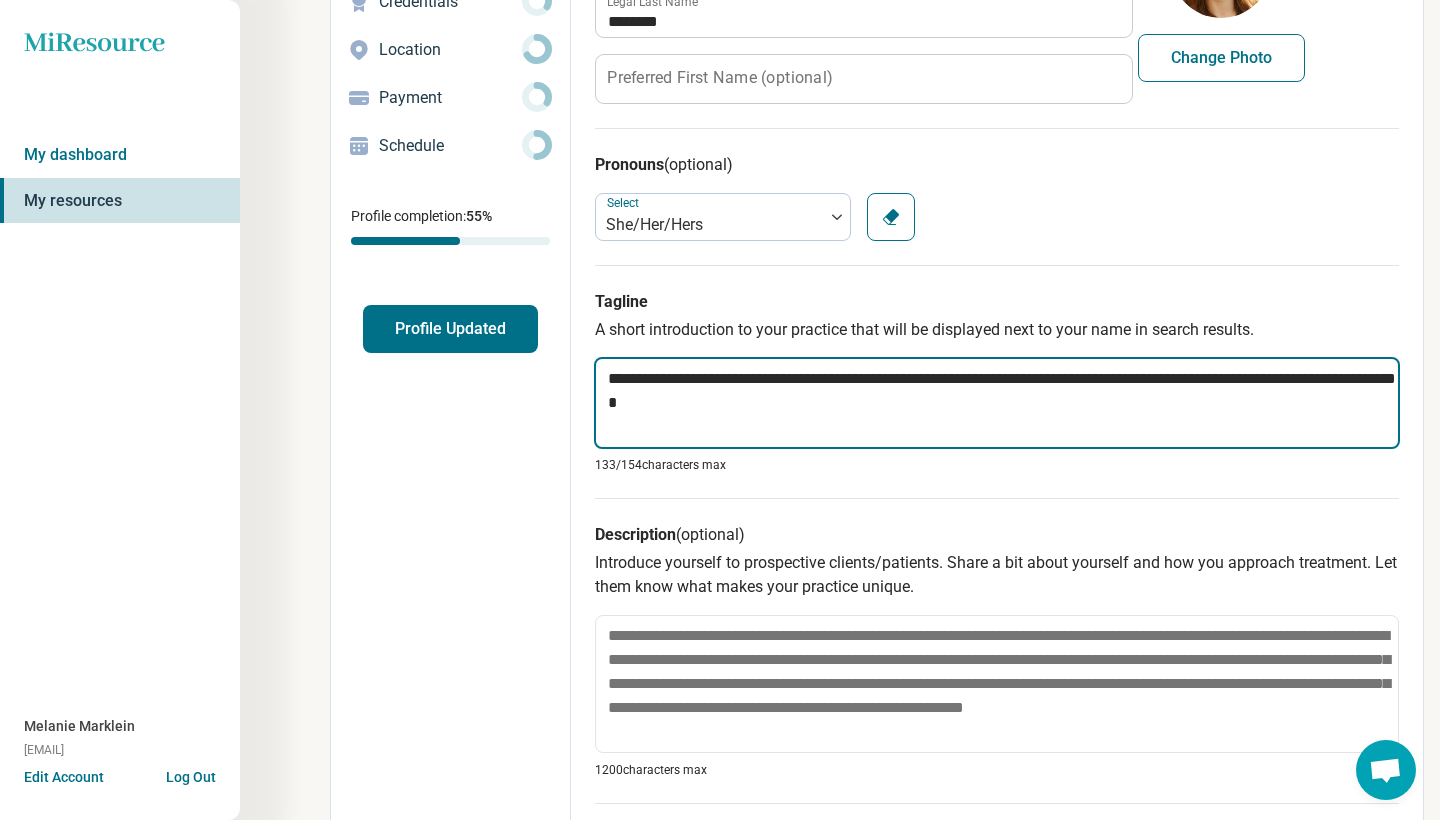 type on "*" 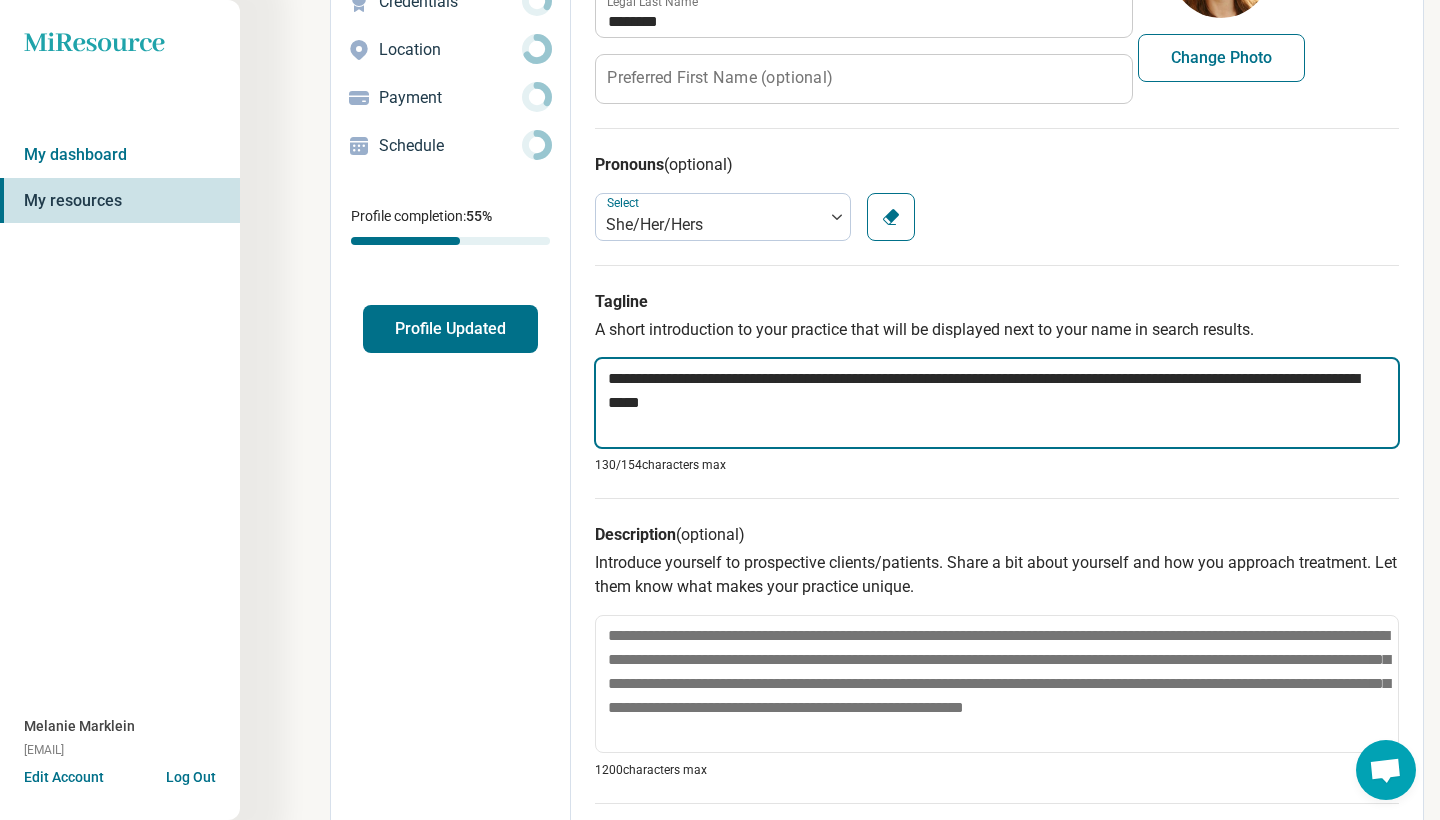 type on "*" 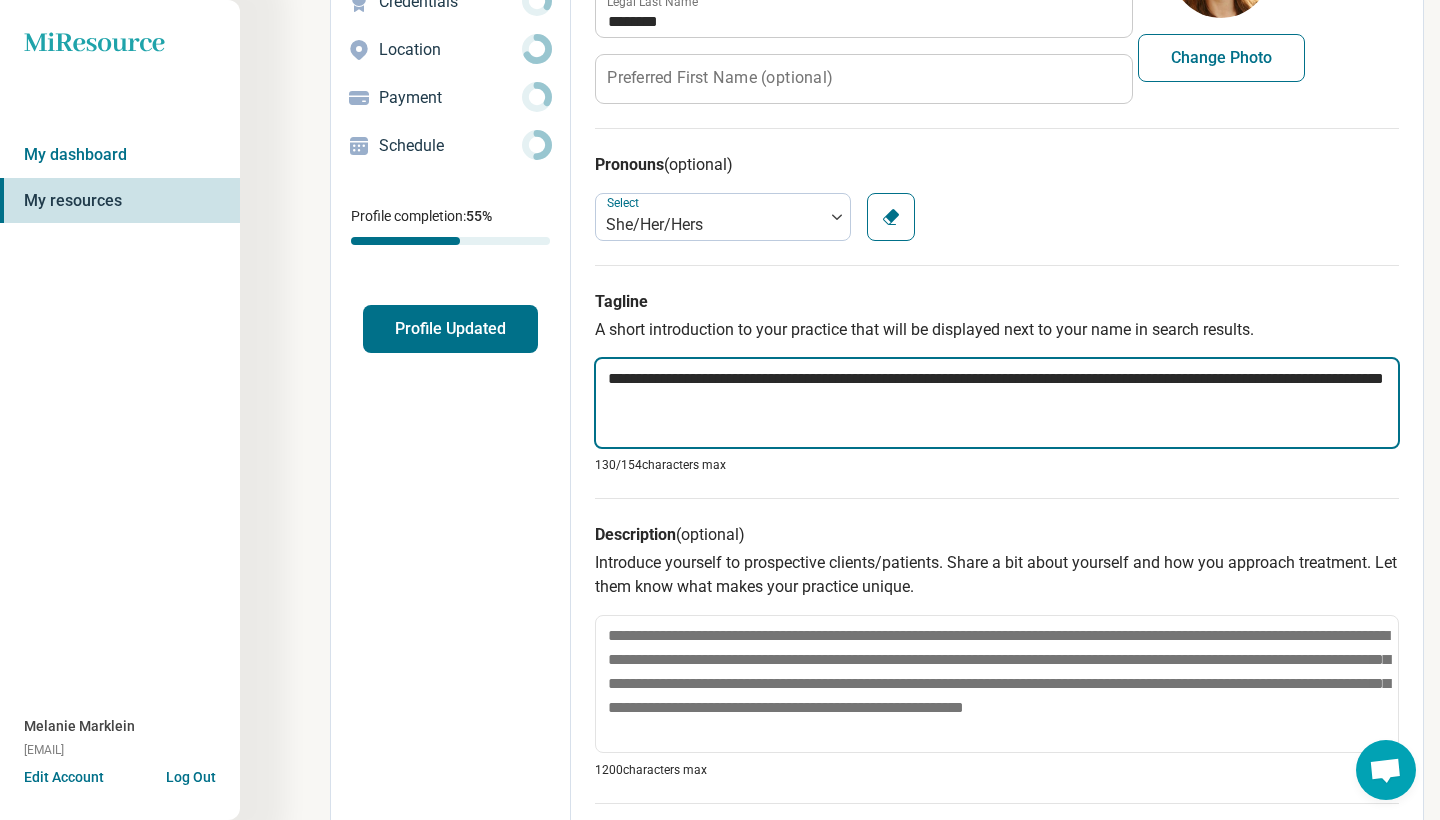 type on "*" 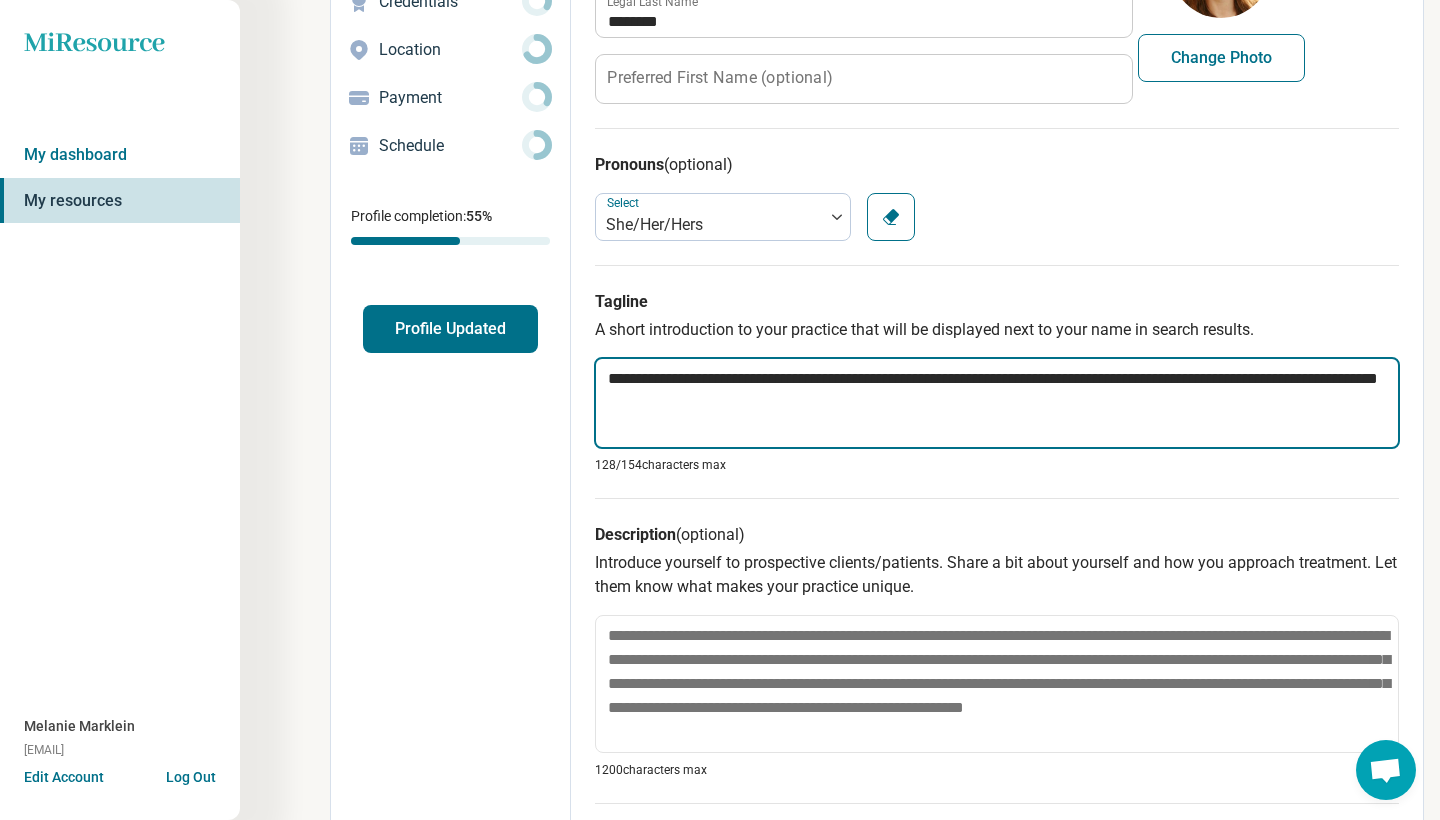 type on "*" 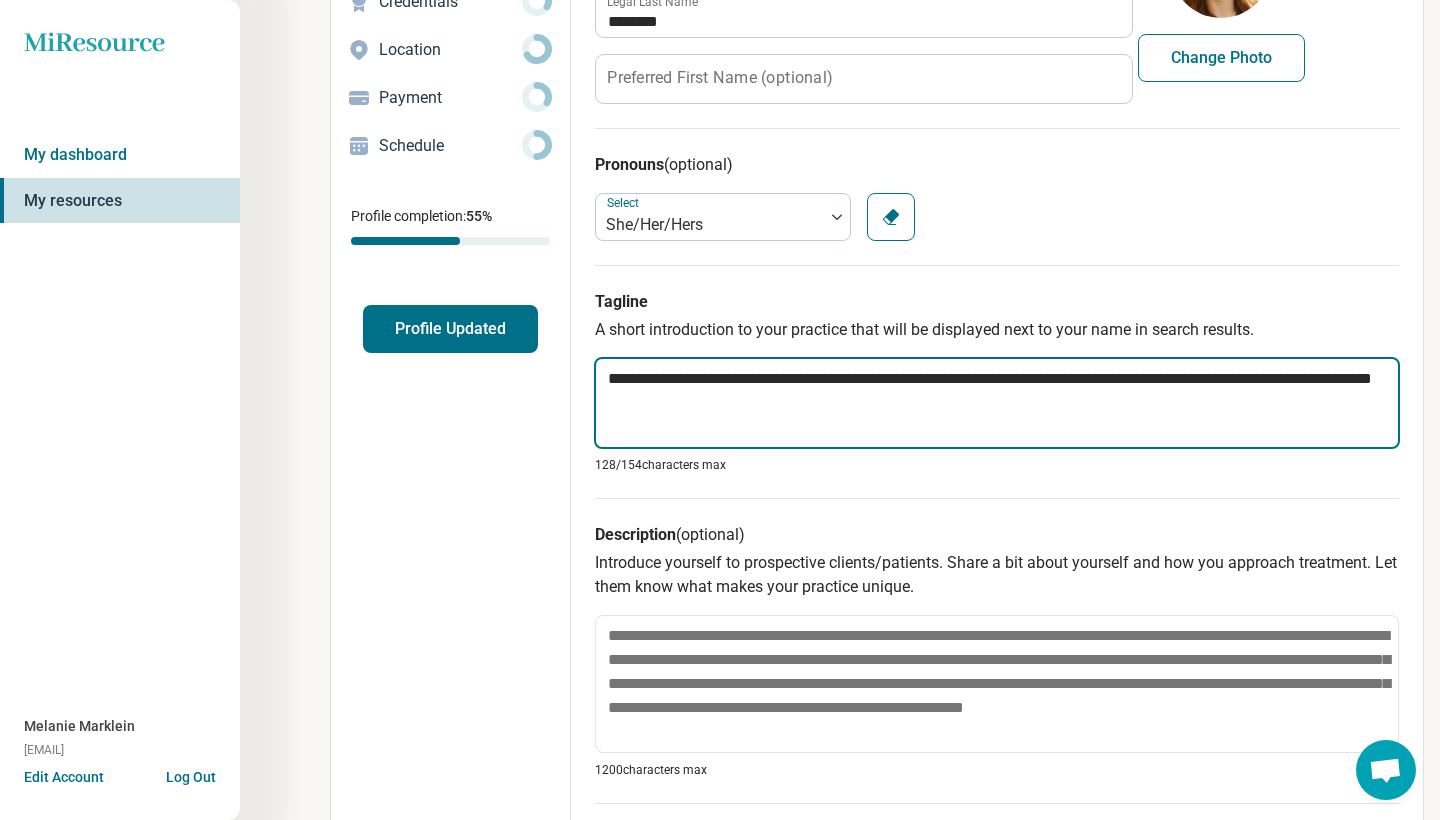 type on "*" 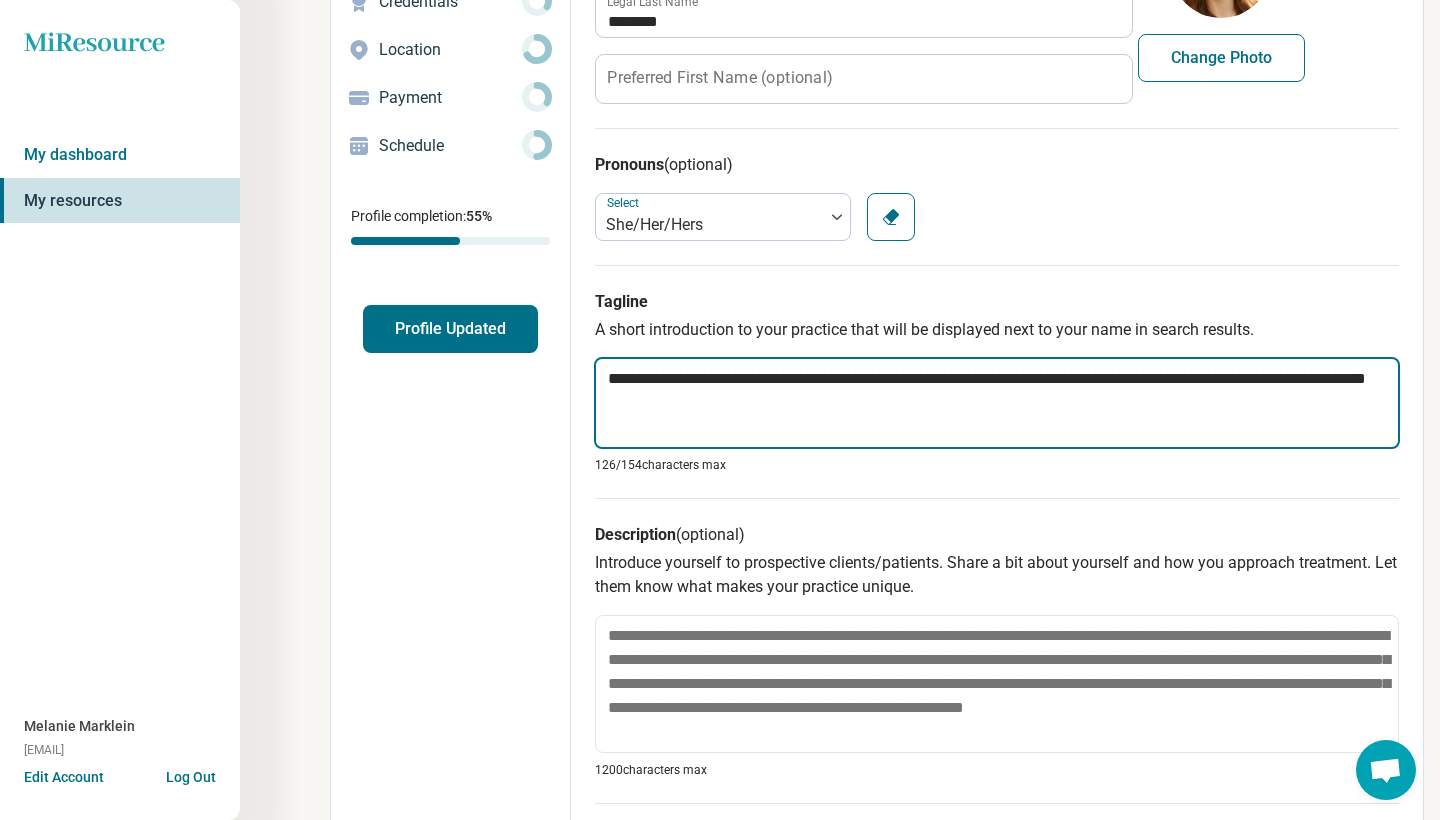 type on "*" 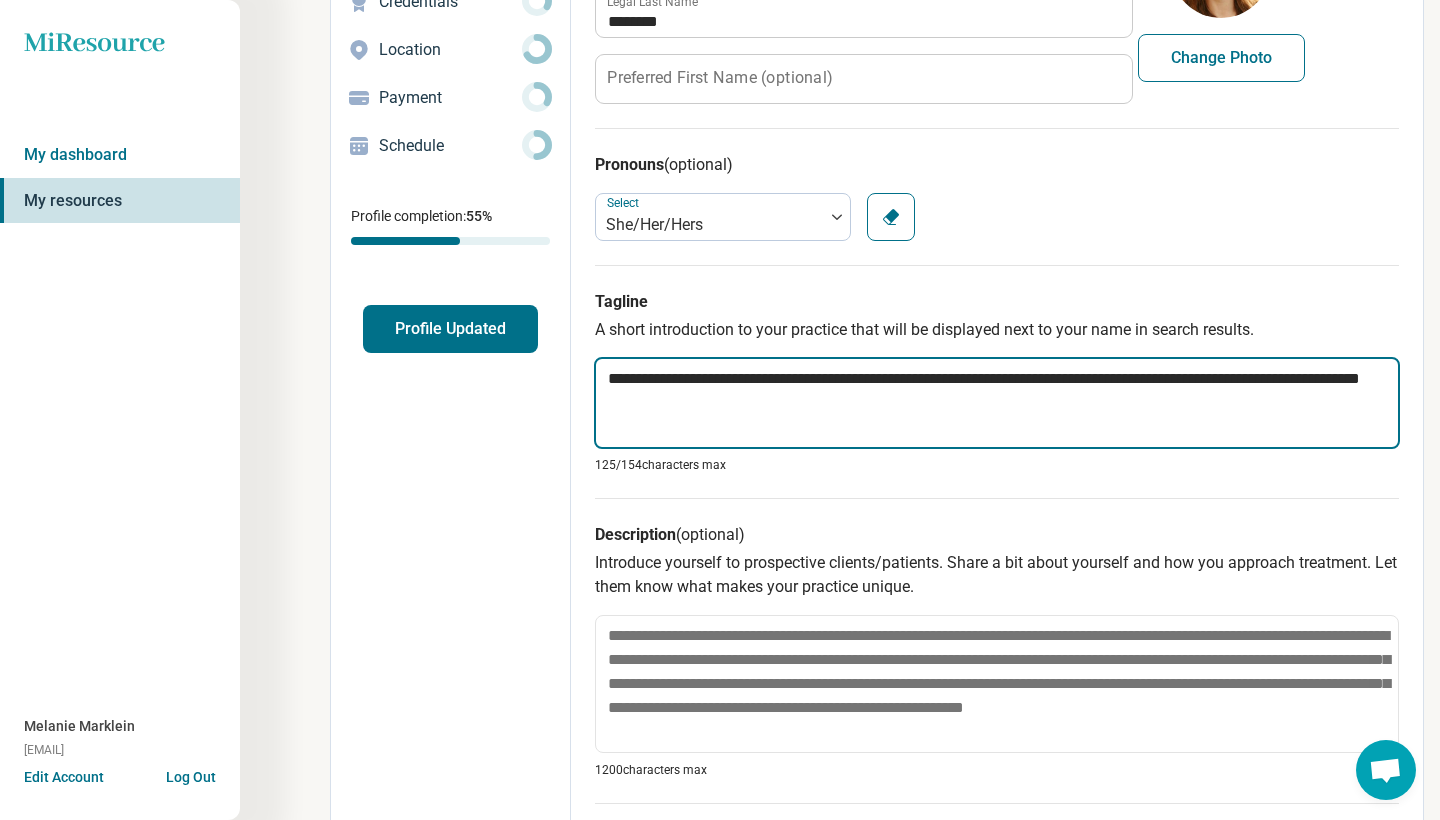 type on "*" 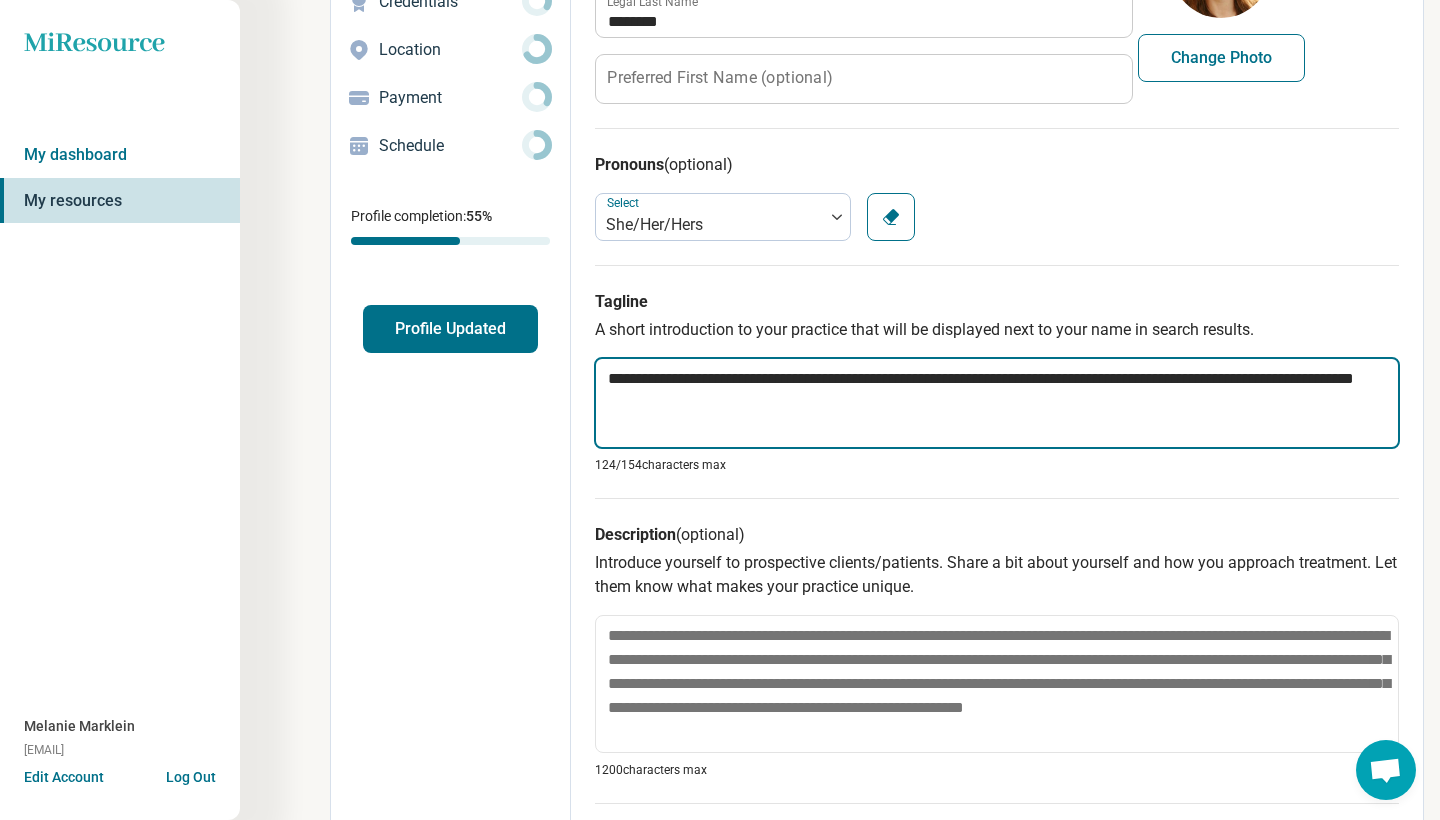 type on "*" 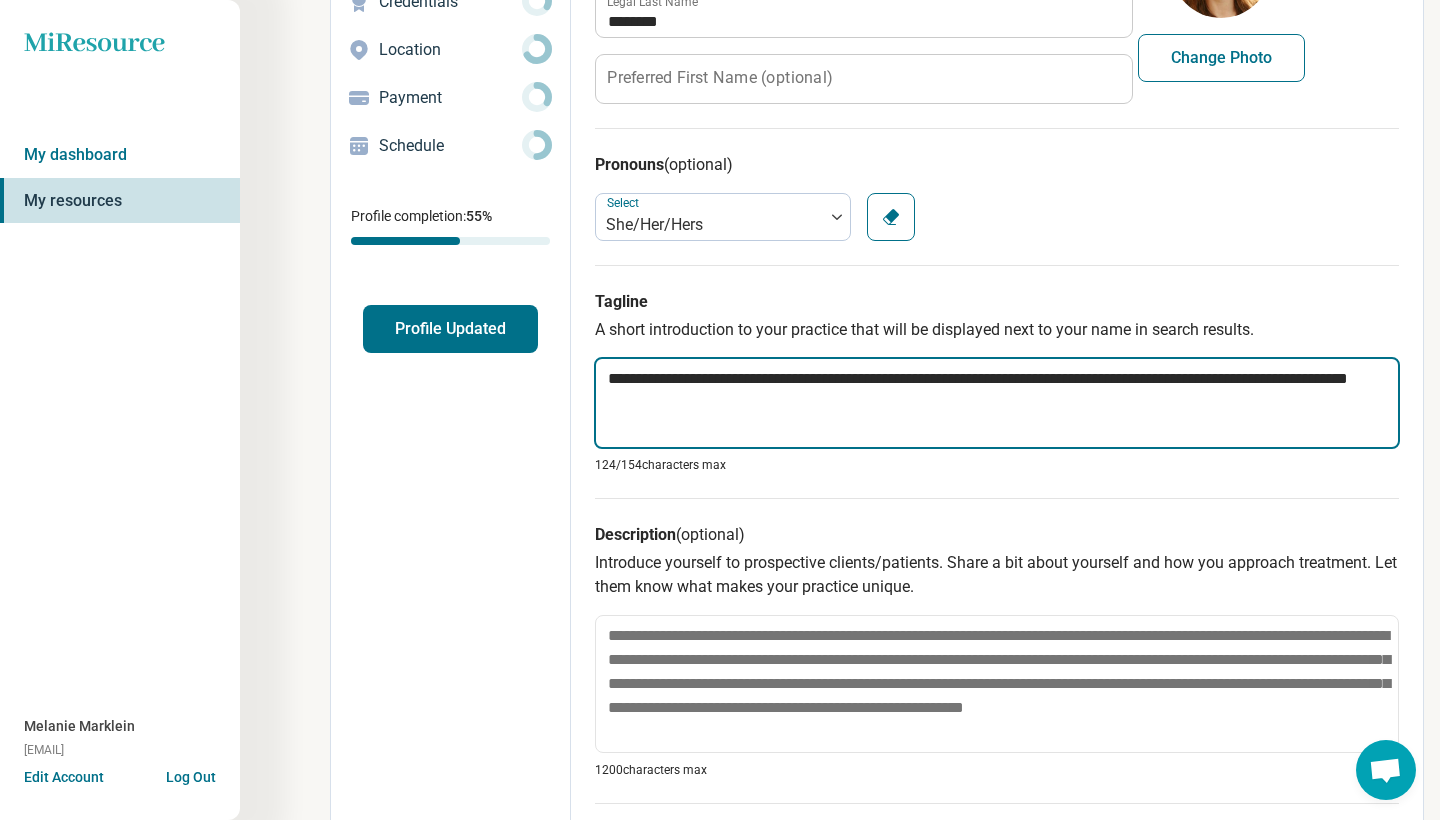 type on "*" 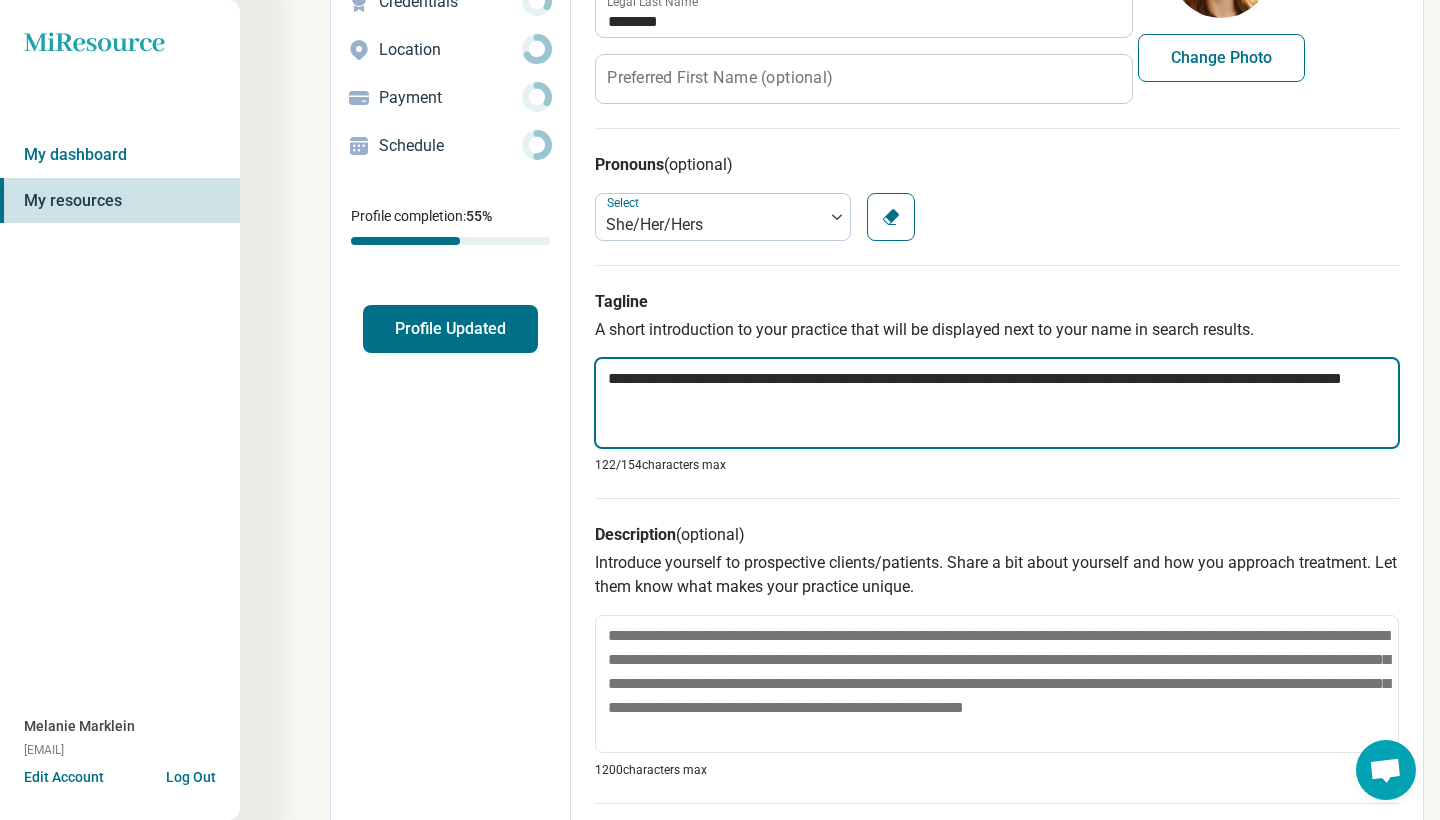 type on "*" 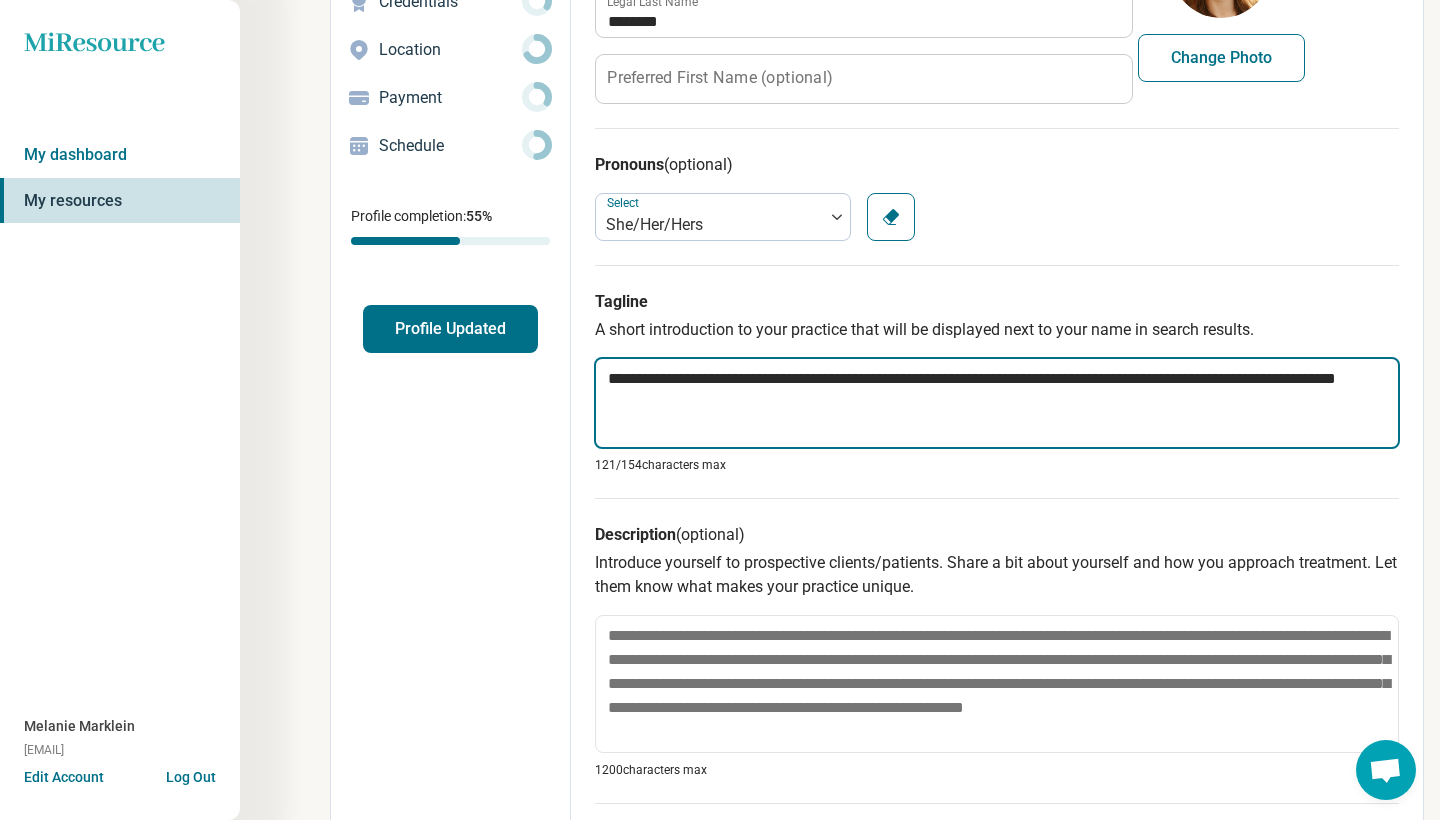 type on "*" 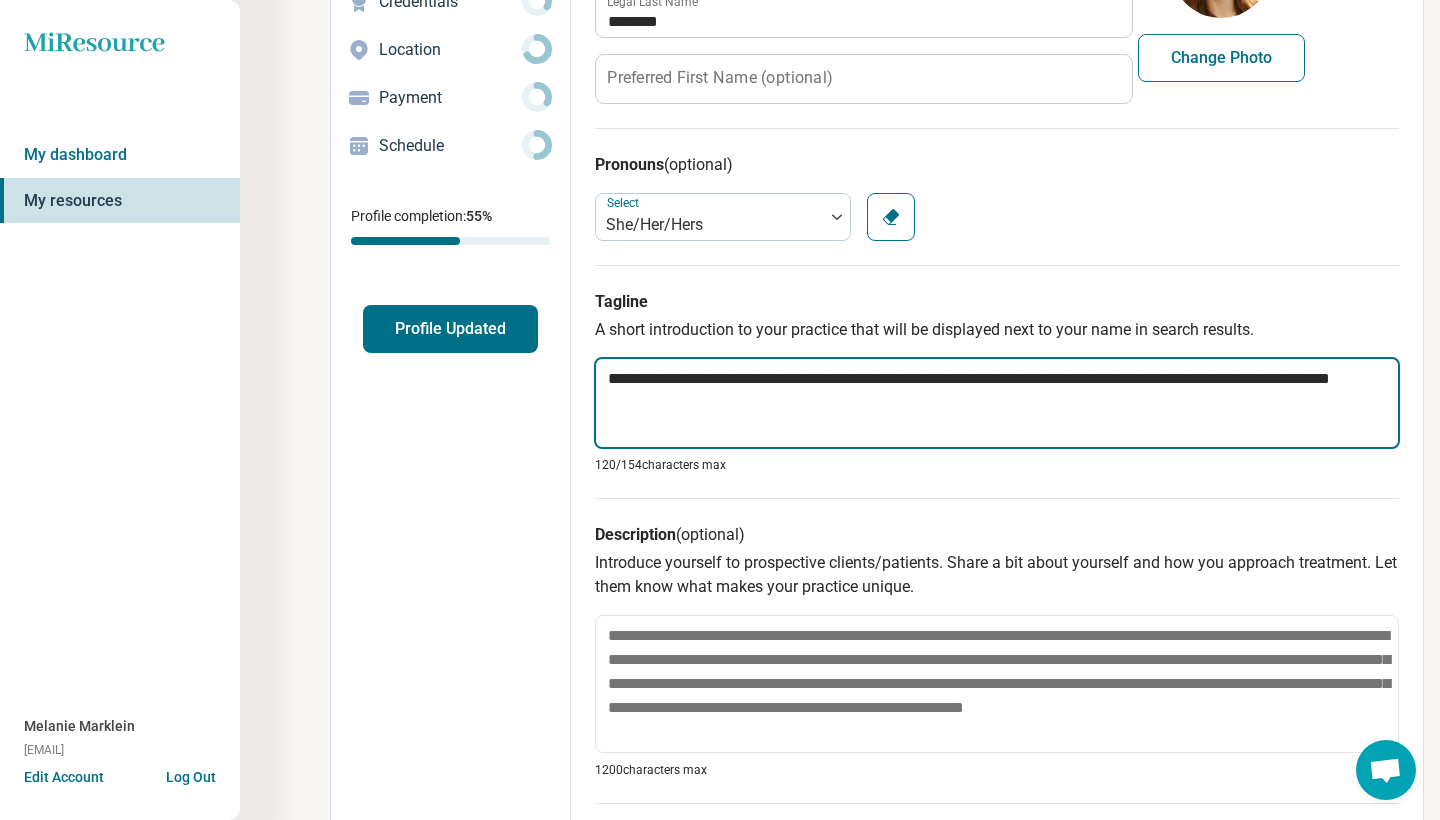type on "*" 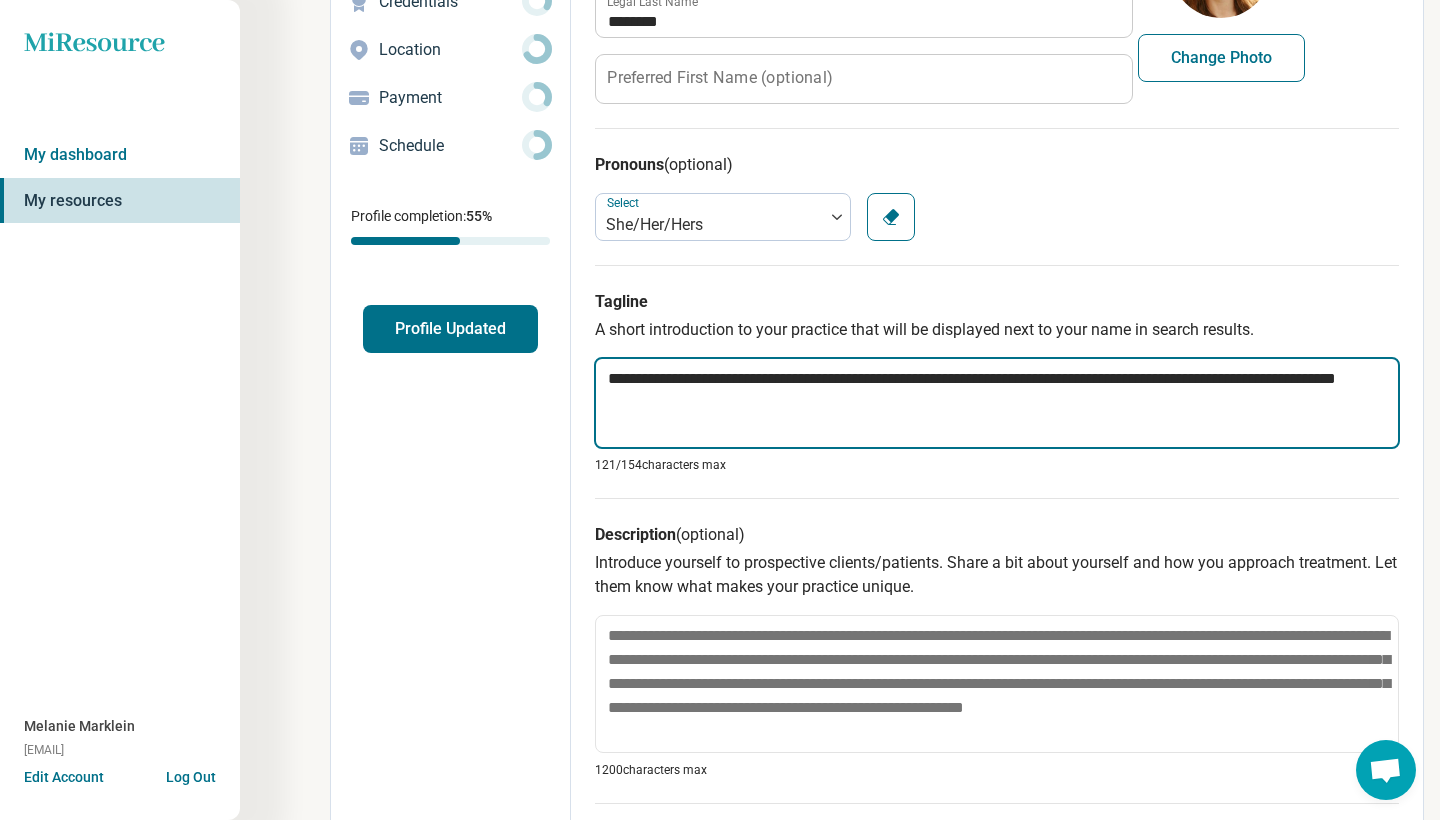type on "*" 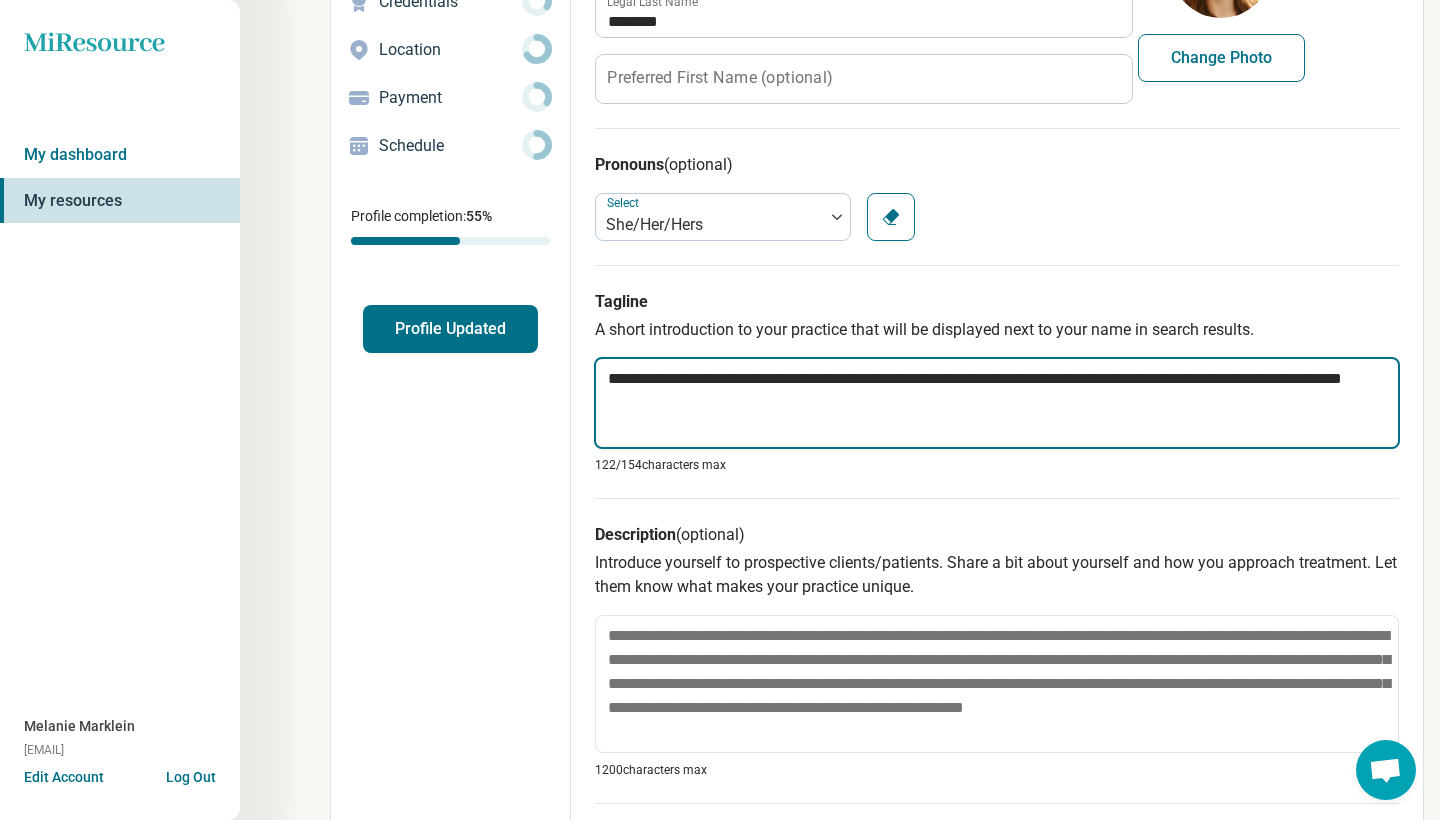 type on "*" 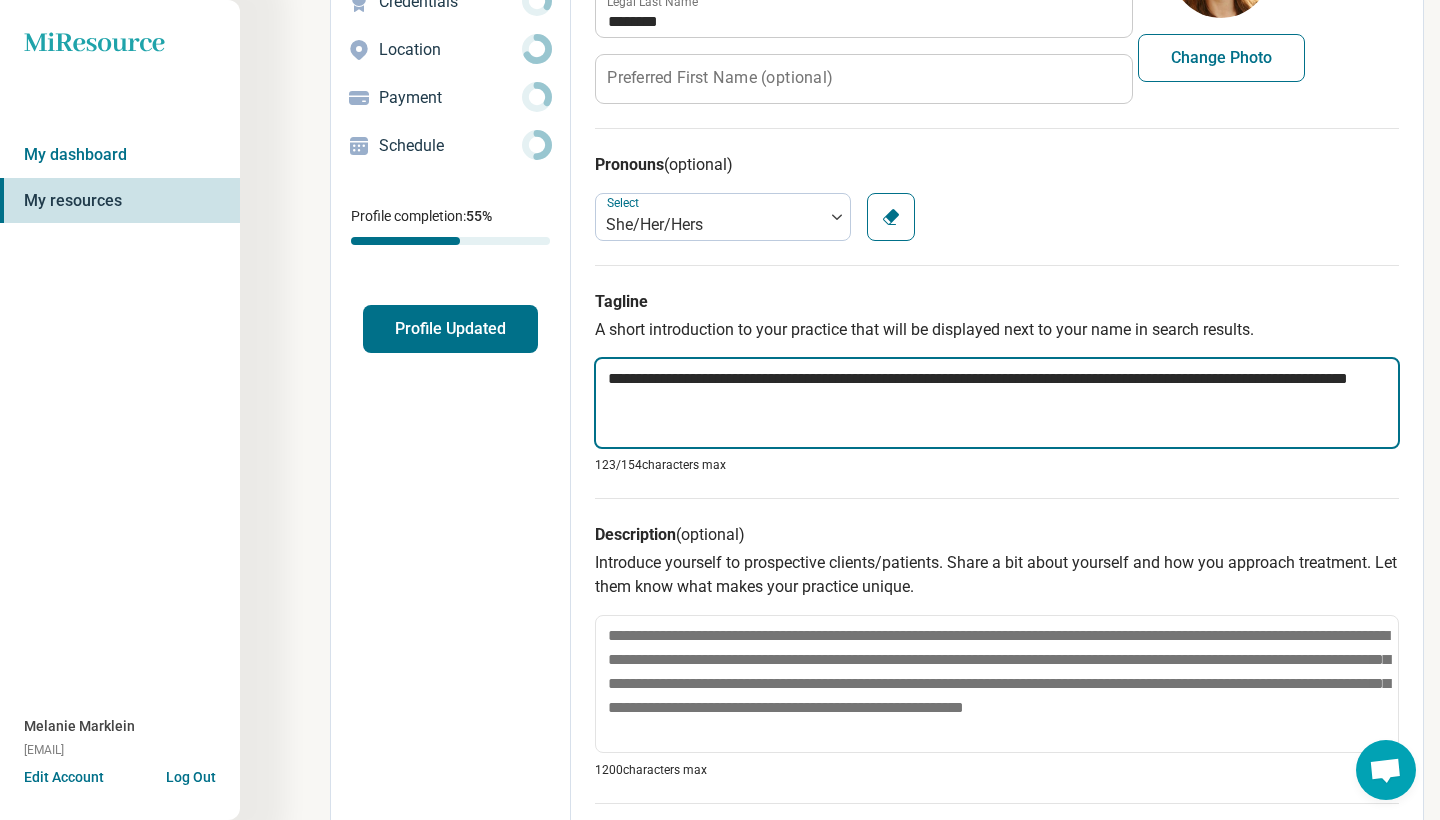 type on "*" 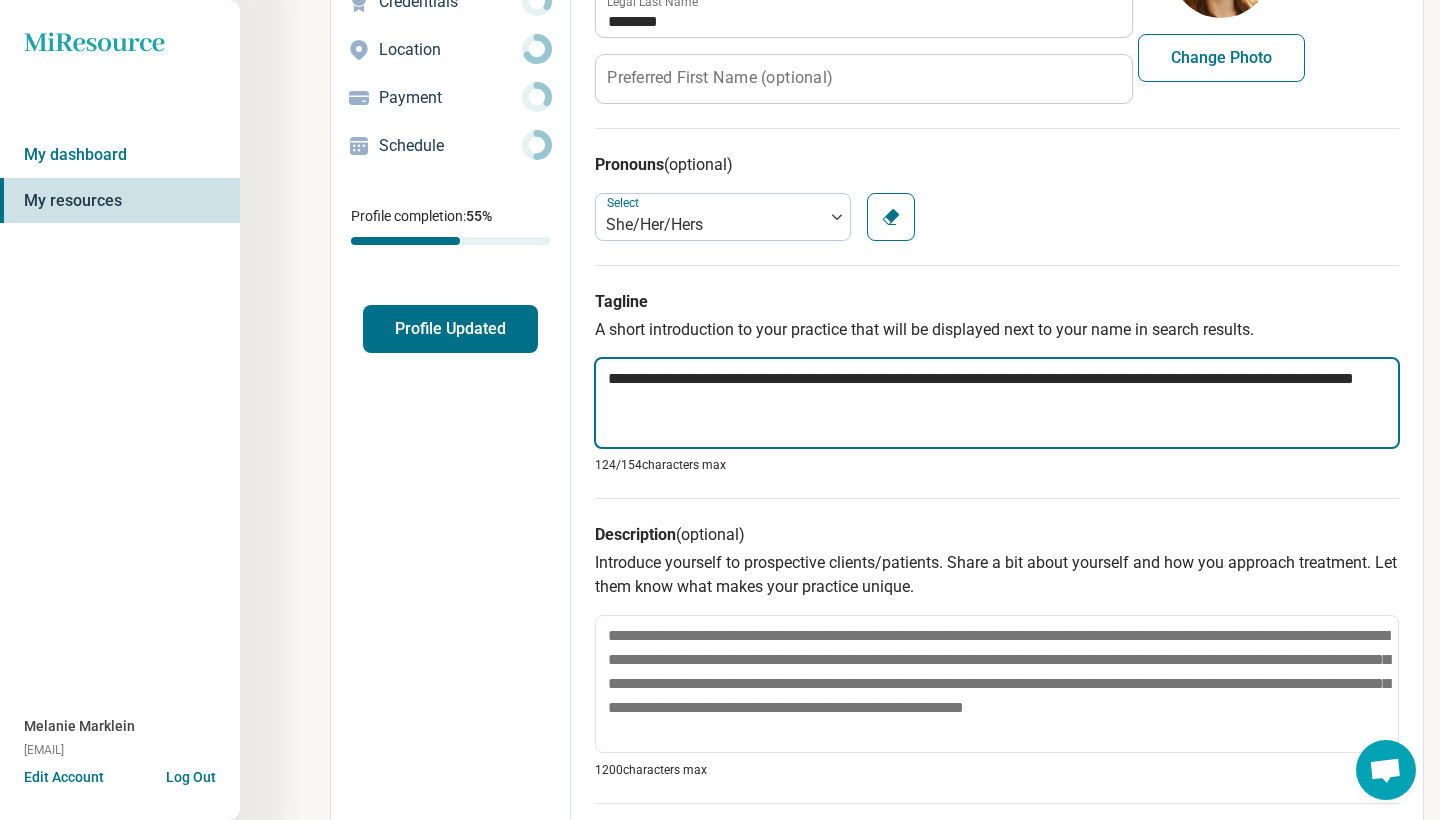 type on "*" 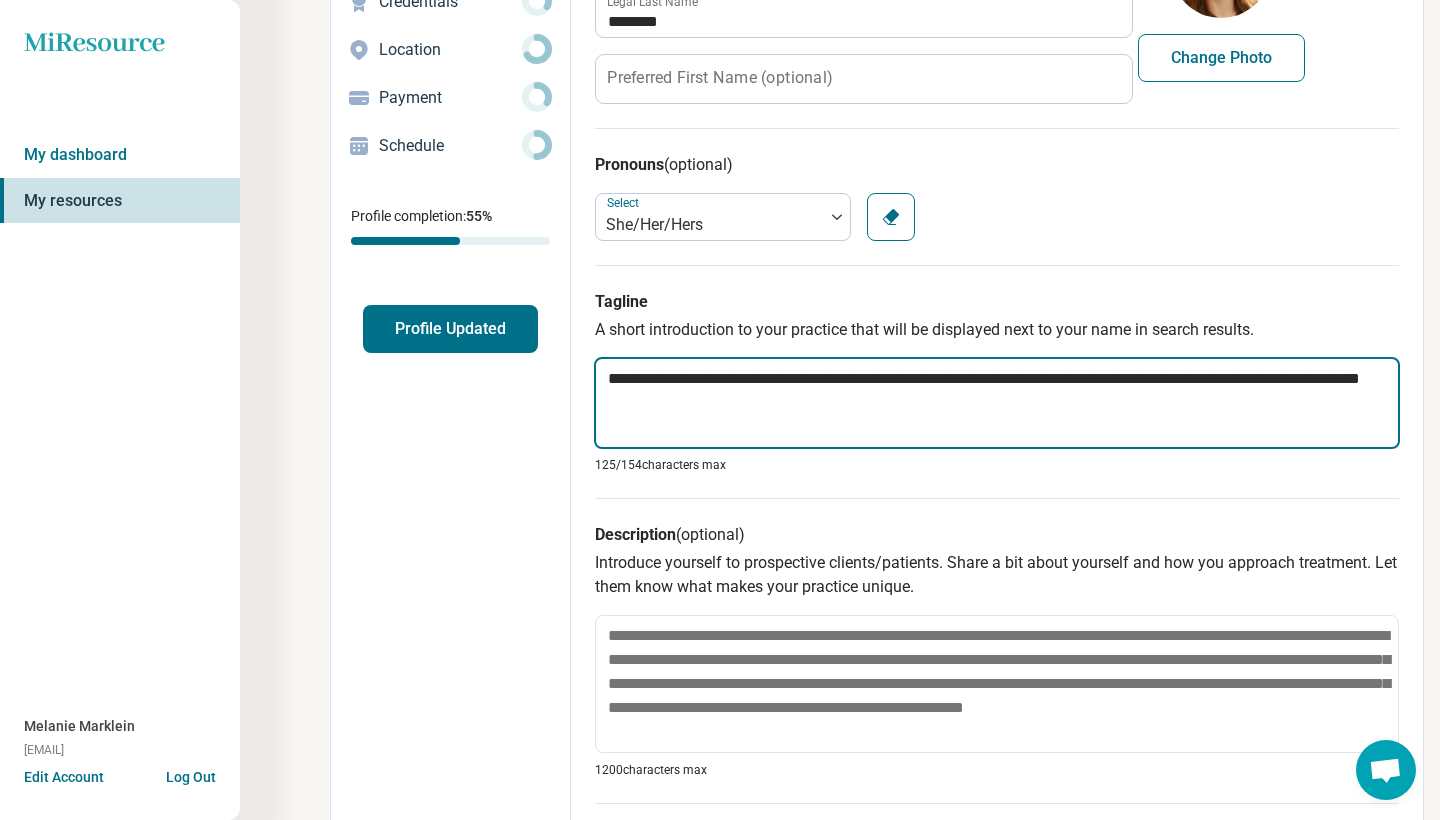 type on "*" 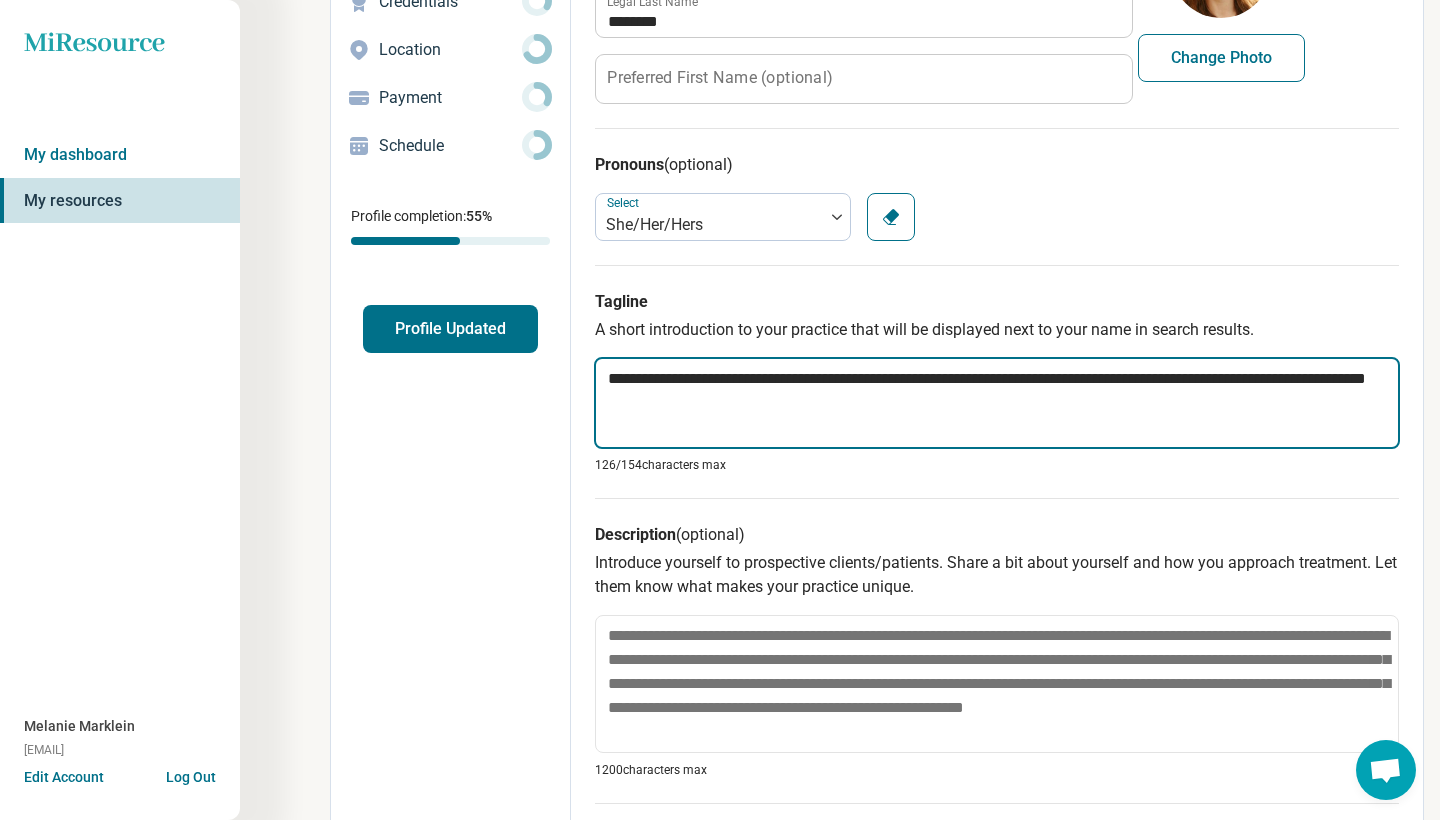 type on "*" 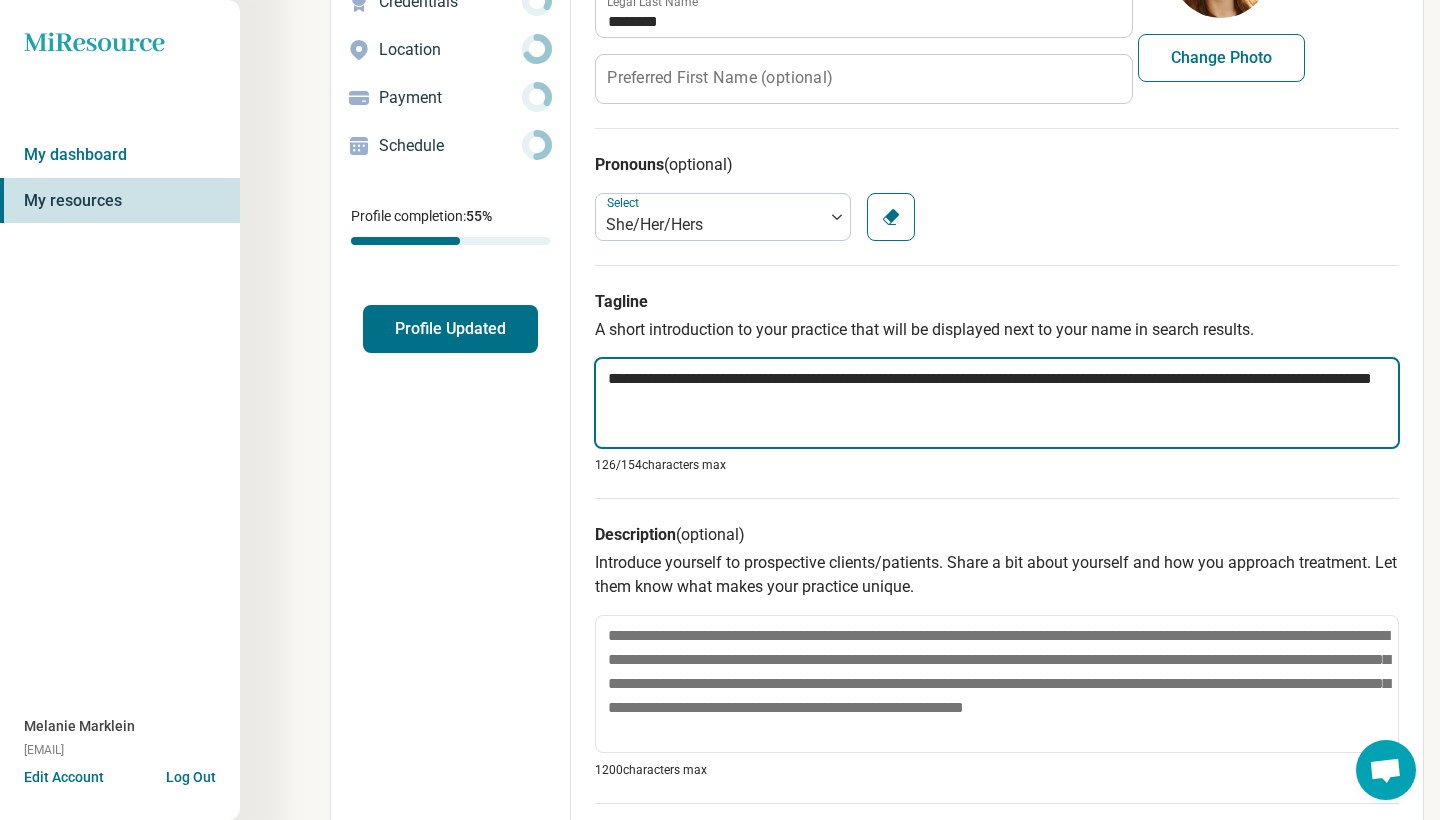 type on "*" 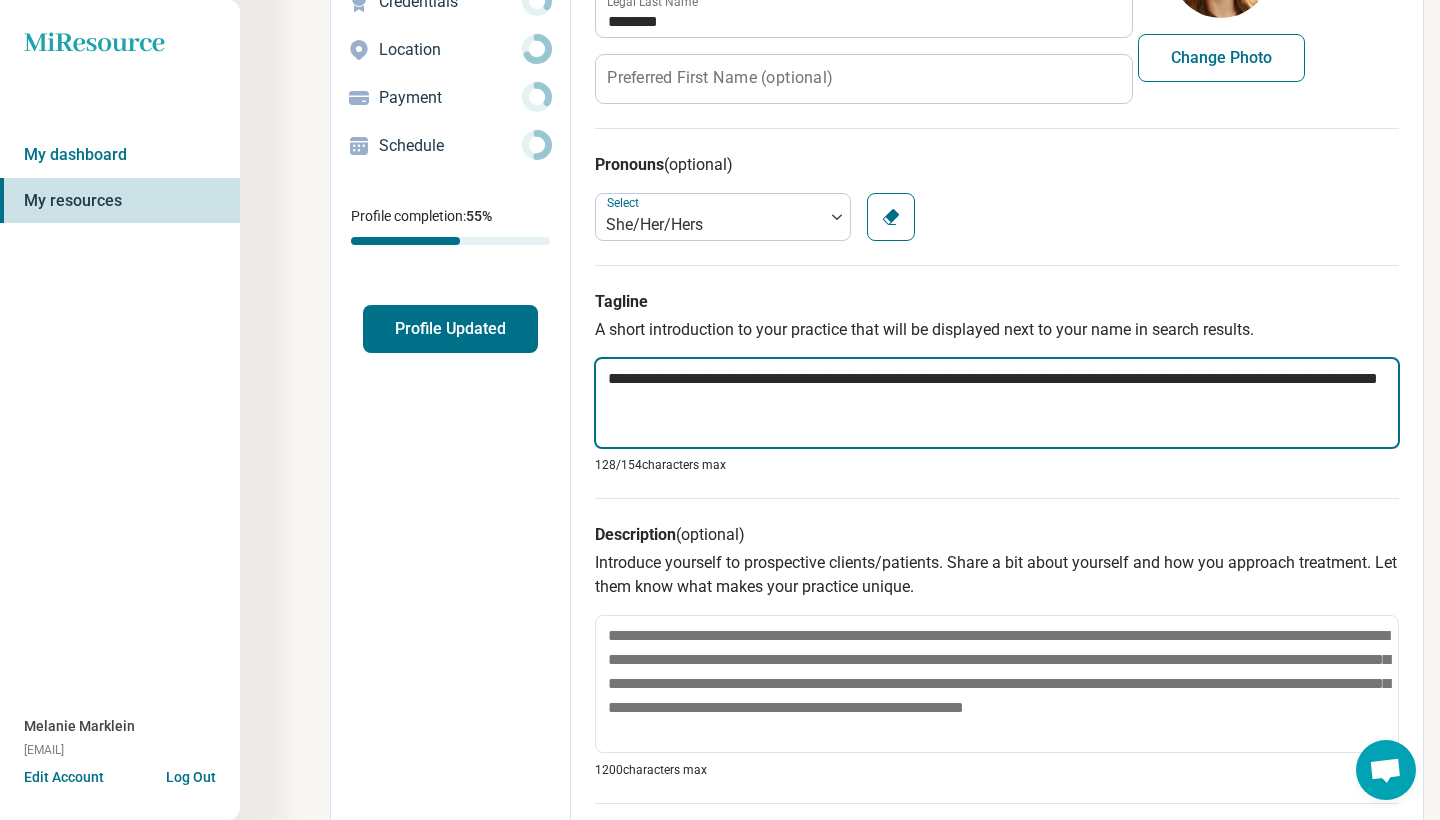 type on "*" 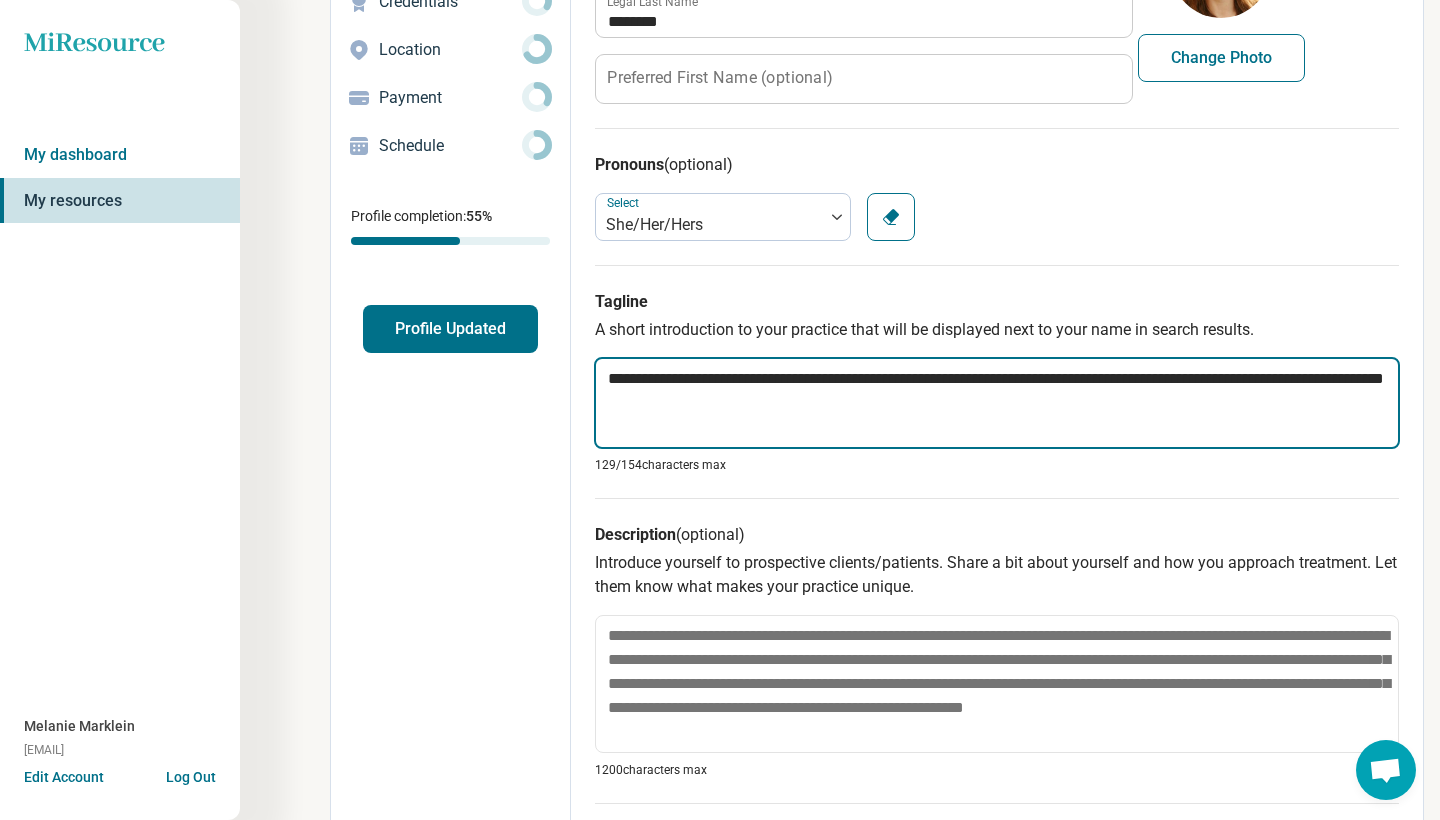 type on "*" 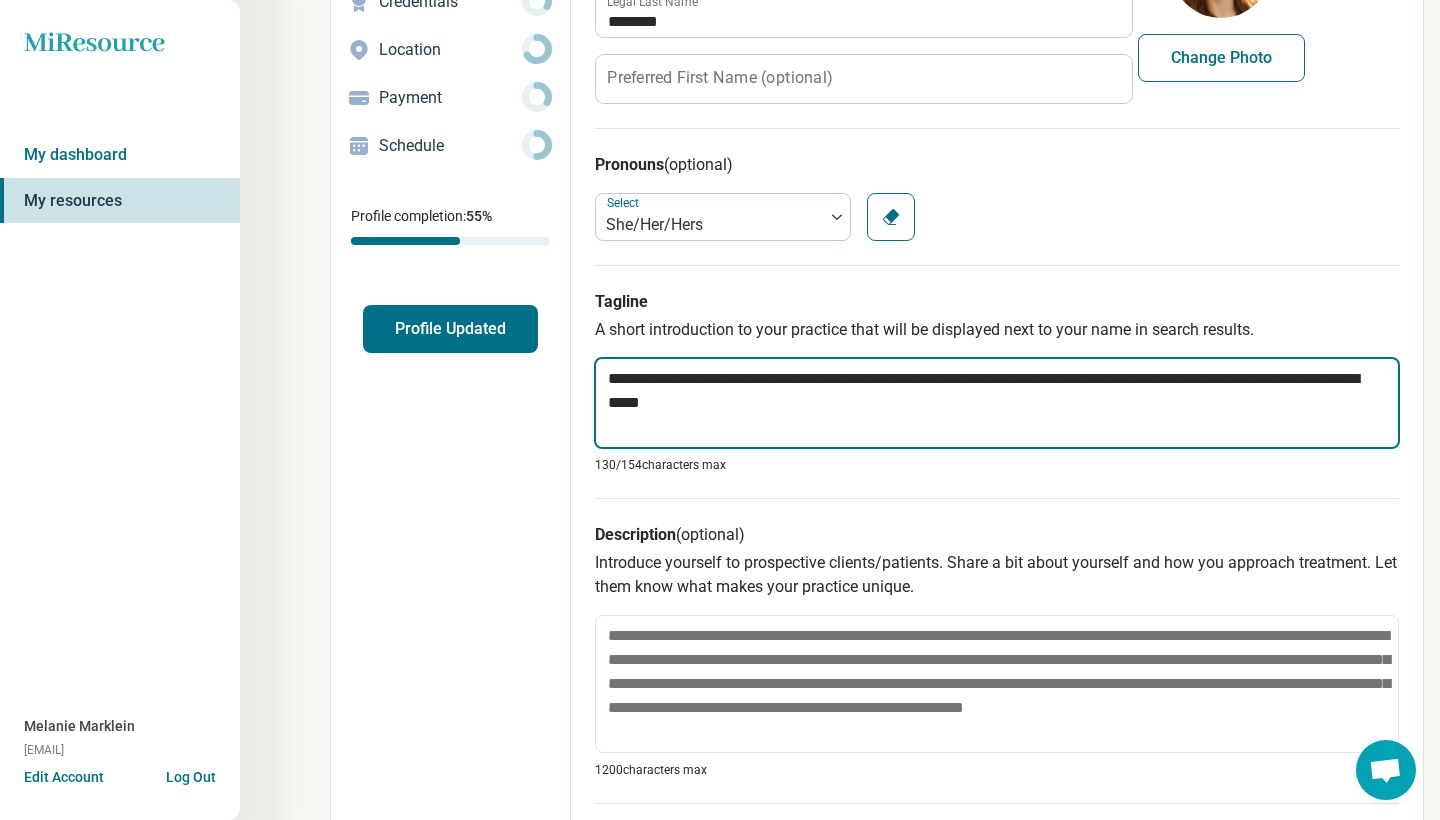 type on "*" 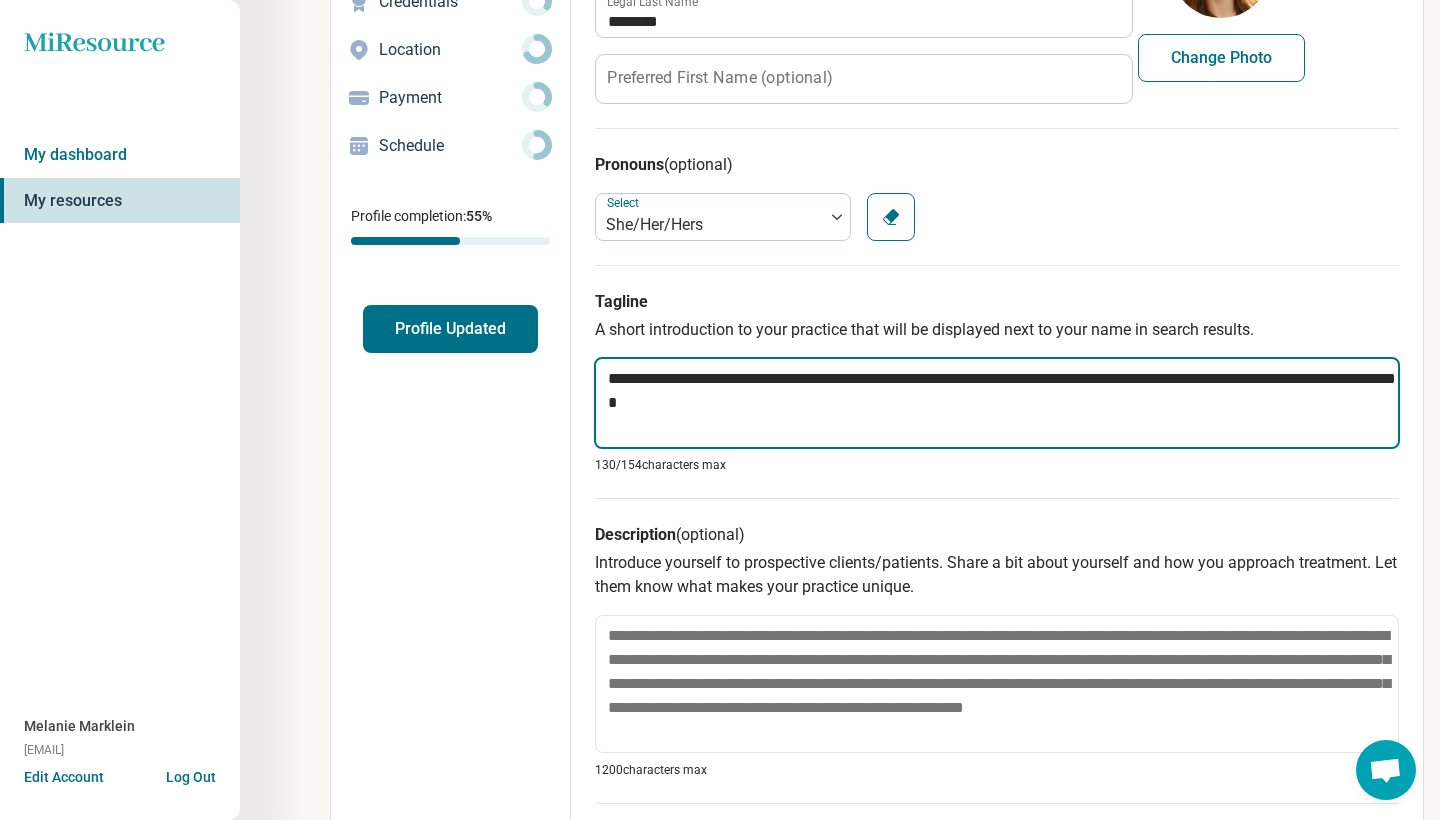 type on "*" 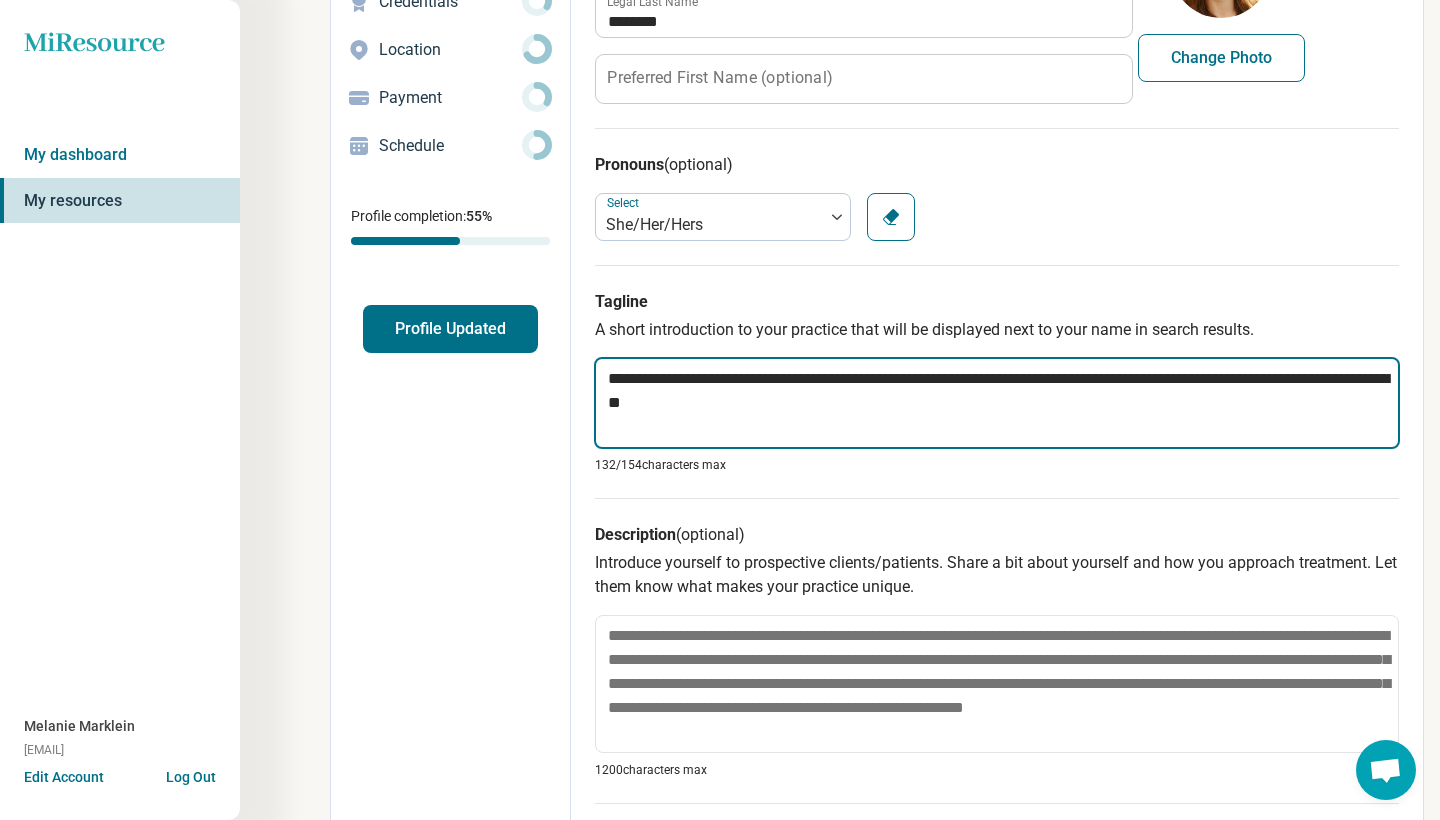 type on "*" 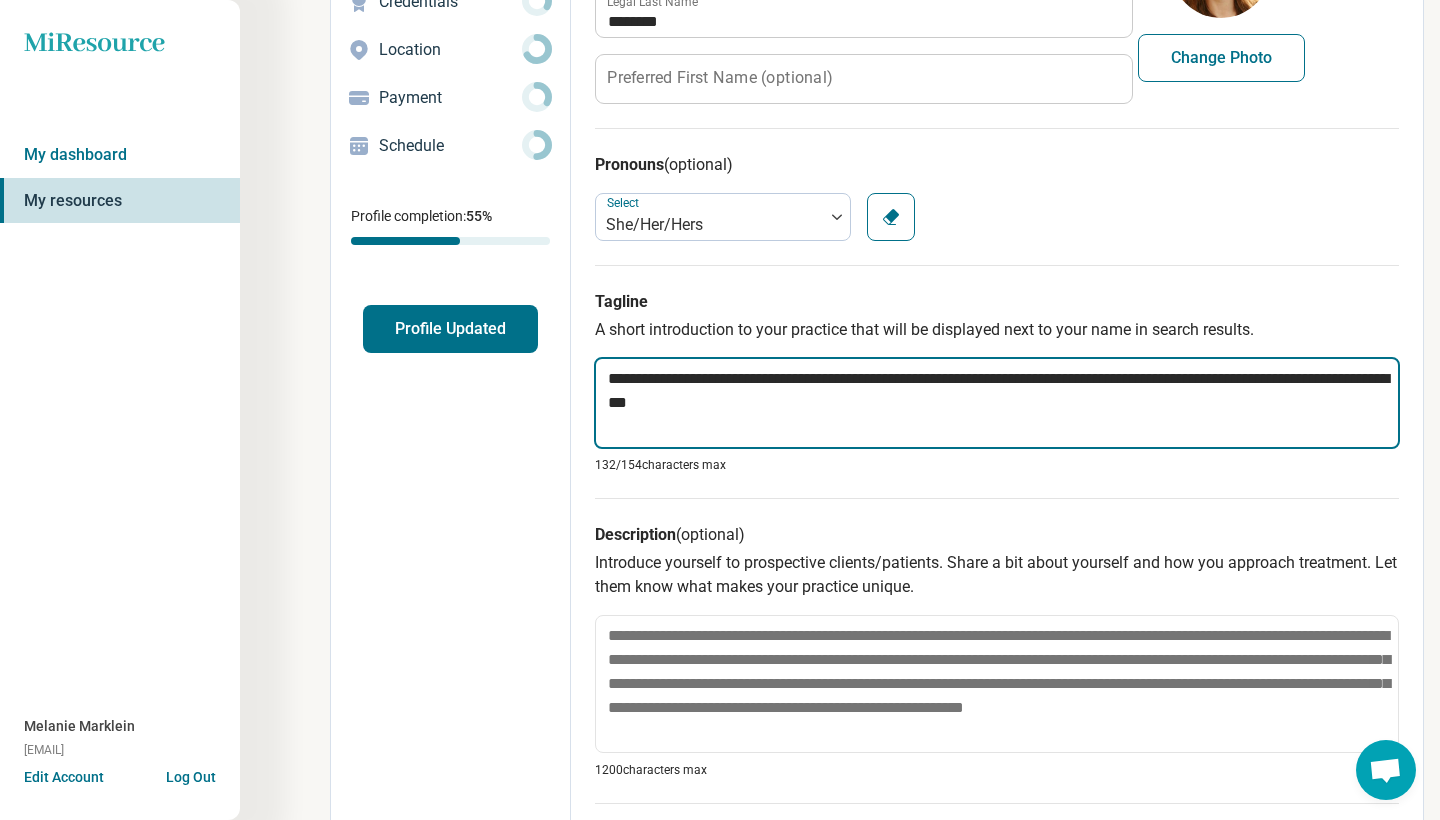 type on "*" 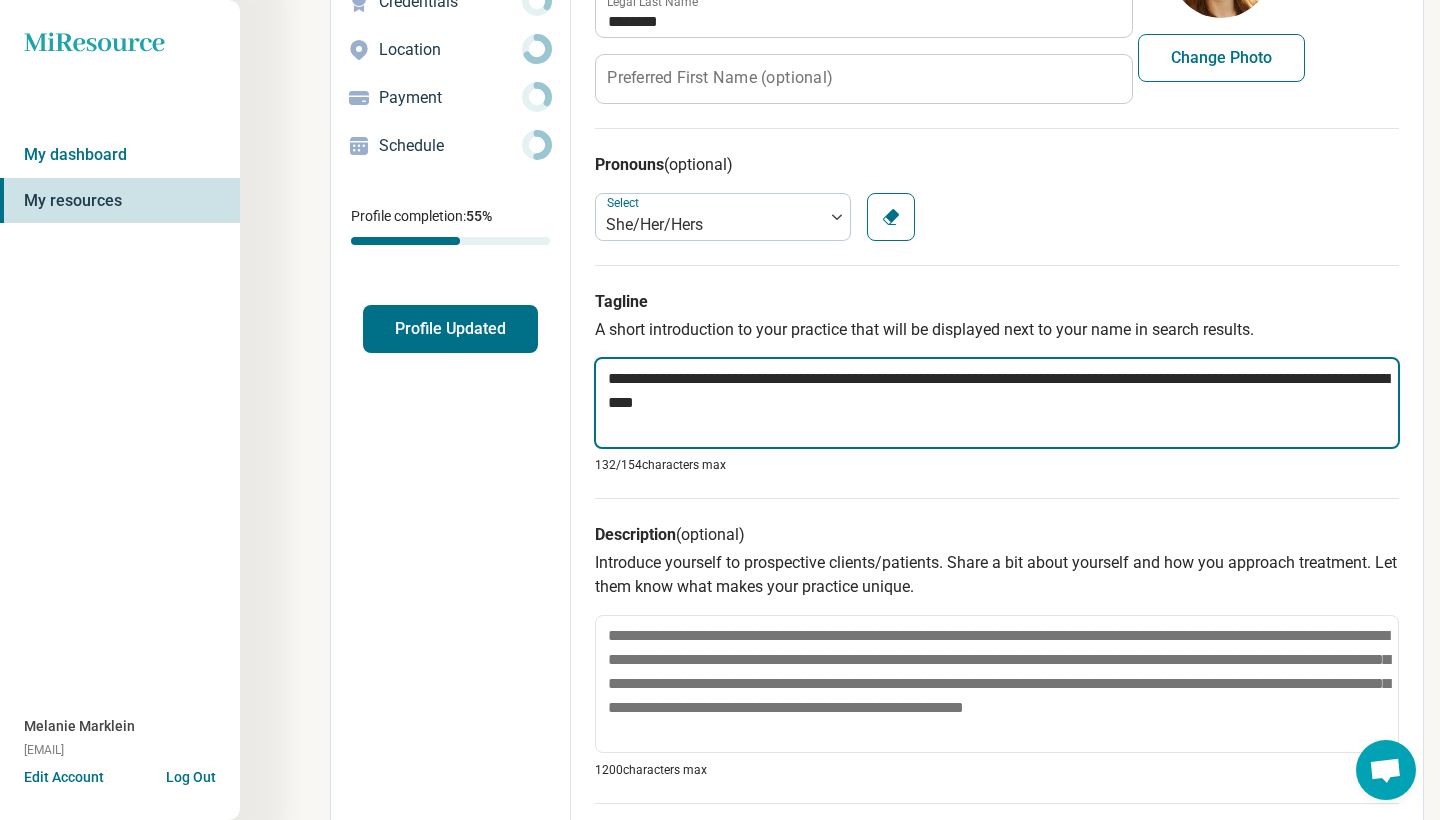 type on "*" 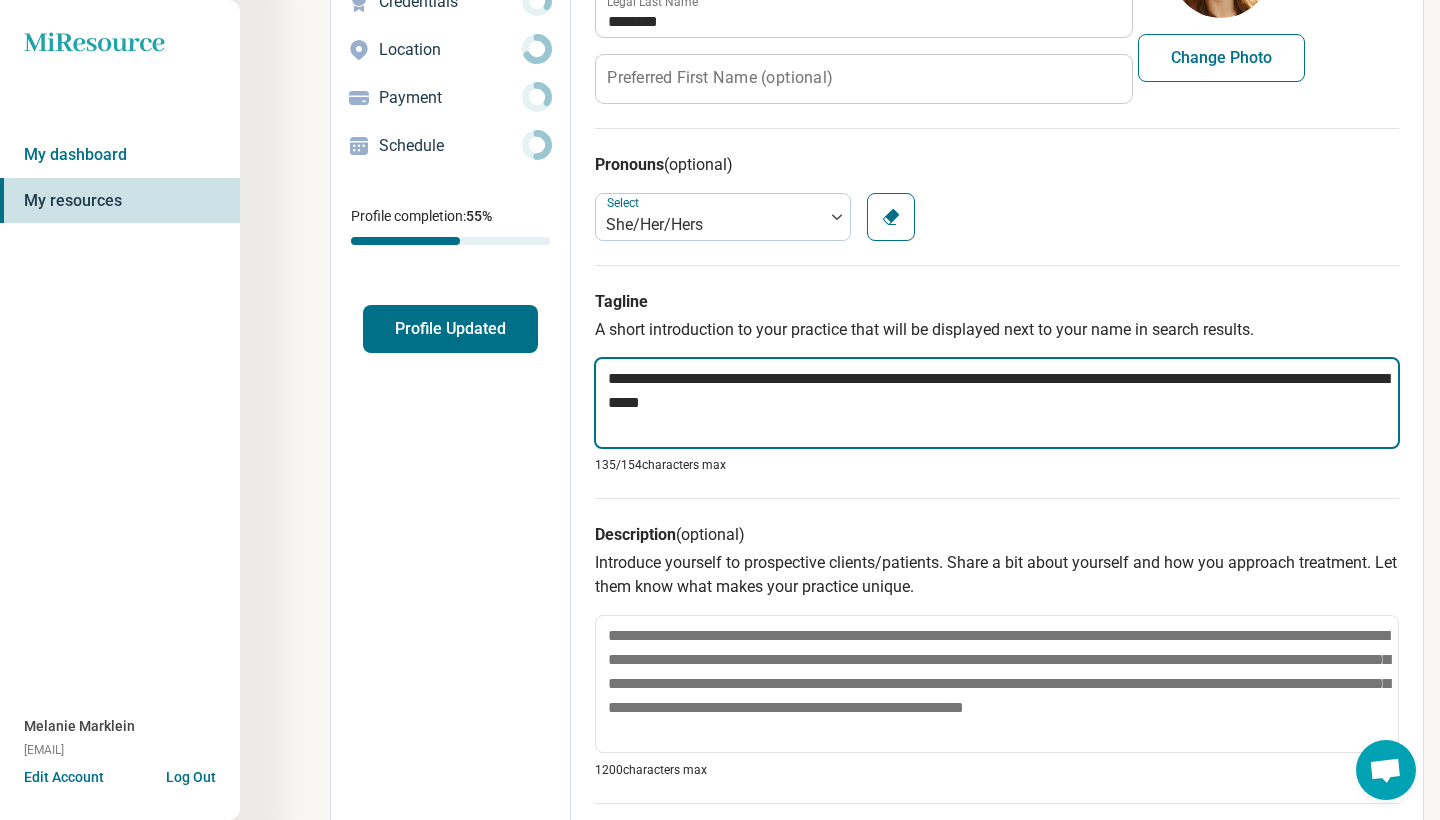 type on "*" 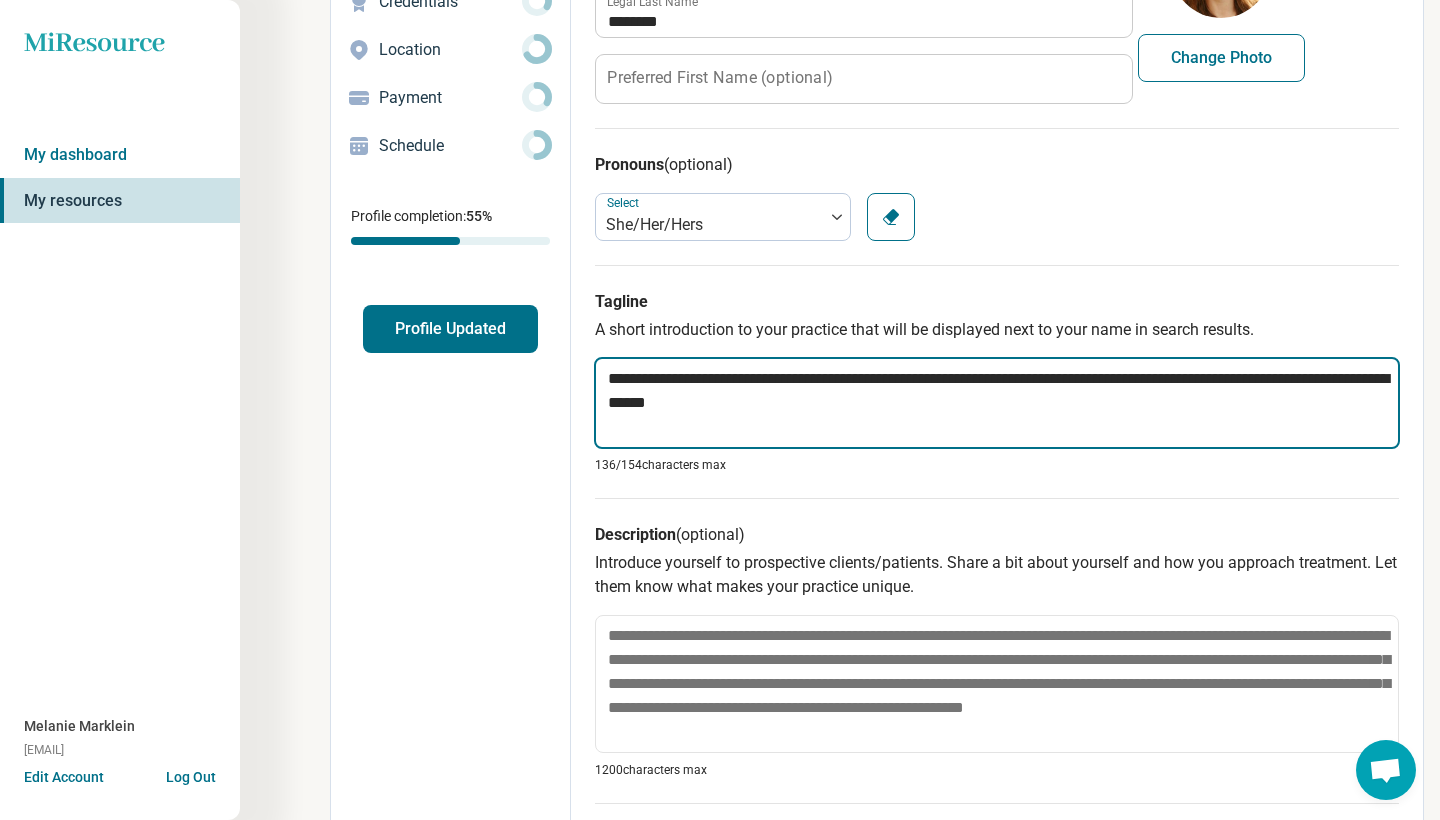 type on "*" 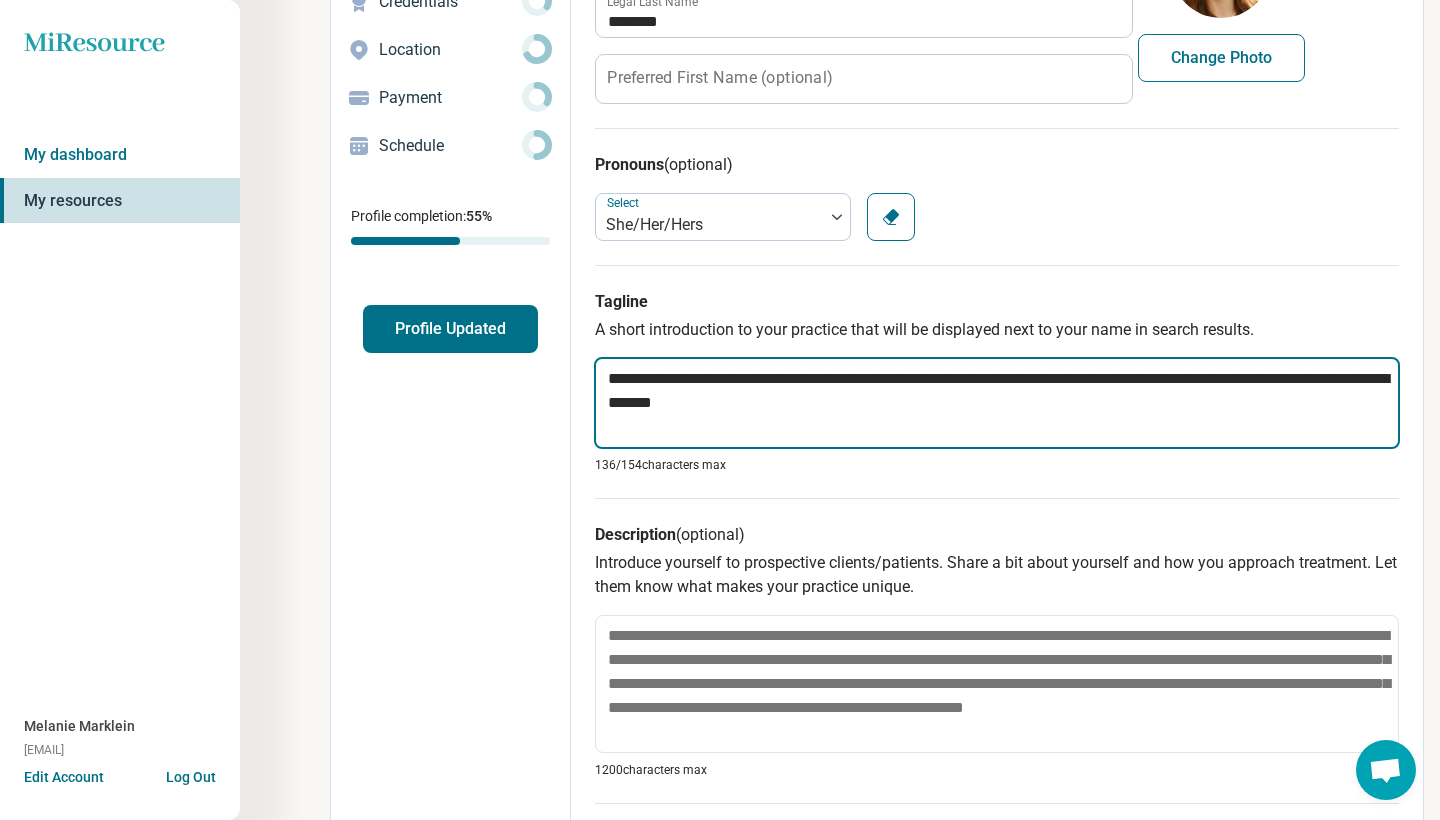 type on "*" 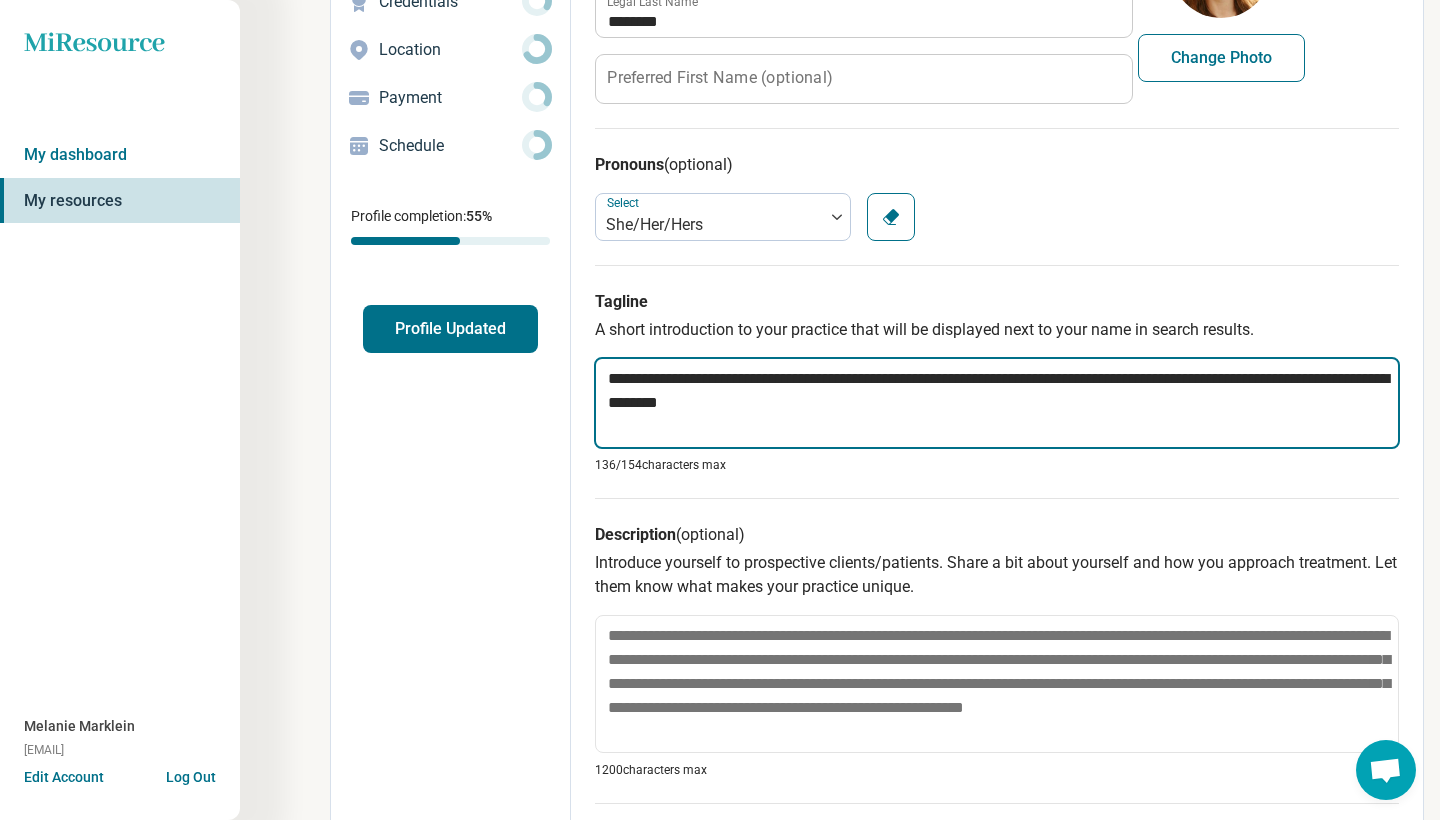 type on "*" 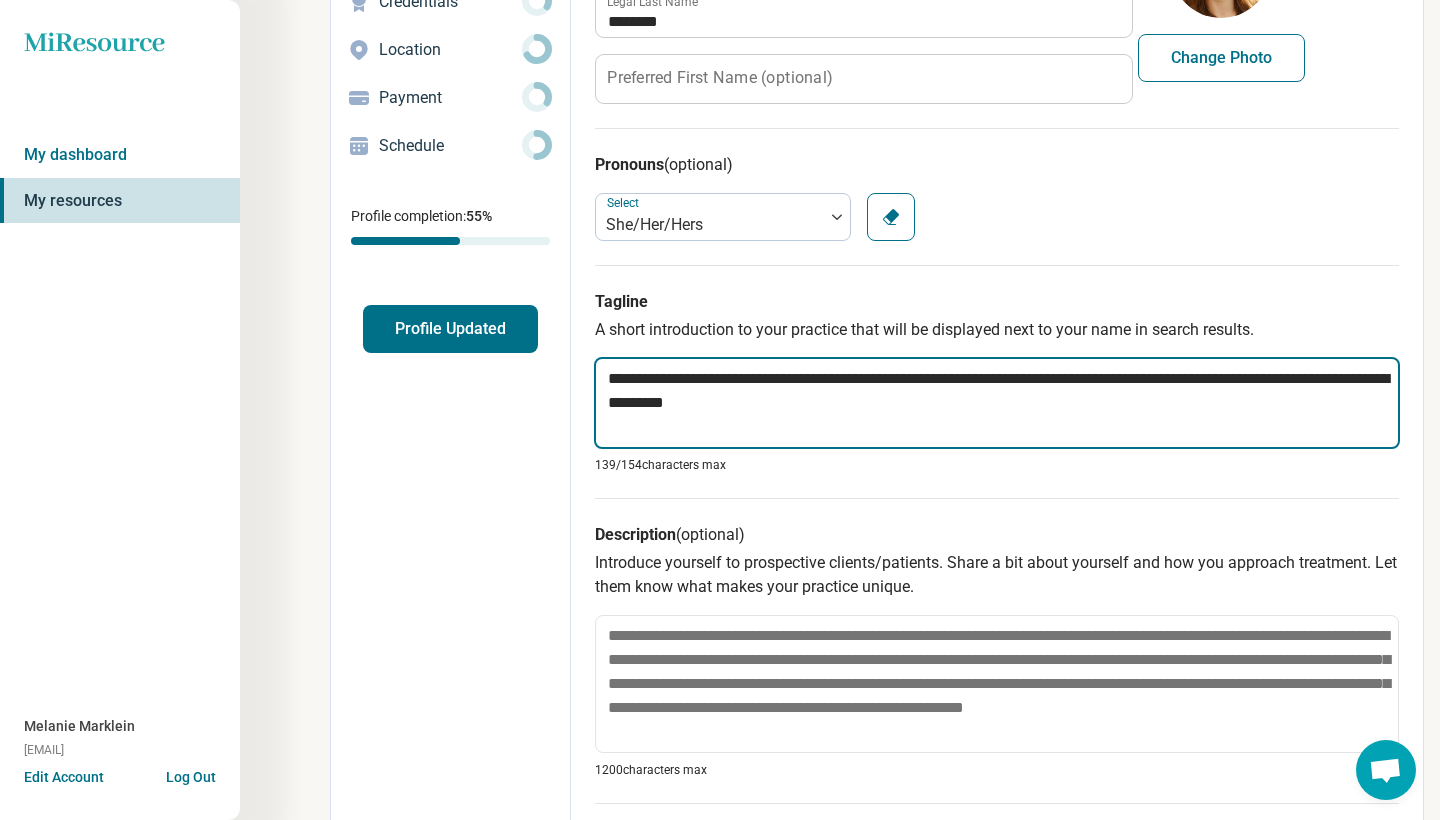 type on "*" 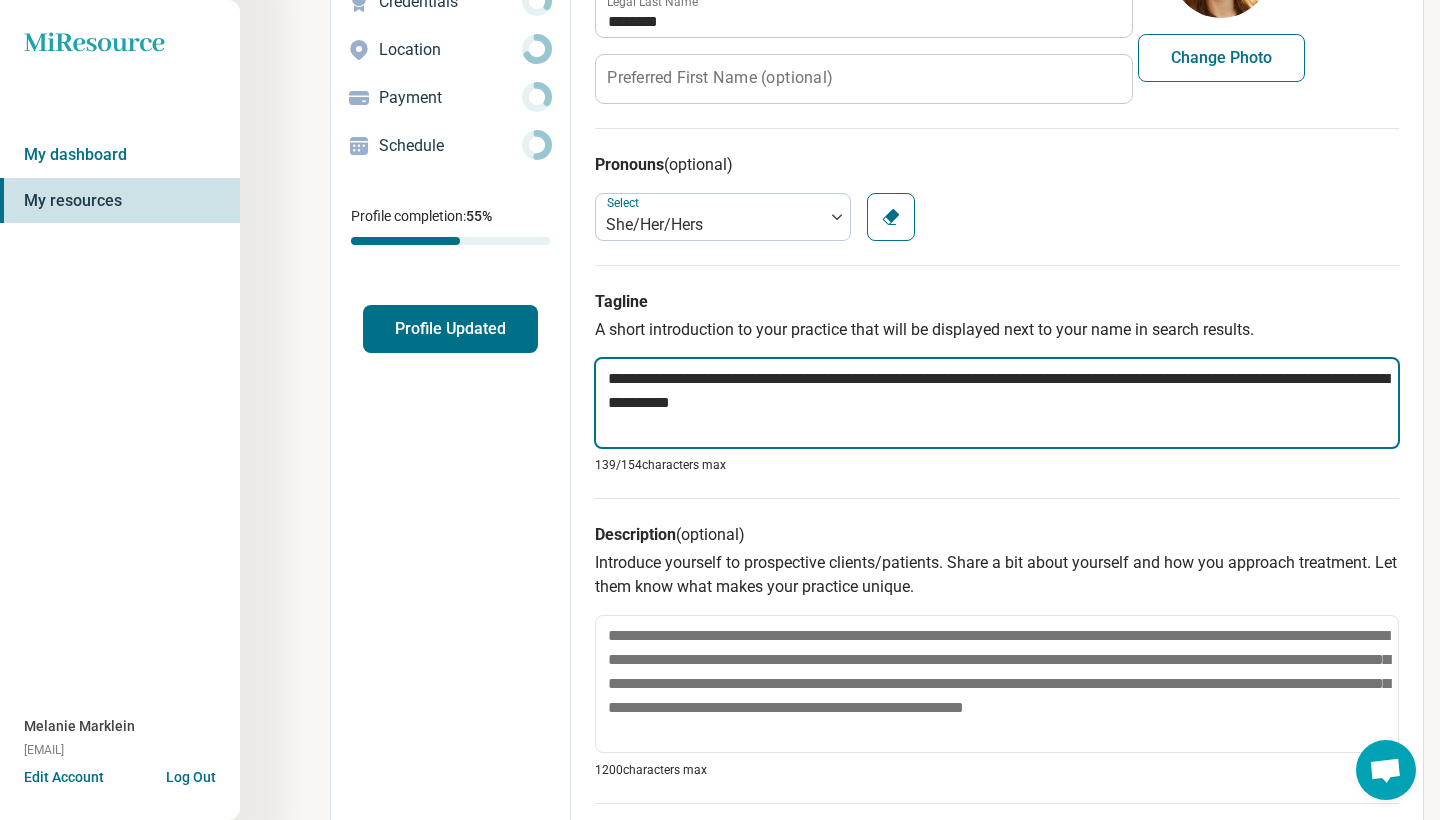 type on "*" 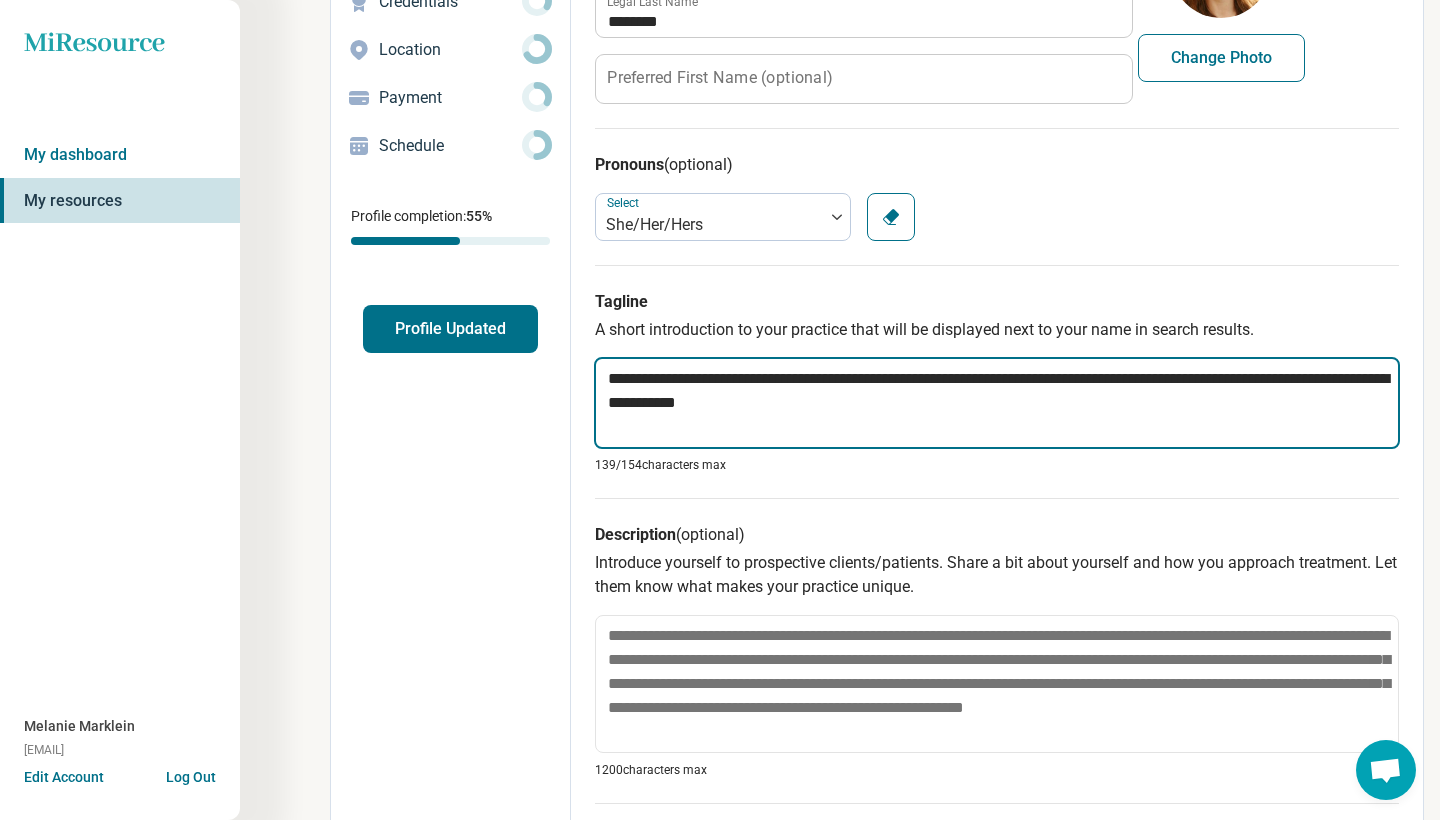 type on "*" 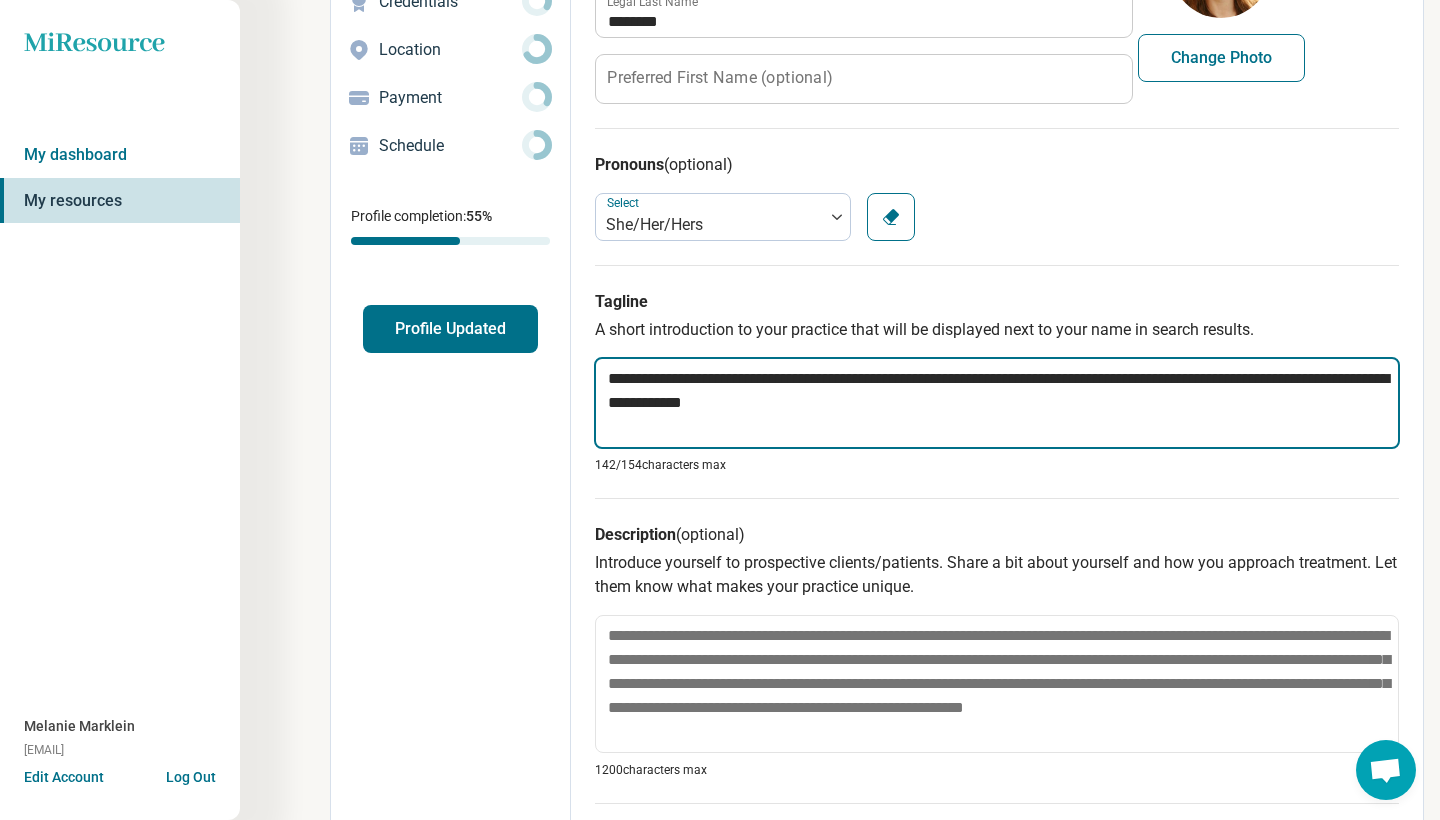 type on "*" 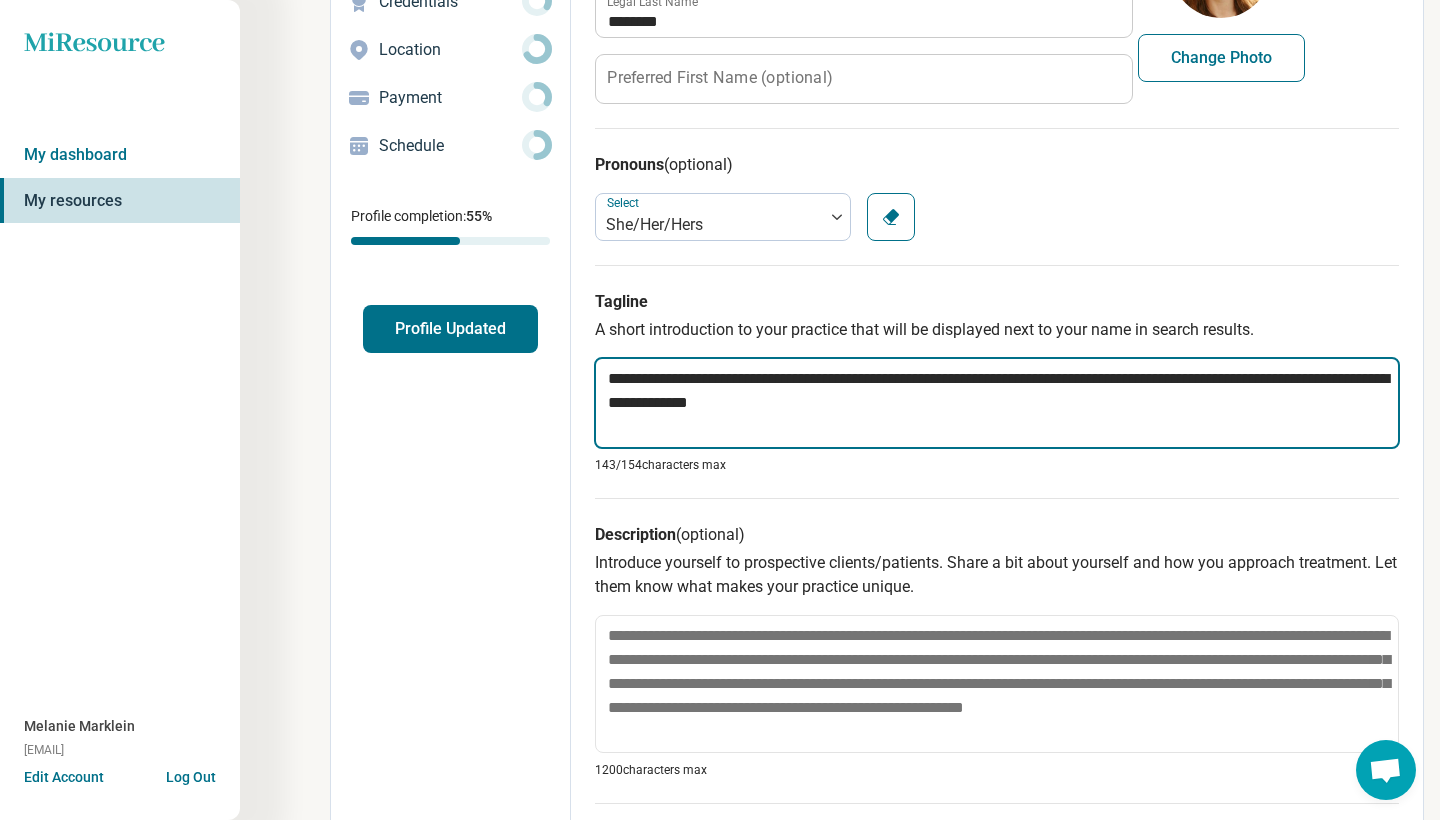 type on "*" 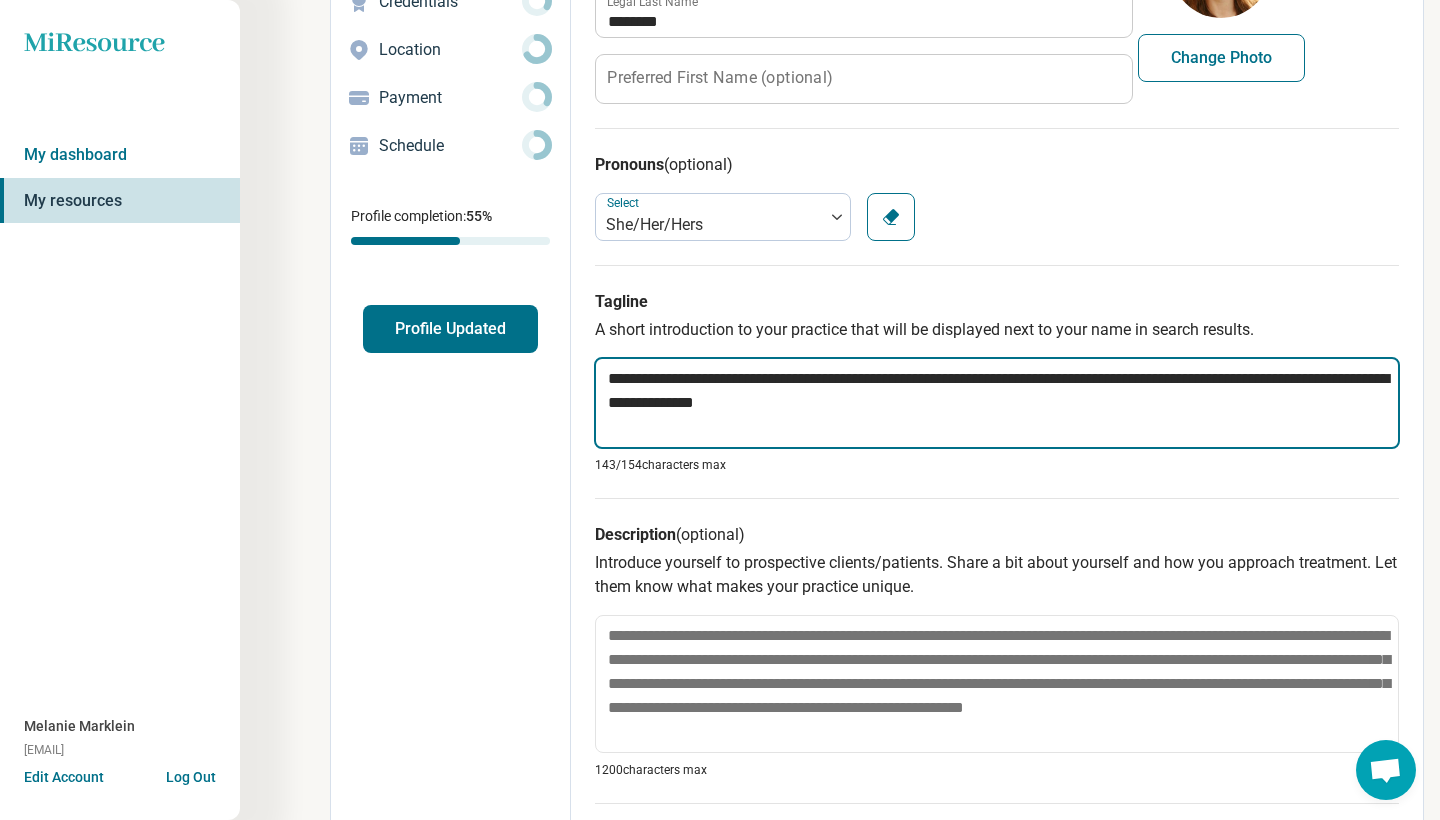 type on "*" 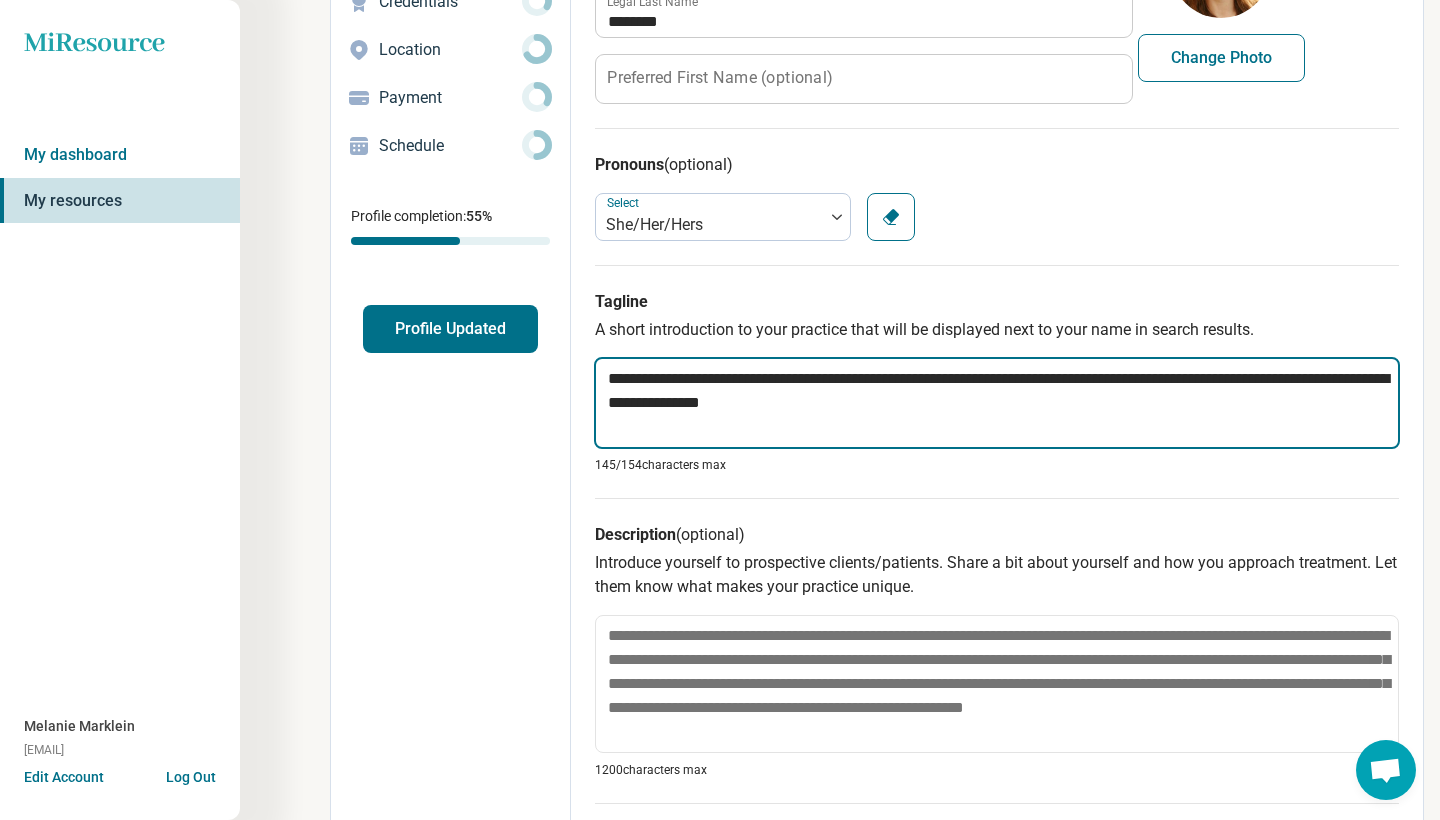 type on "*" 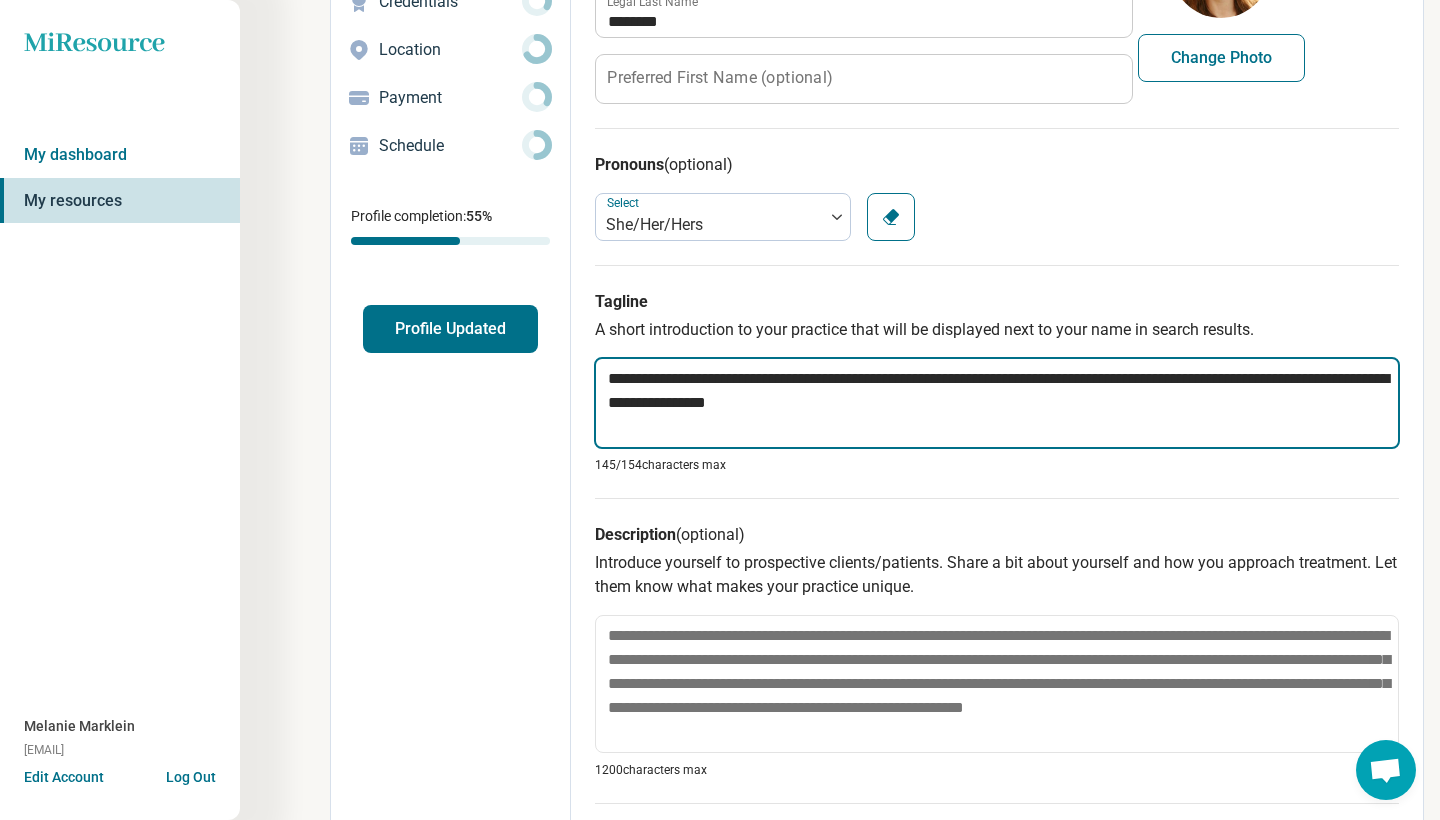 type on "*" 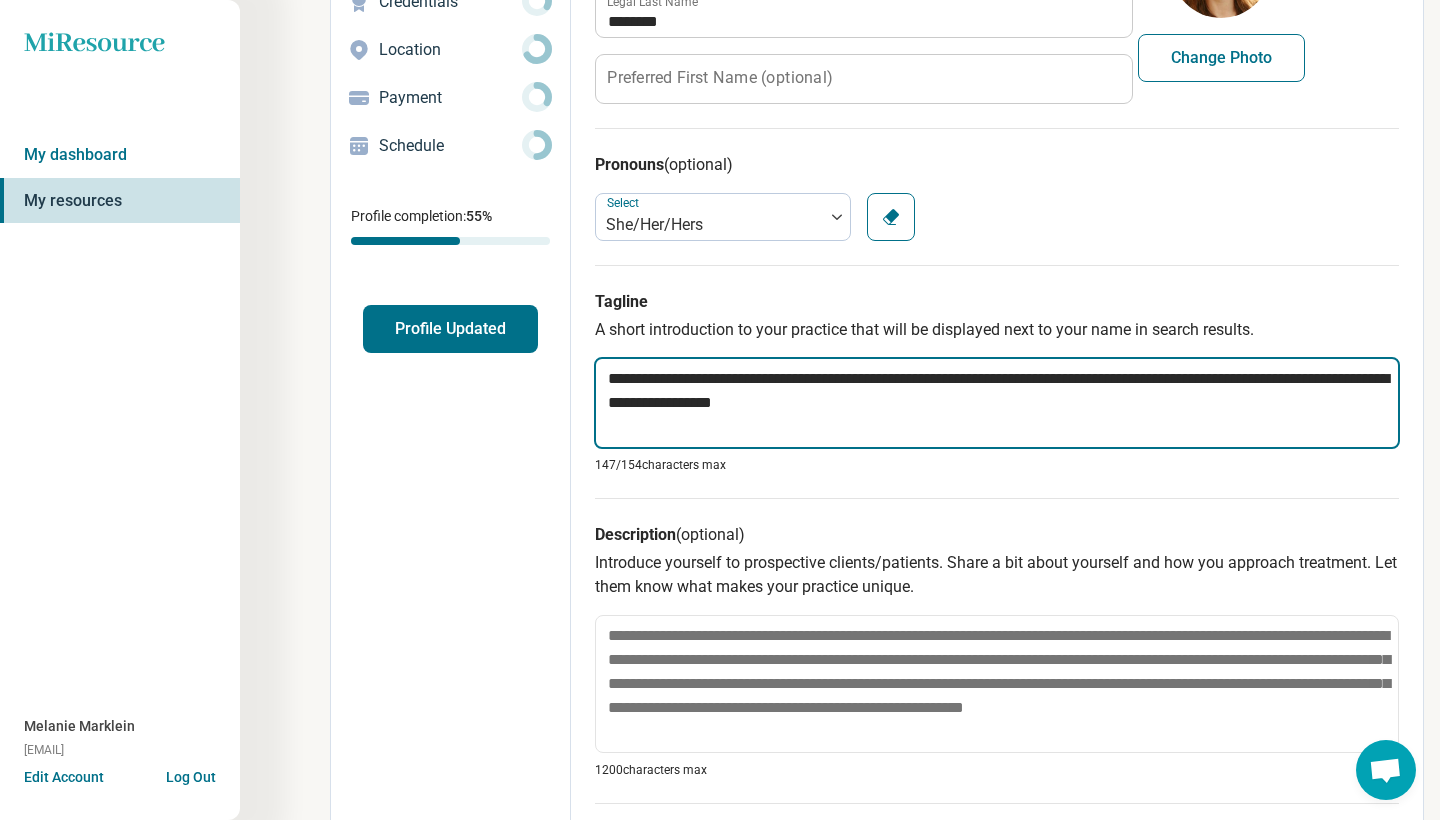 type on "*" 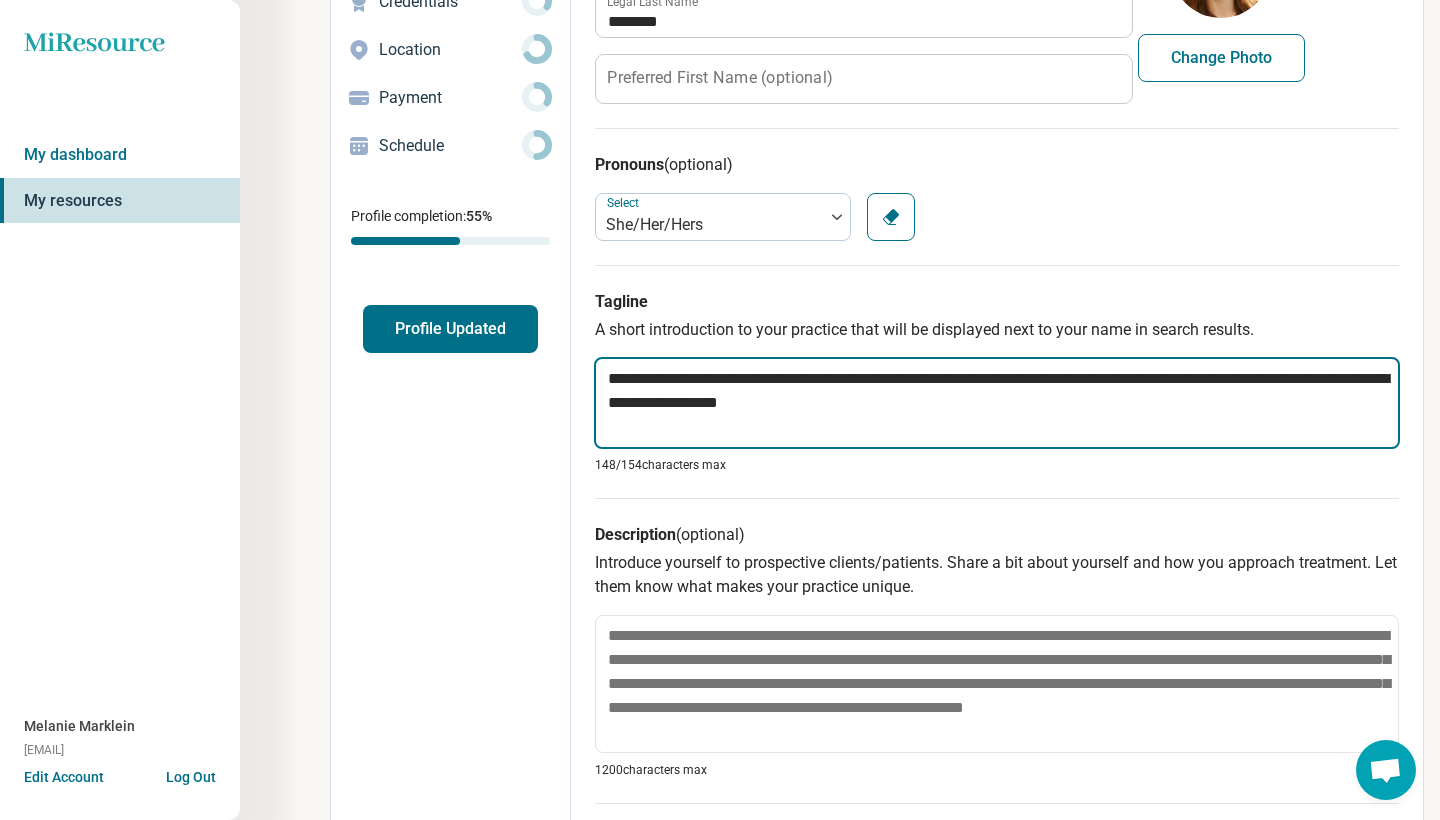 click on "**********" at bounding box center [997, 403] 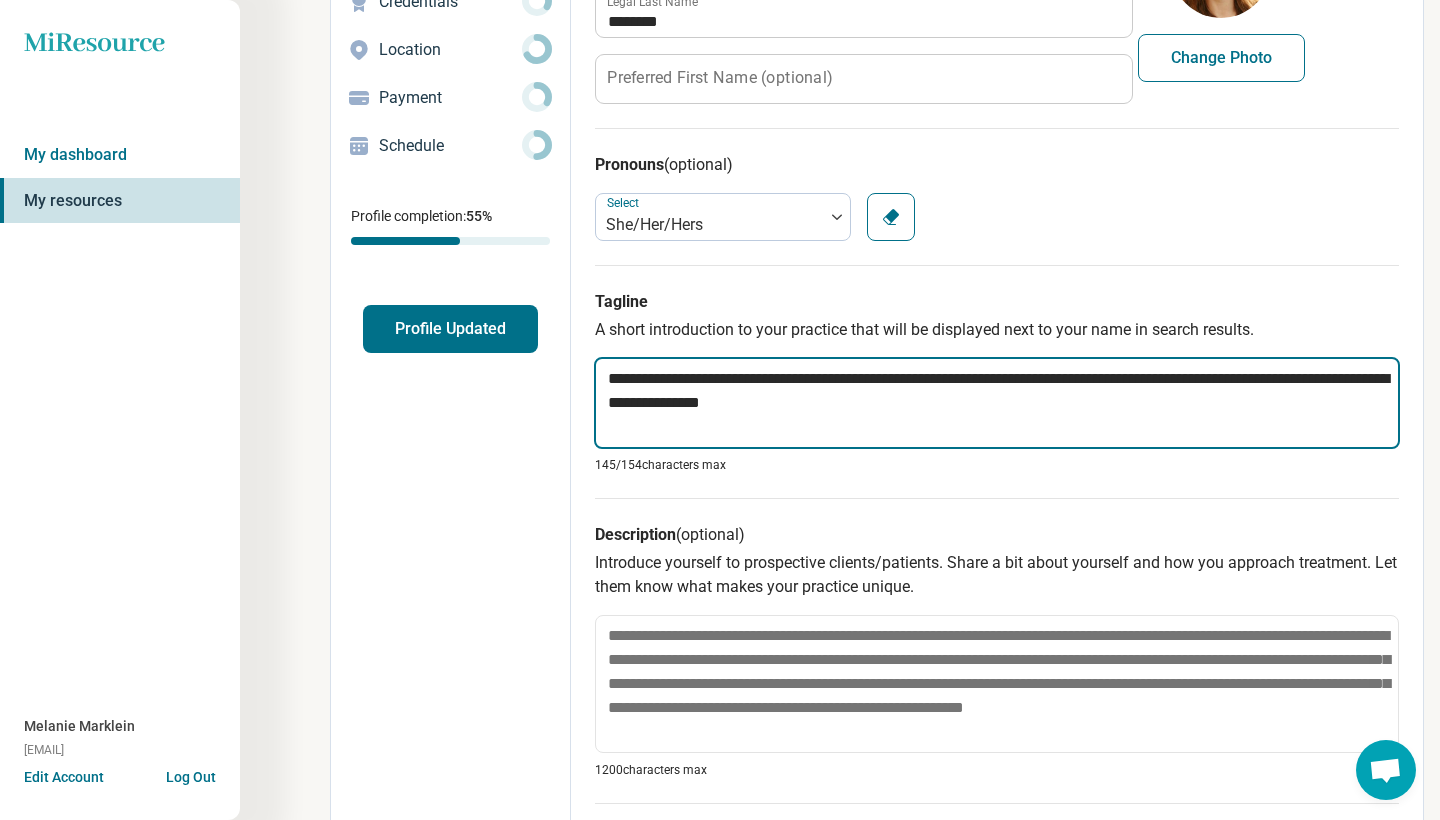 drag, startPoint x: 859, startPoint y: 406, endPoint x: 801, endPoint y: 379, distance: 63.97656 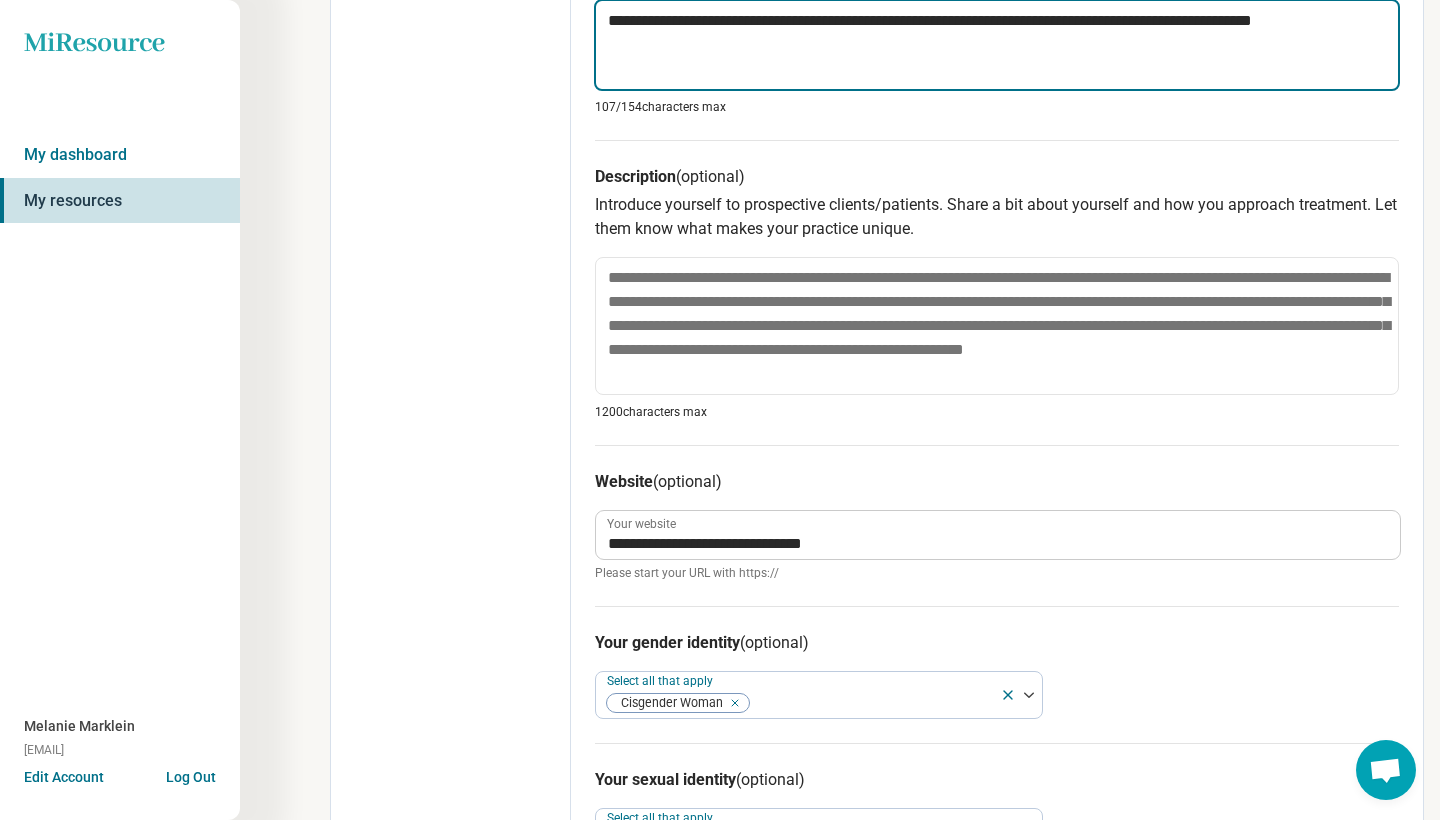 scroll, scrollTop: 624, scrollLeft: 0, axis: vertical 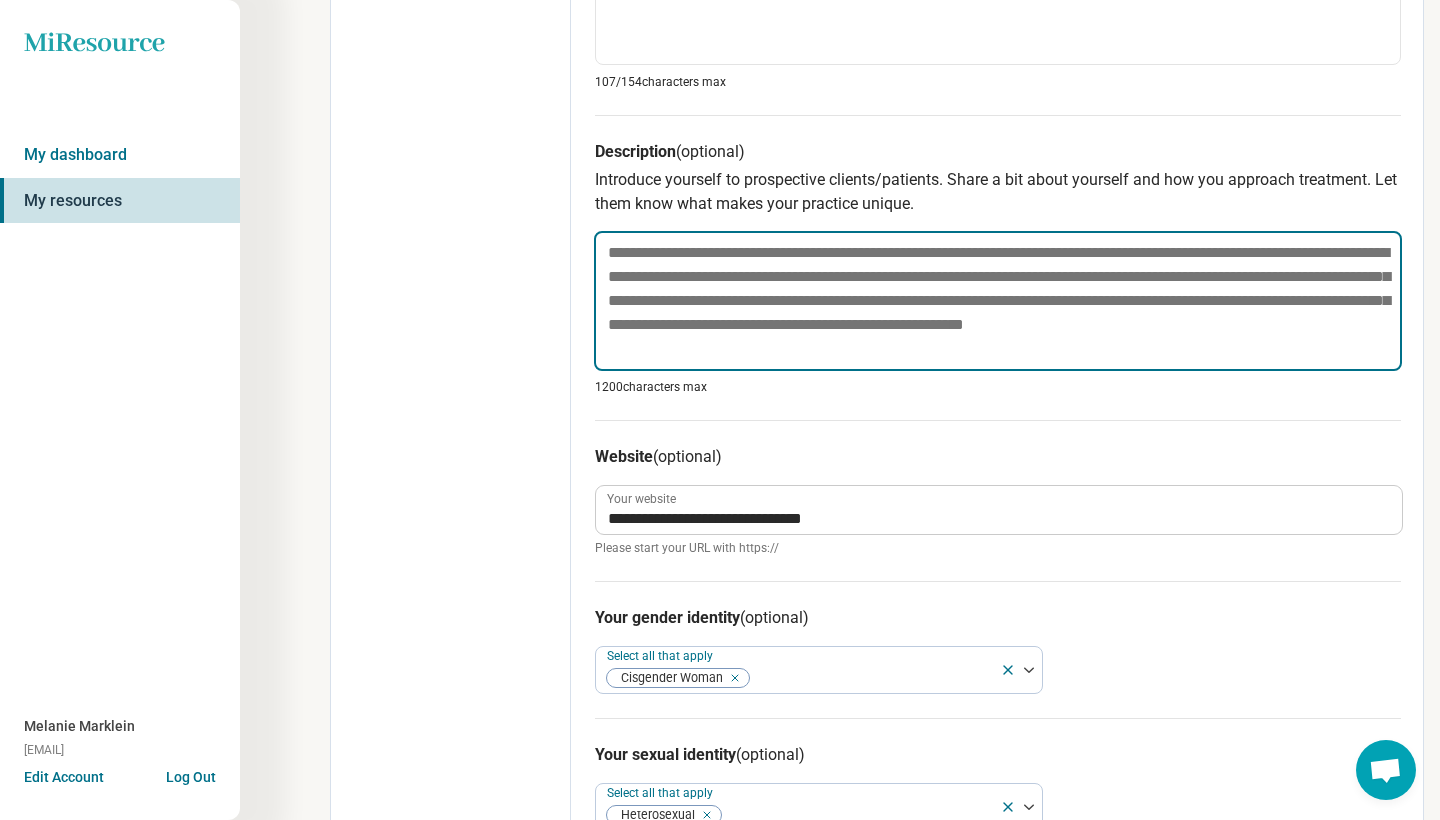 drag, startPoint x: 719, startPoint y: 351, endPoint x: 615, endPoint y: 254, distance: 142.21463 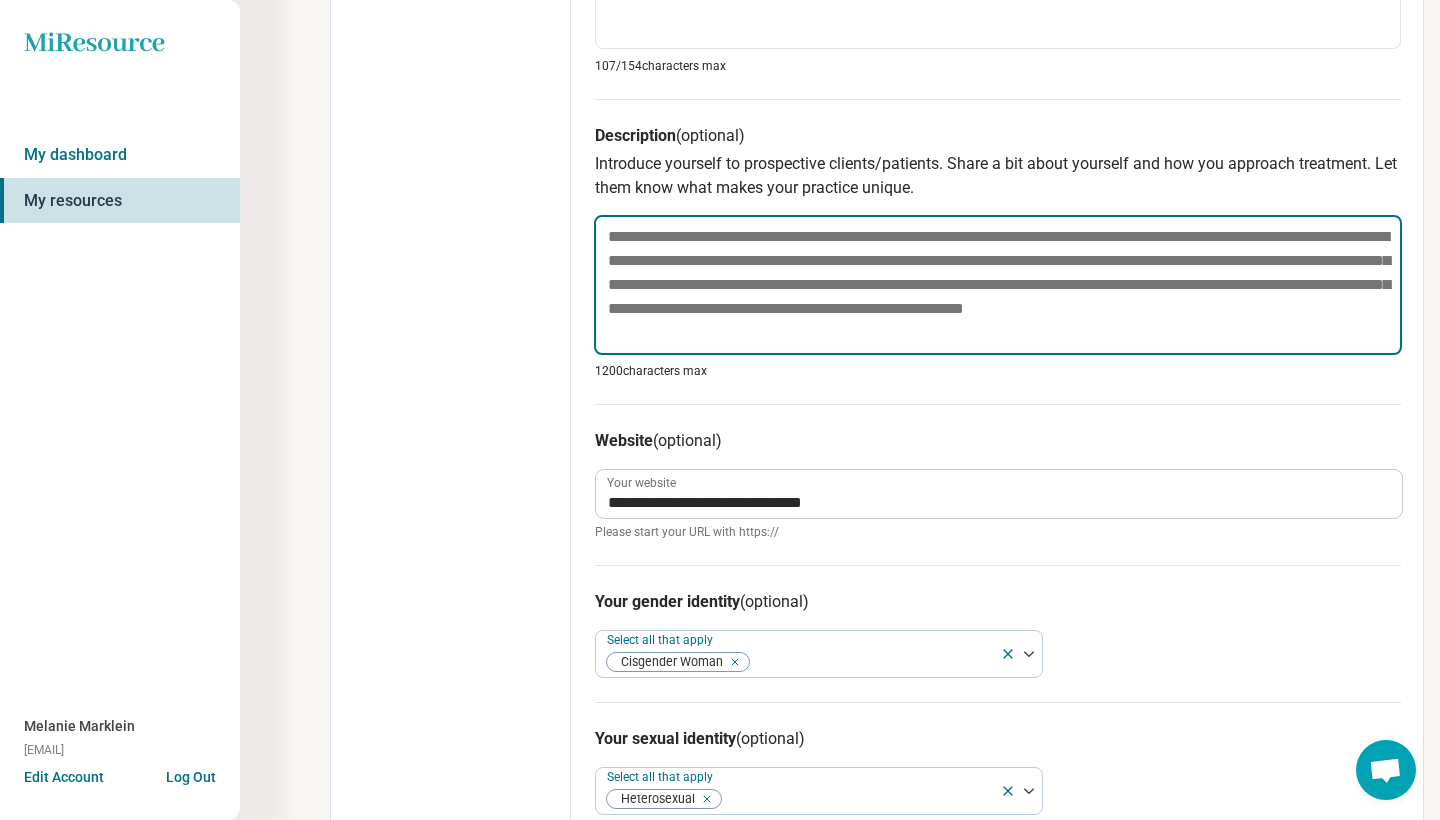 click at bounding box center (998, 285) 